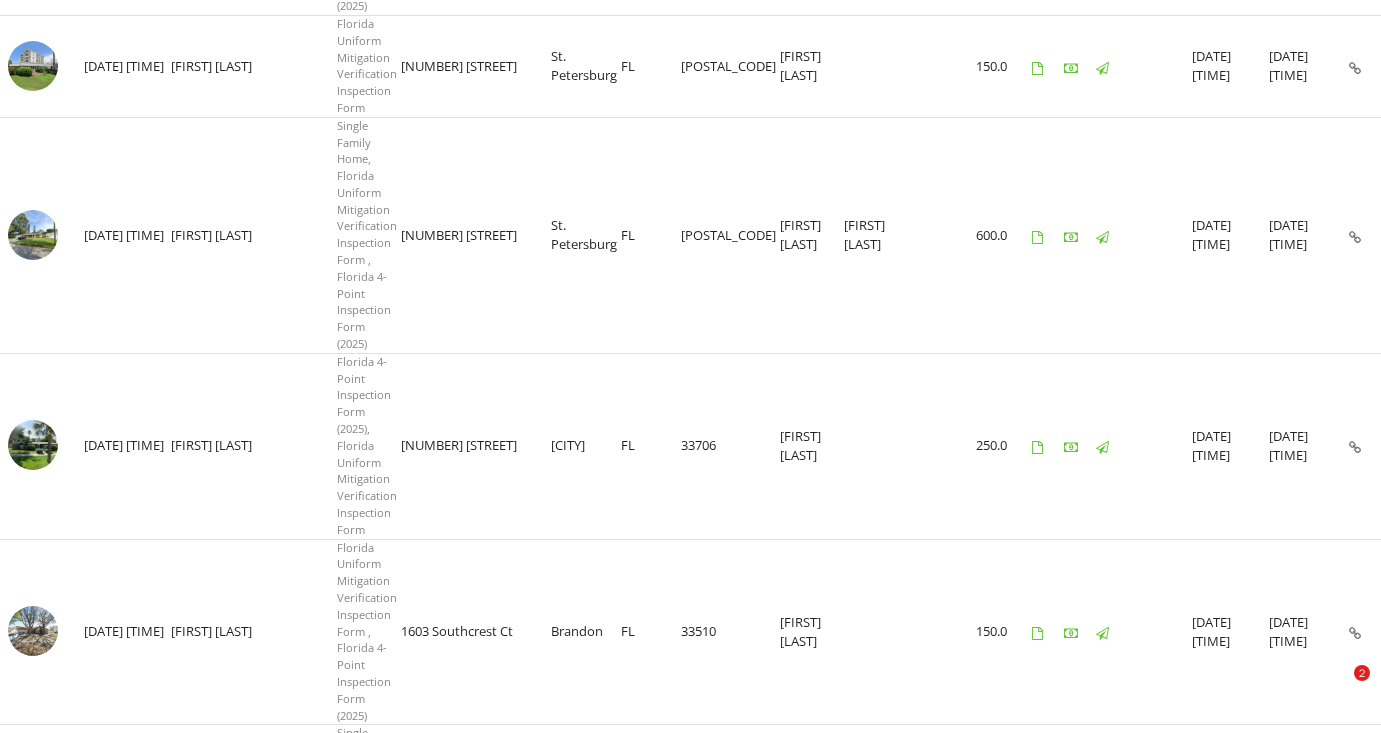 scroll, scrollTop: 938, scrollLeft: 0, axis: vertical 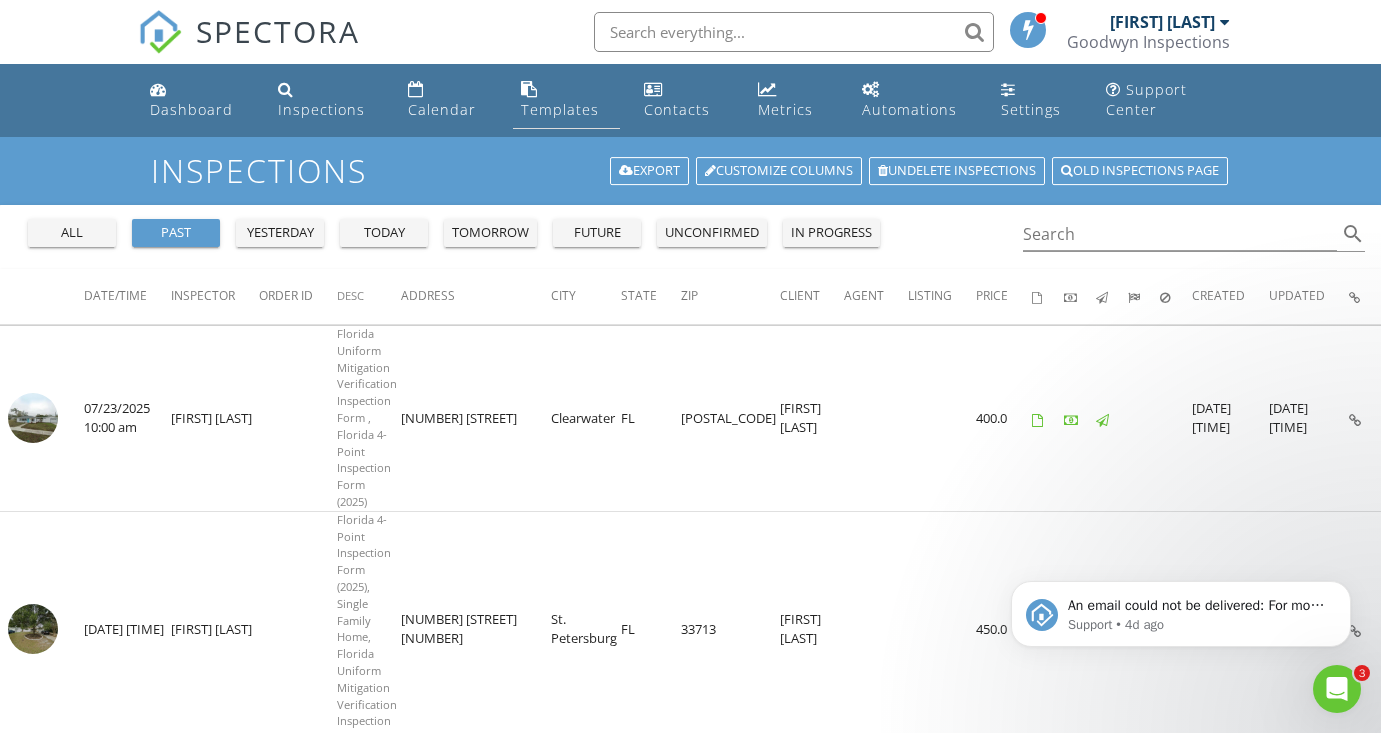 click on "Templates" at bounding box center [566, 100] 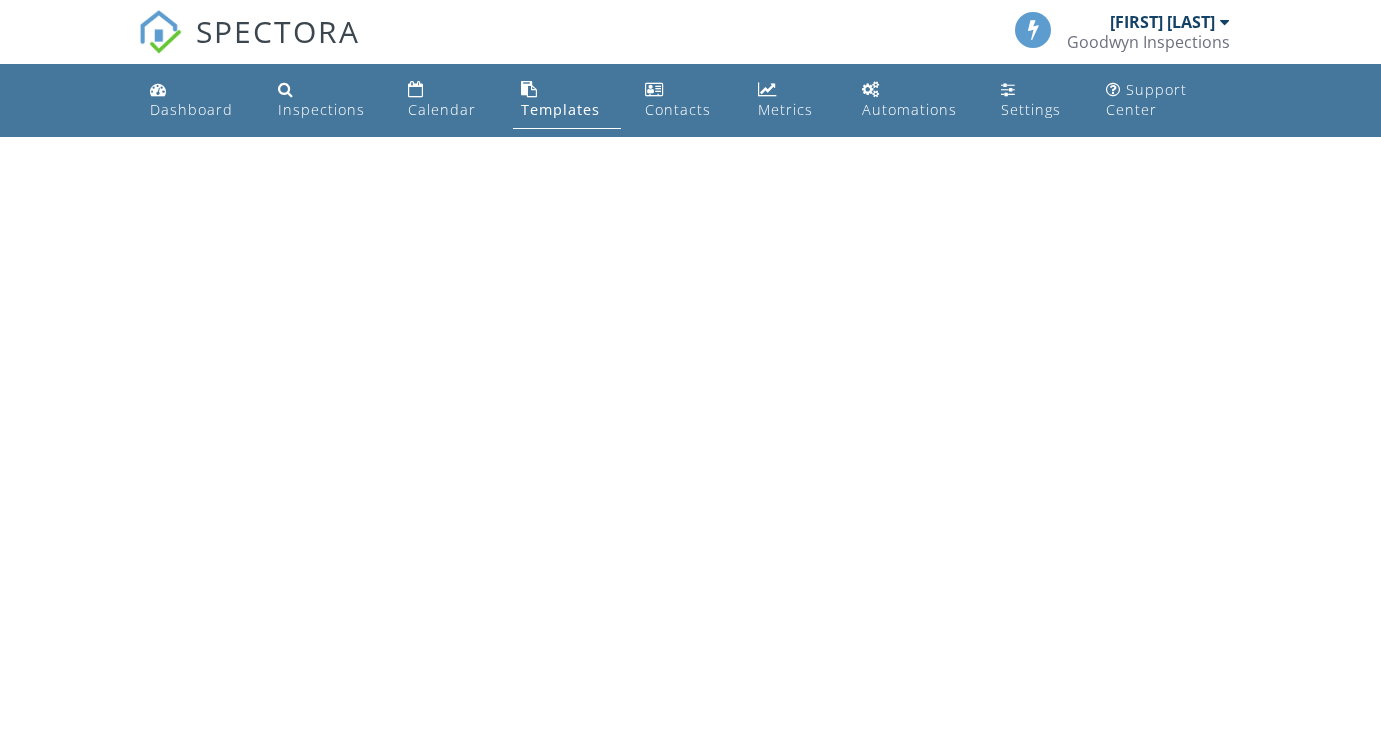 scroll, scrollTop: 0, scrollLeft: 0, axis: both 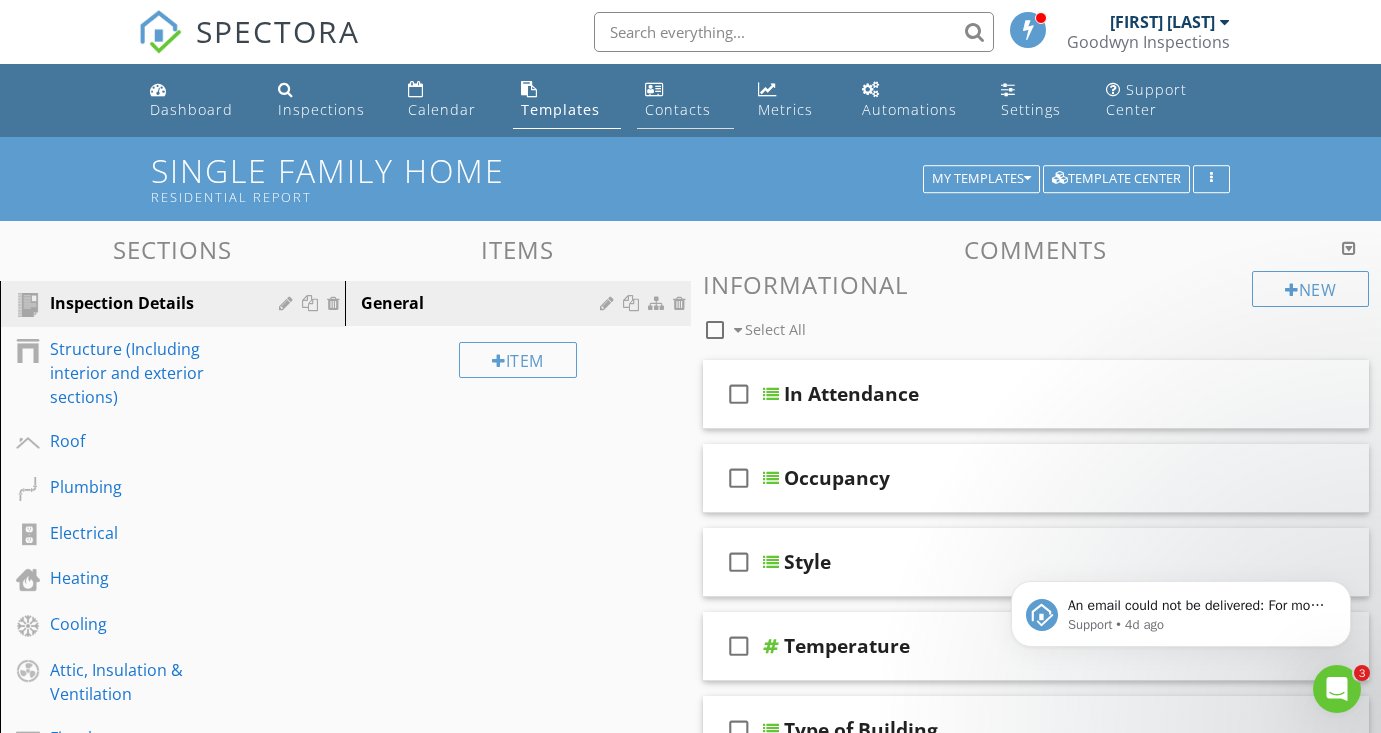 click on "Contacts" at bounding box center (678, 109) 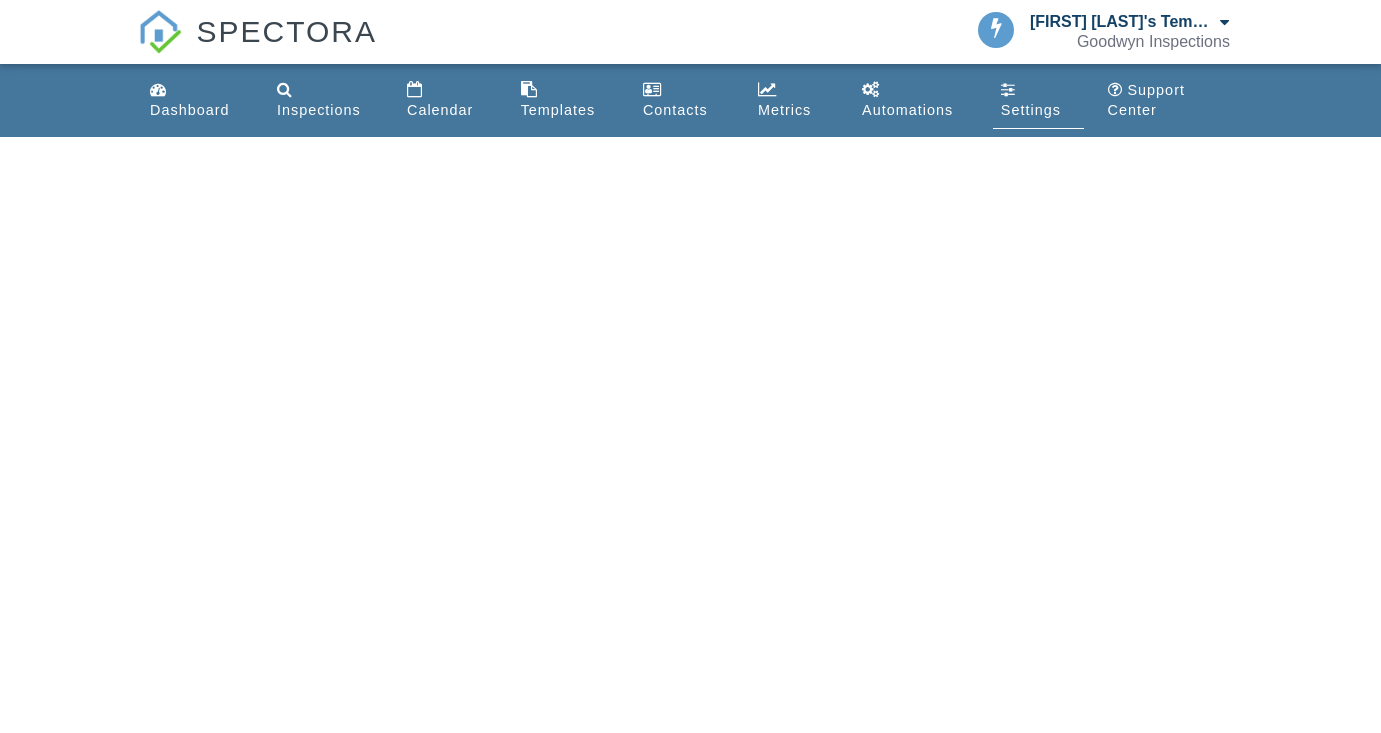 scroll, scrollTop: 0, scrollLeft: 0, axis: both 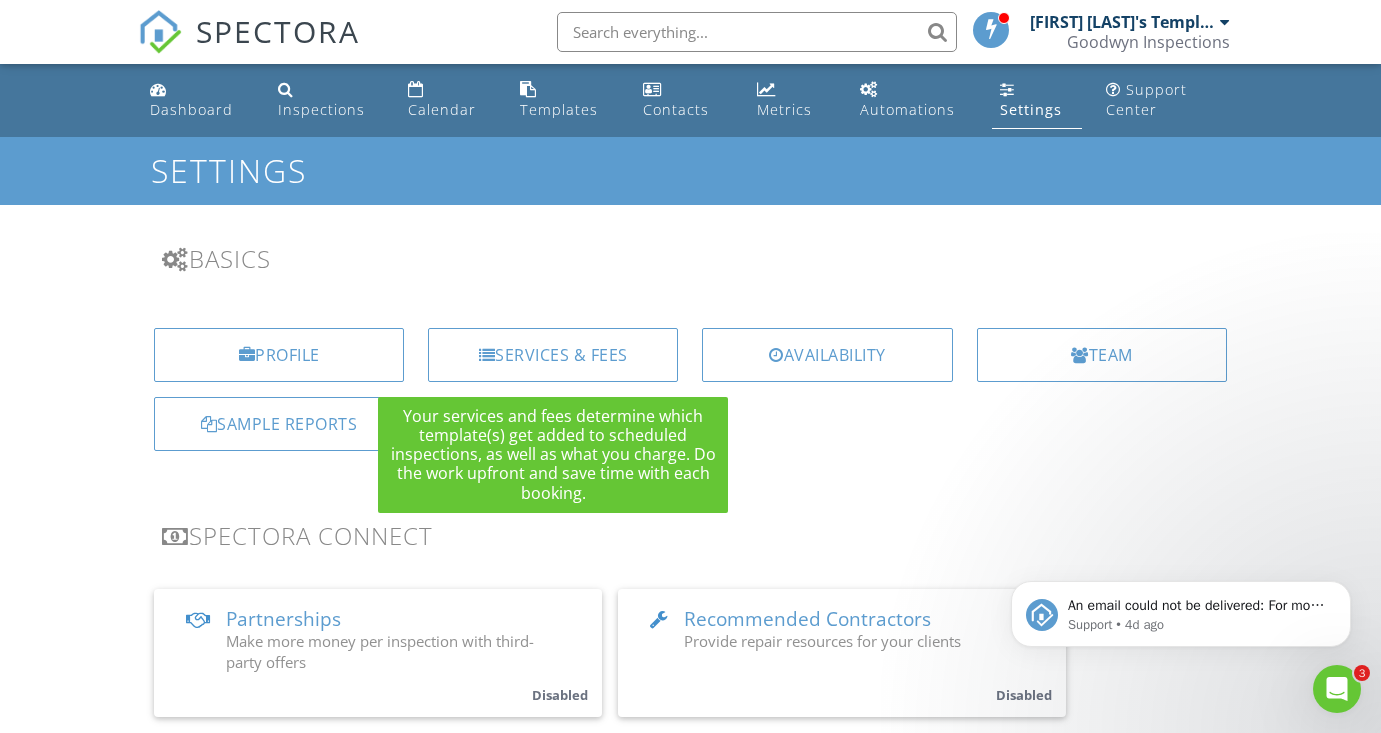 click on "Services & Fees" at bounding box center (553, 355) 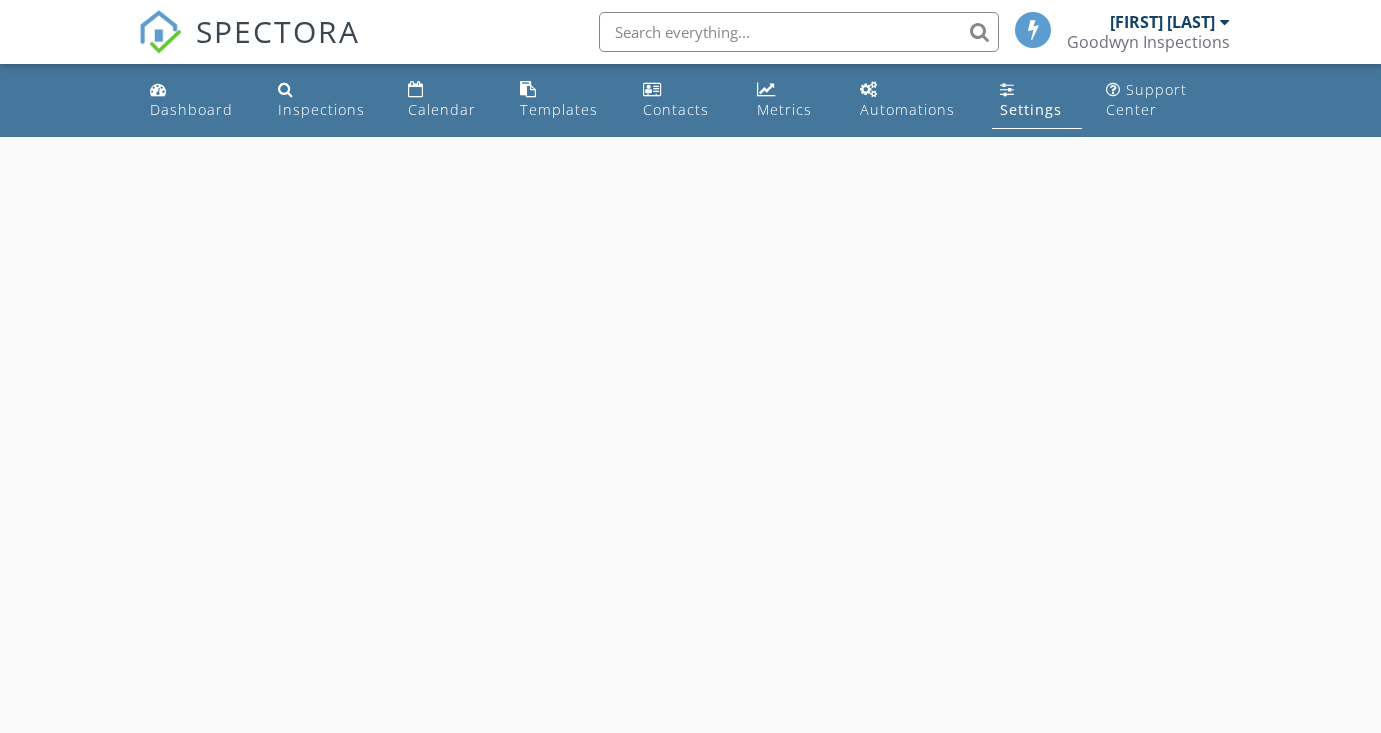 scroll, scrollTop: 0, scrollLeft: 0, axis: both 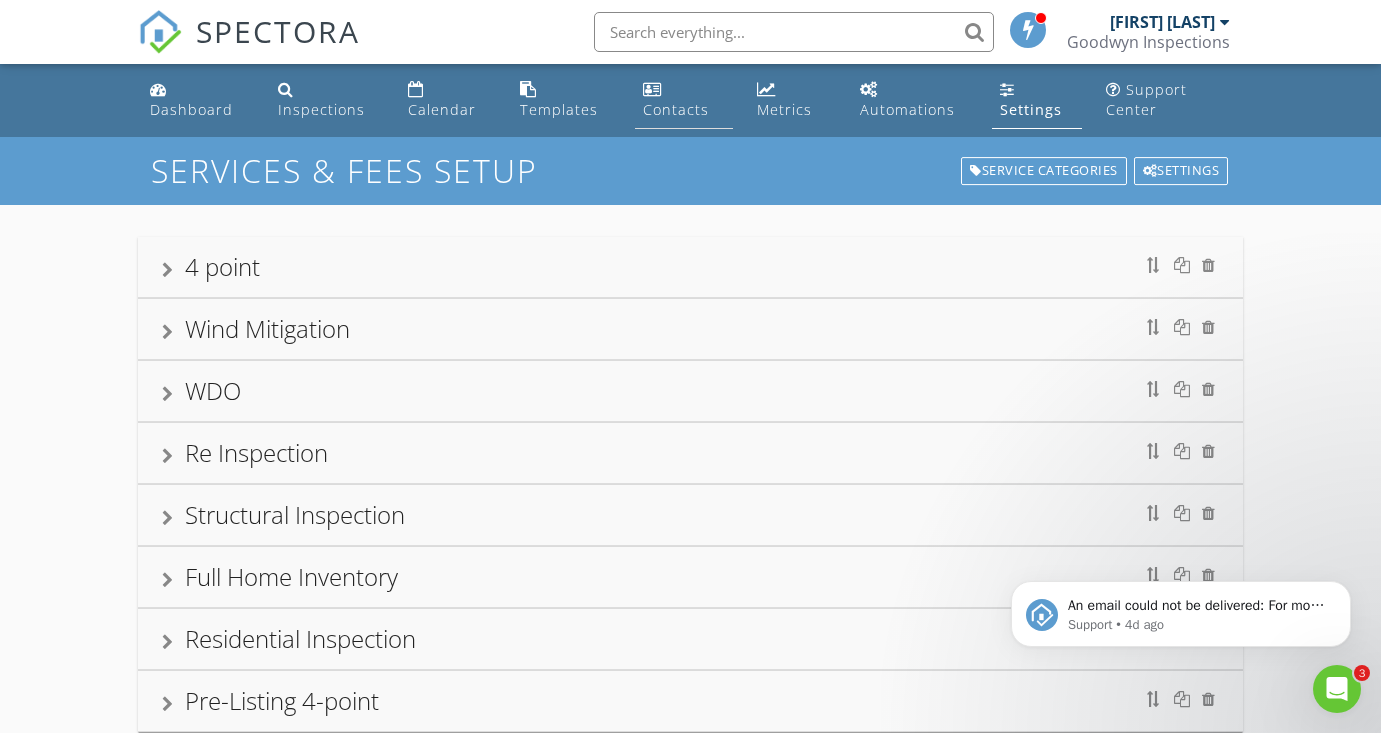 click on "Contacts" at bounding box center (676, 109) 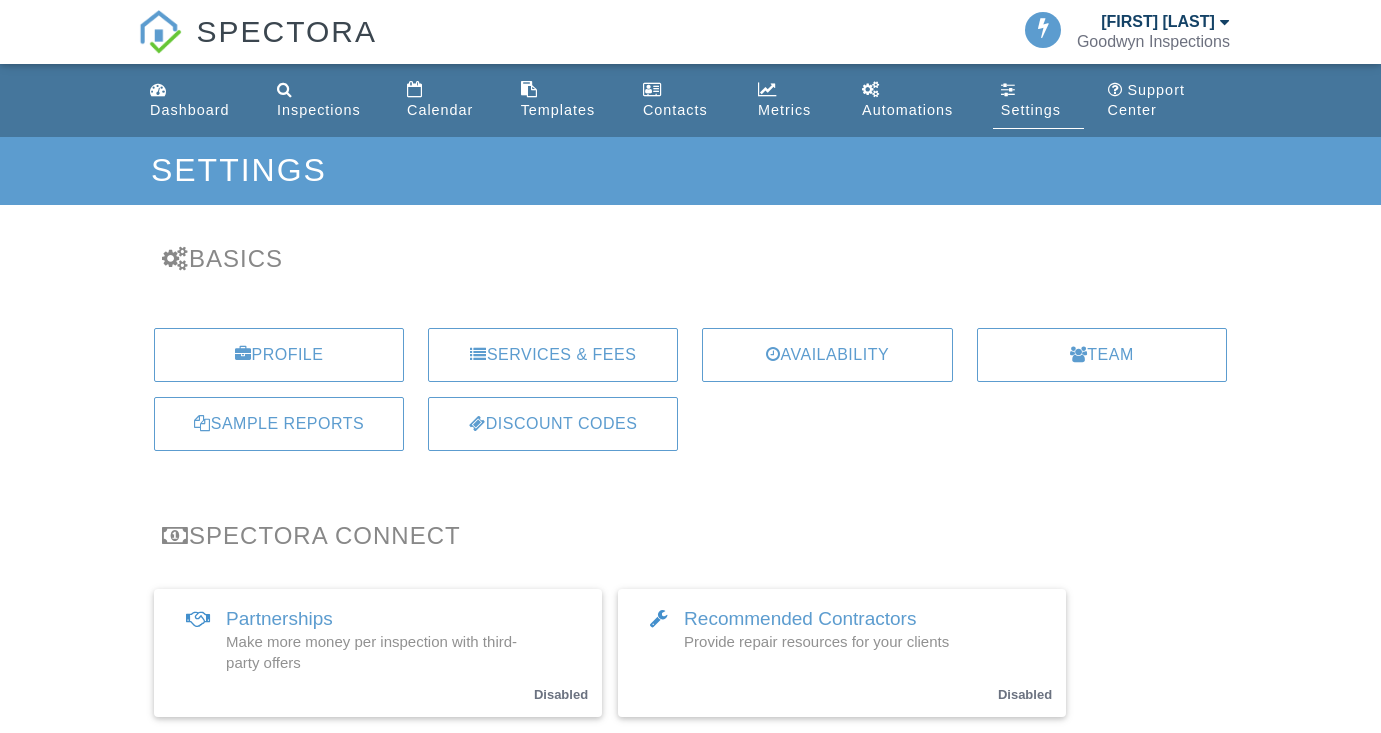 scroll, scrollTop: 0, scrollLeft: 0, axis: both 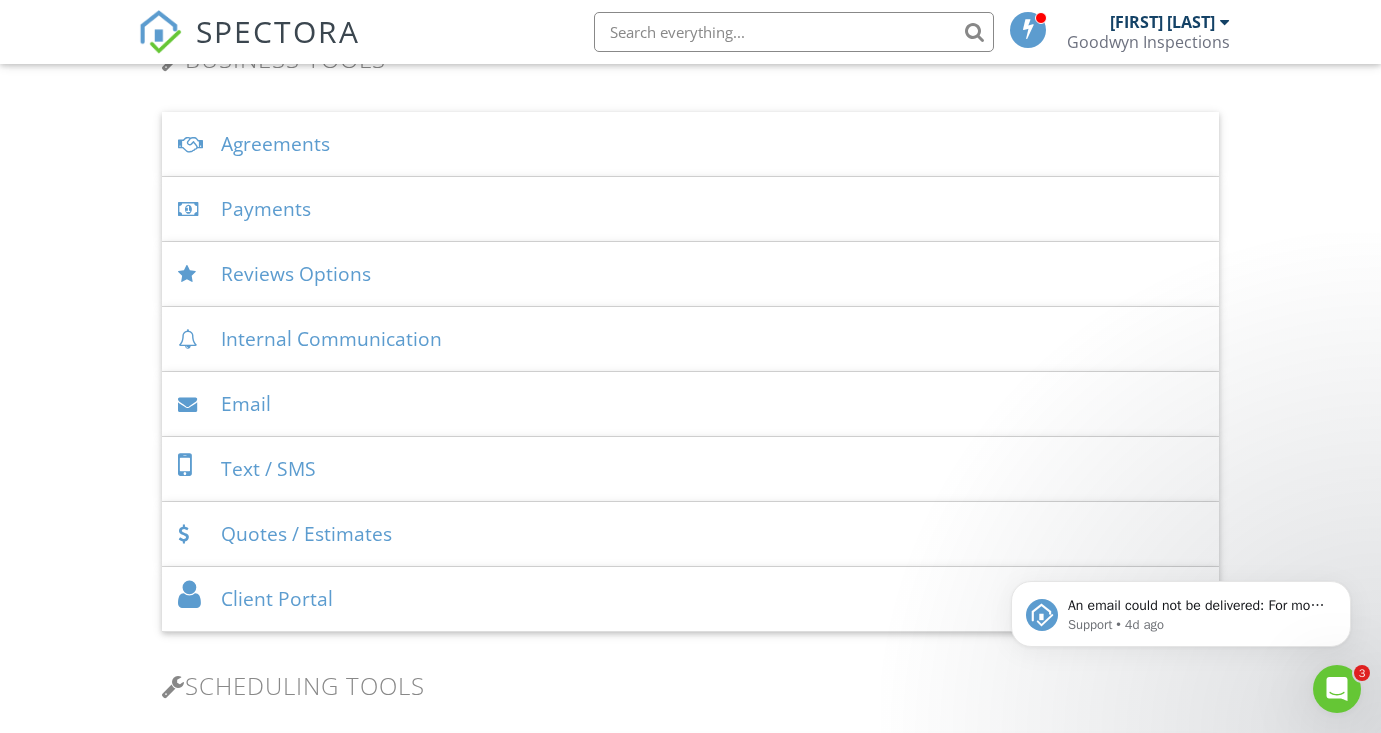 click on "Agreements" at bounding box center (690, 144) 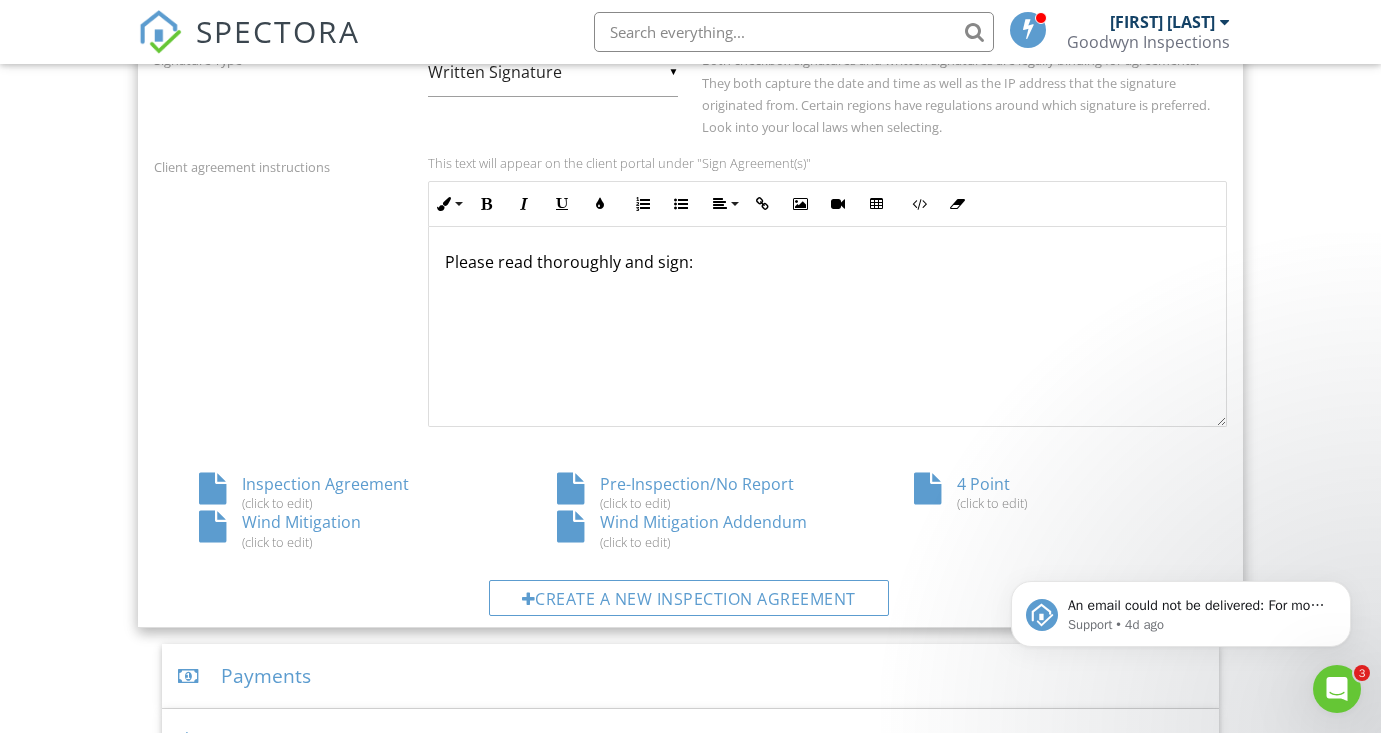 scroll, scrollTop: 870, scrollLeft: 0, axis: vertical 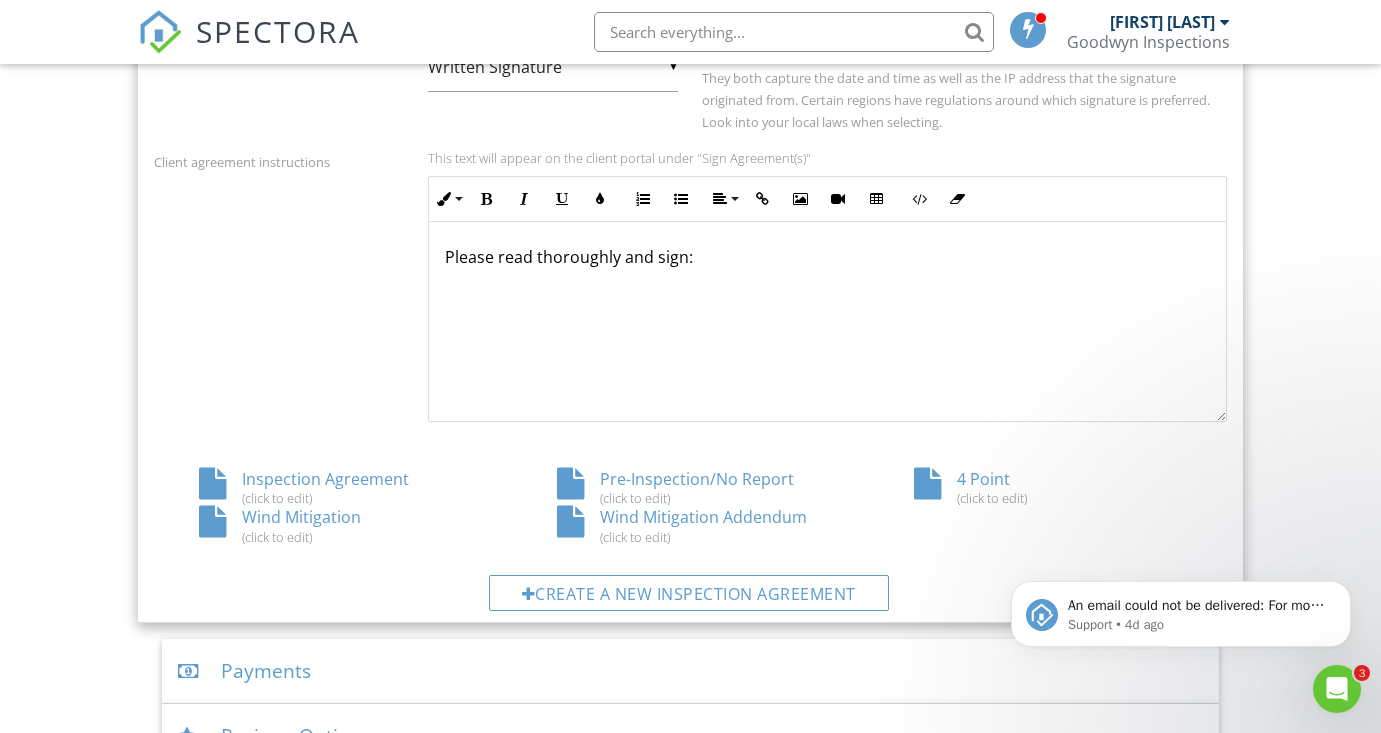 click on "Inspection Agreement
(click to edit)" at bounding box center [333, 487] 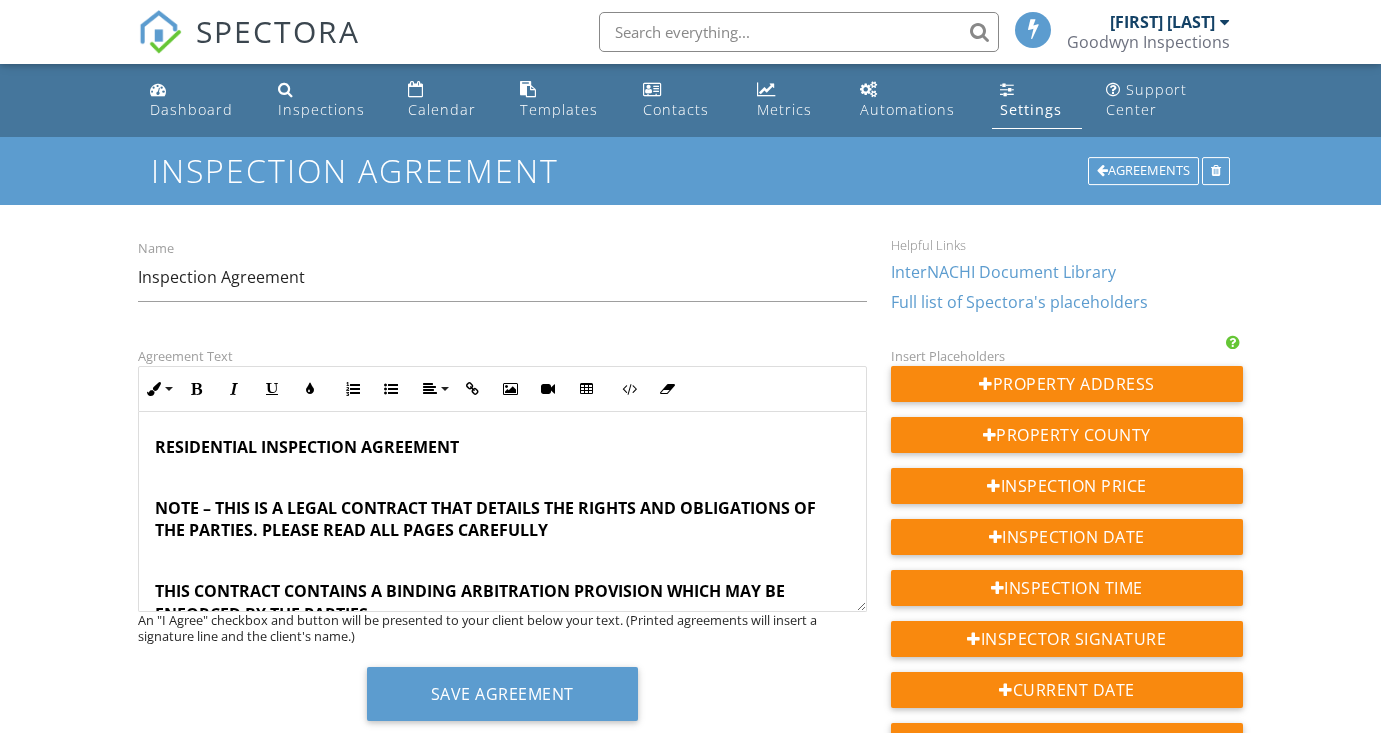 scroll, scrollTop: 0, scrollLeft: 0, axis: both 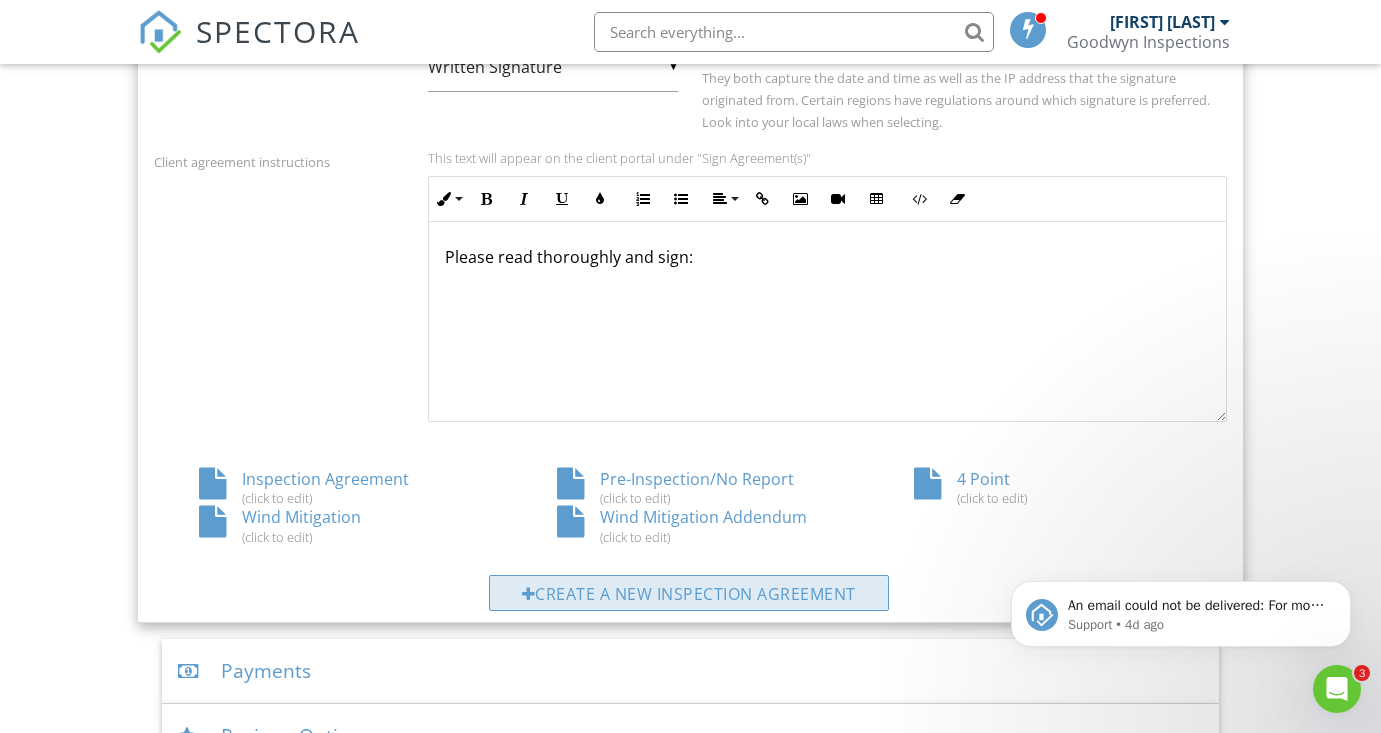 click on "Create a new inspection agreement" at bounding box center (689, 593) 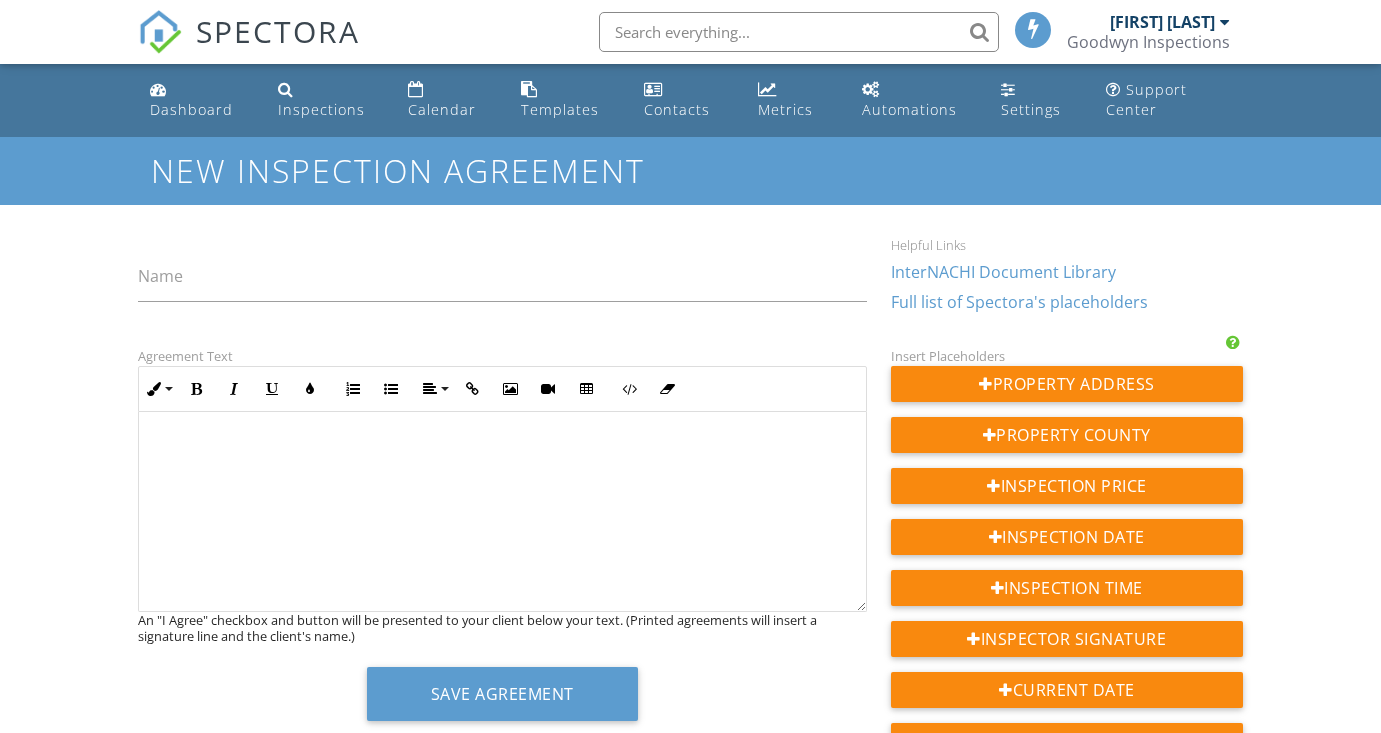 scroll, scrollTop: 0, scrollLeft: 0, axis: both 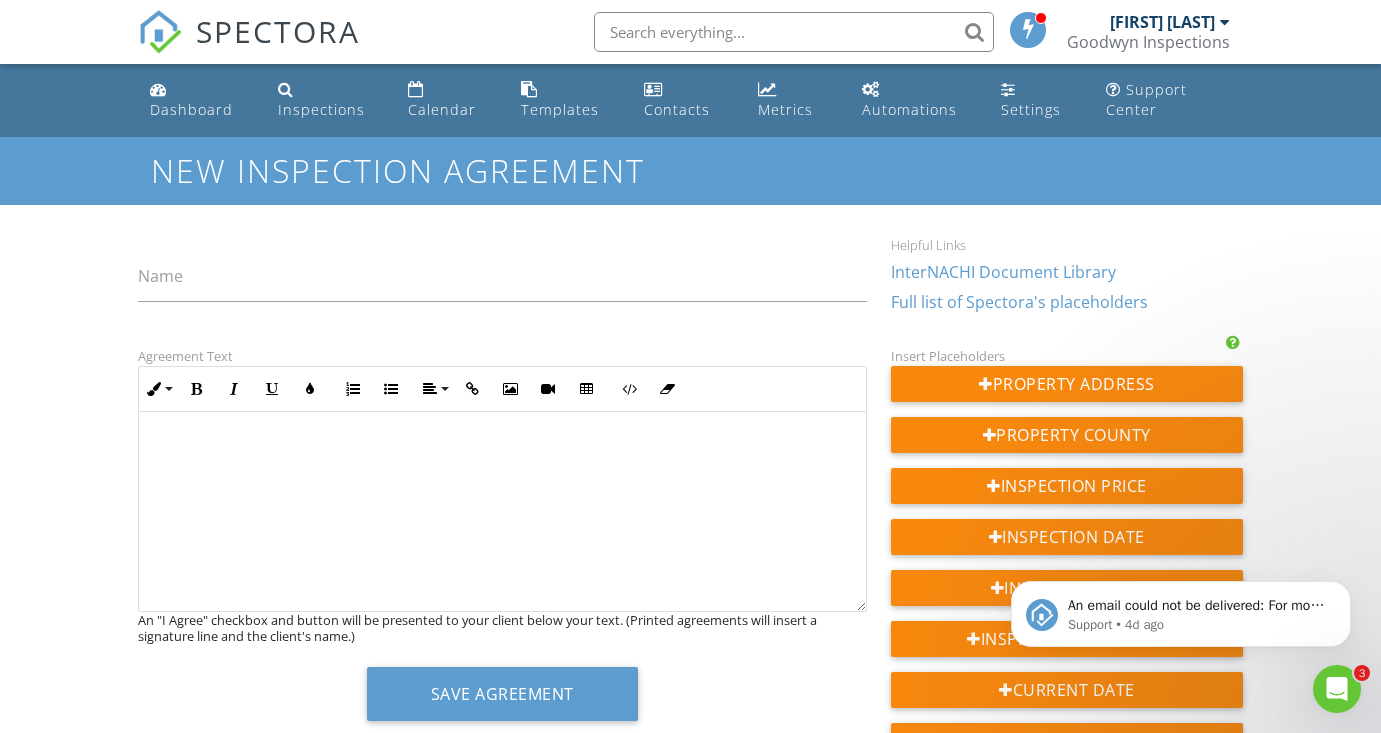 click at bounding box center [502, 512] 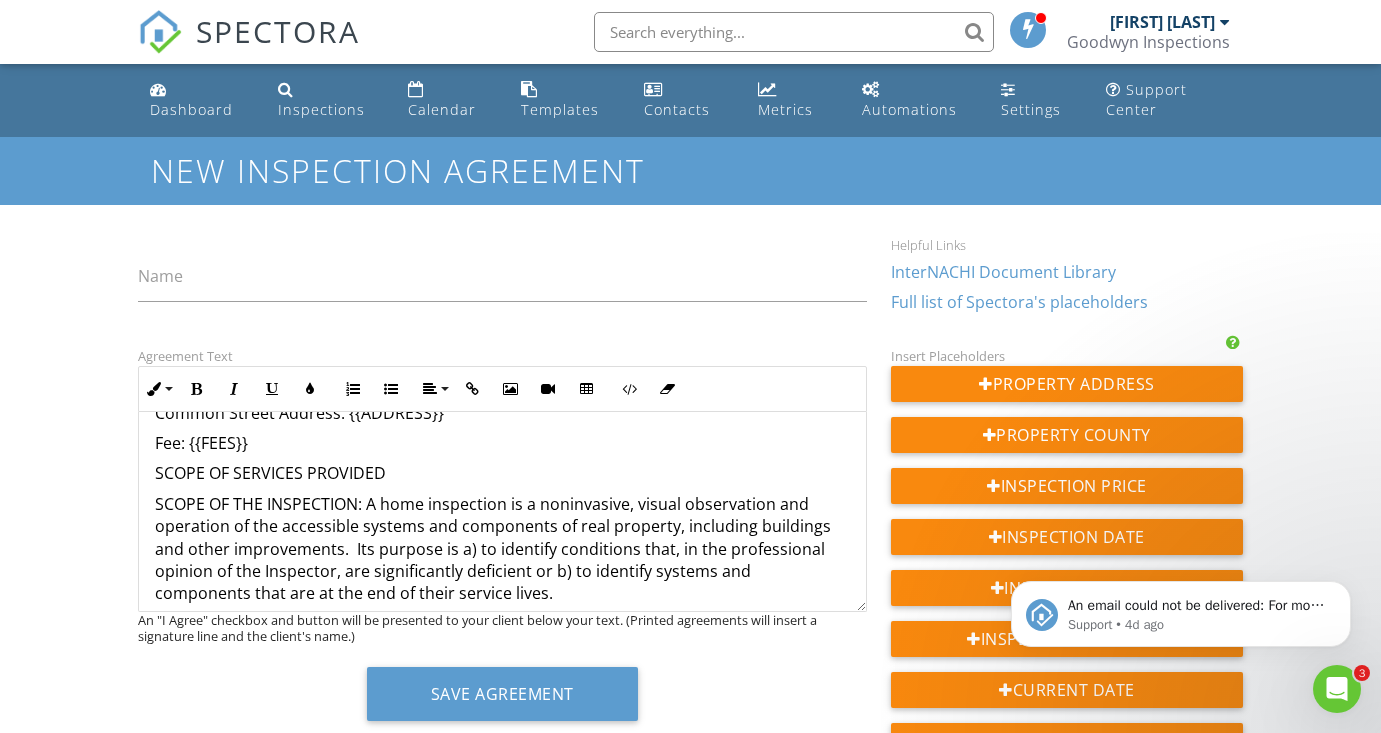 scroll, scrollTop: 357, scrollLeft: 0, axis: vertical 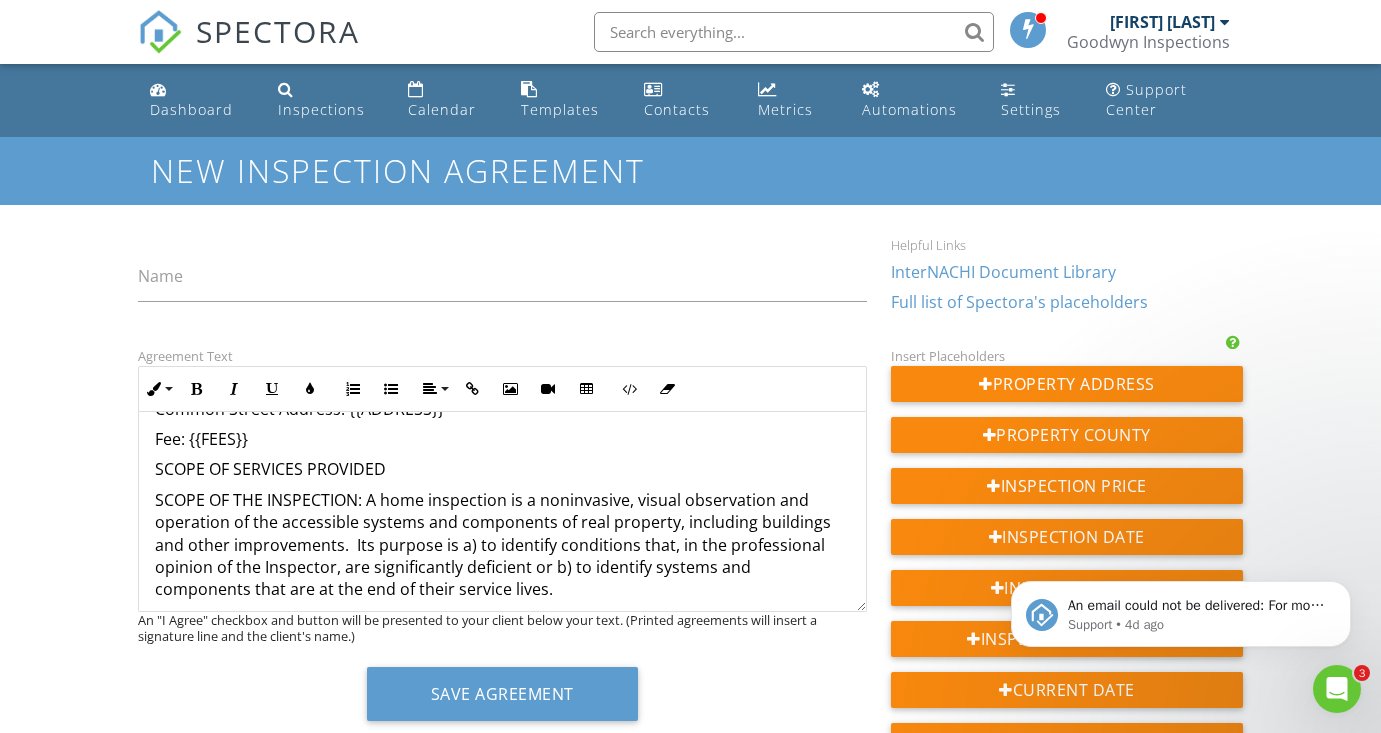 click on "SCOPE OF SERVICES PROVIDED" at bounding box center [502, 469] 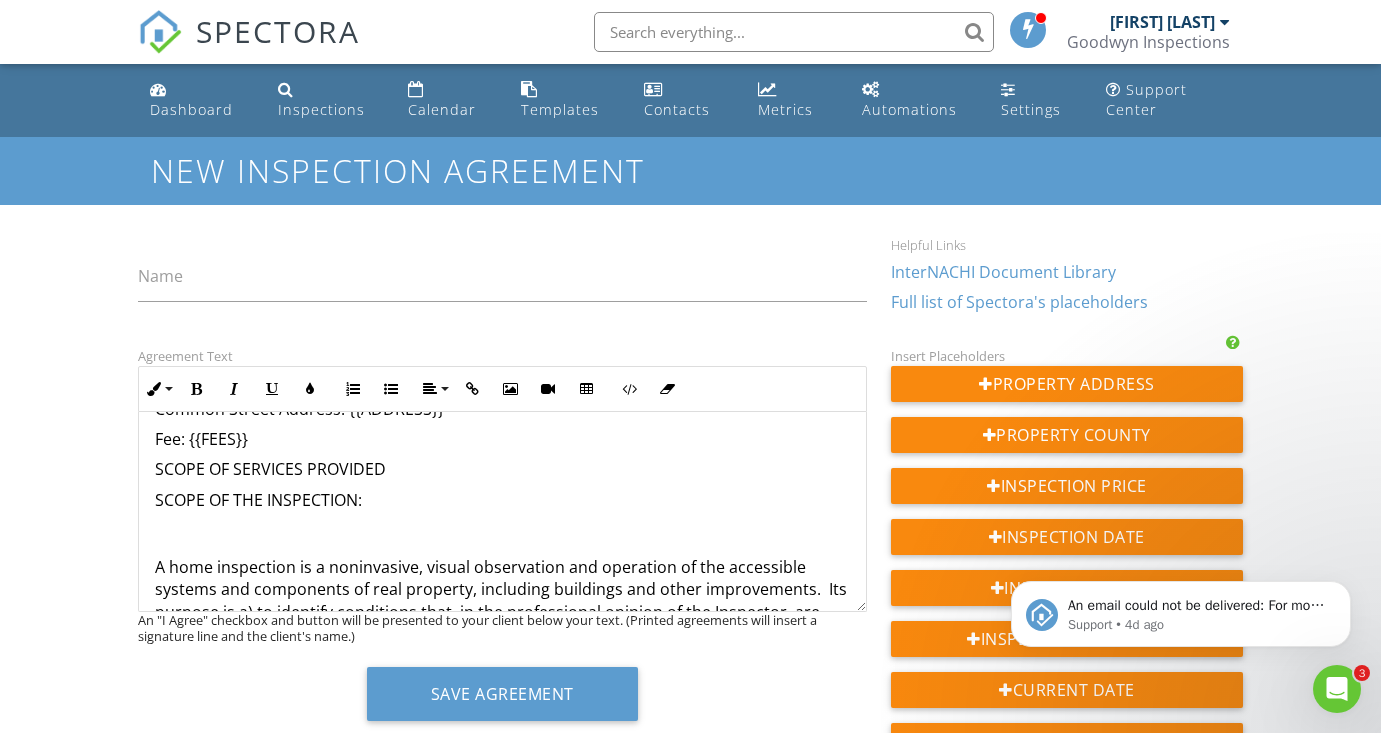 type 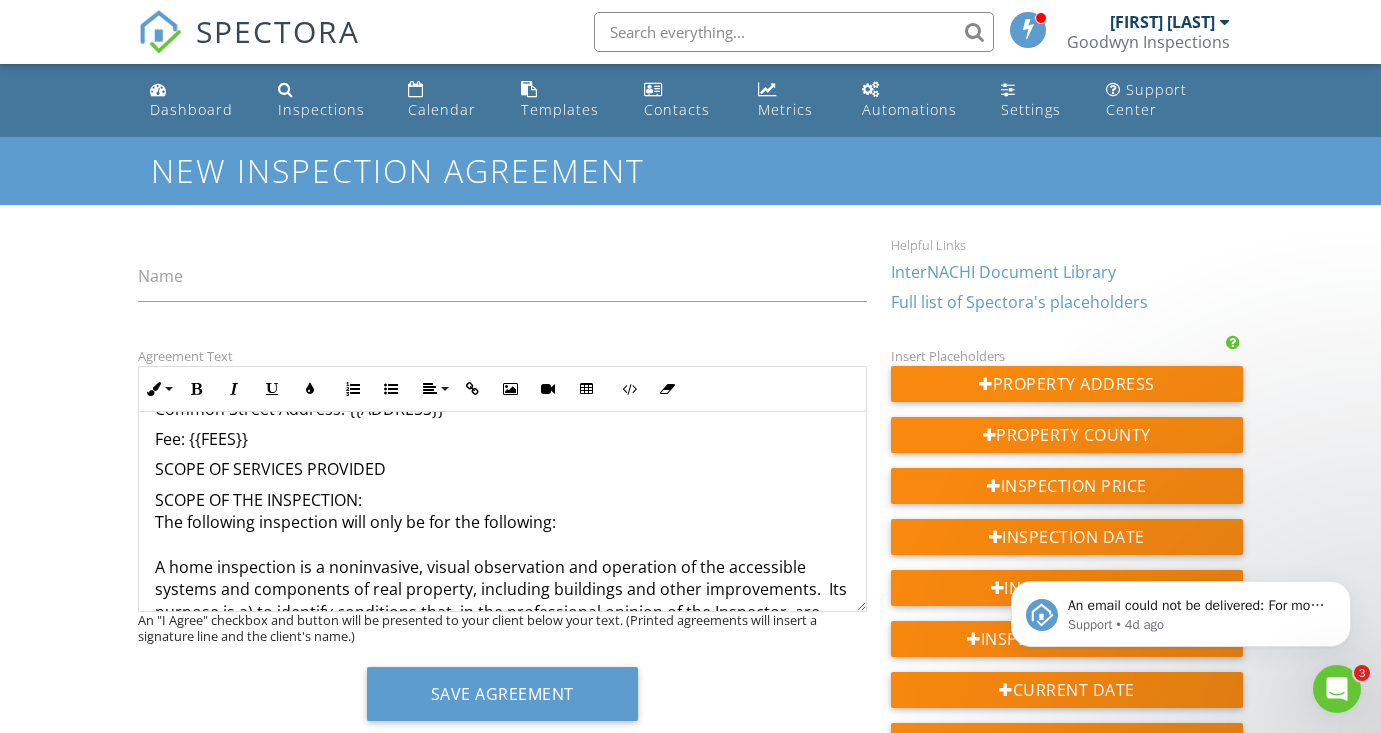 click on "SCOPE OF THE INSPECTION:  The following inspection will only be for the following: A home inspection is a noninvasive, visual observation and operation of the accessible systems and components of real property, including buildings and other improvements.  Its purpose is a) to identify conditions that, in the professional opinion of the Inspector, are significantly deficient or b) to identify systems and components that are at the end of their service lives." at bounding box center [502, 578] 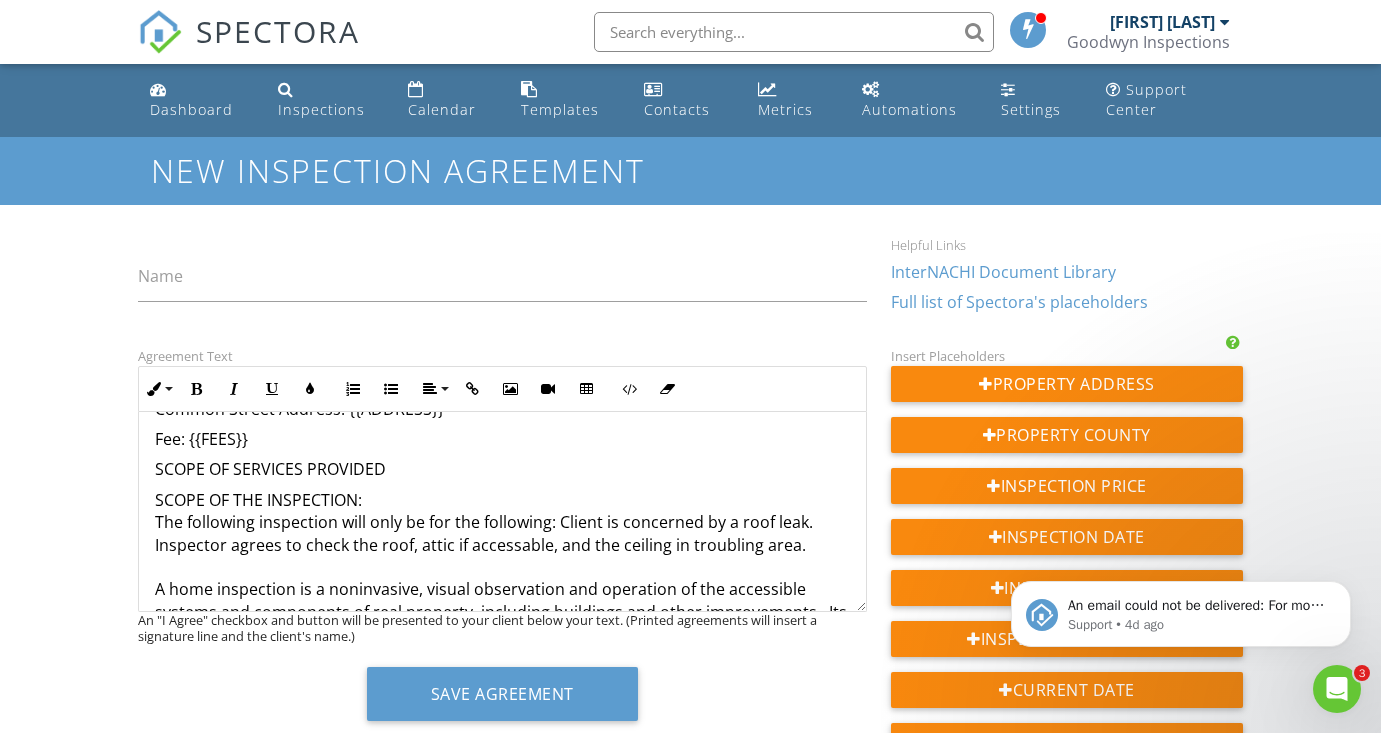 click on "SCOPE OF THE INSPECTION:  The following inspection will only be for the following: Client is concerned by a roof leak. Inspector agrees to check the roof, attic if accessable, and the ceiling in troubling area.  A home inspection is a noninvasive, visual observation and operation of the accessible systems and components of real property, including buildings and other improvements.  Its purpose is a) to identify conditions that, in the professional opinion of the Inspector, are significantly deficient or b) to identify systems and components that are at the end of their service lives." at bounding box center [502, 590] 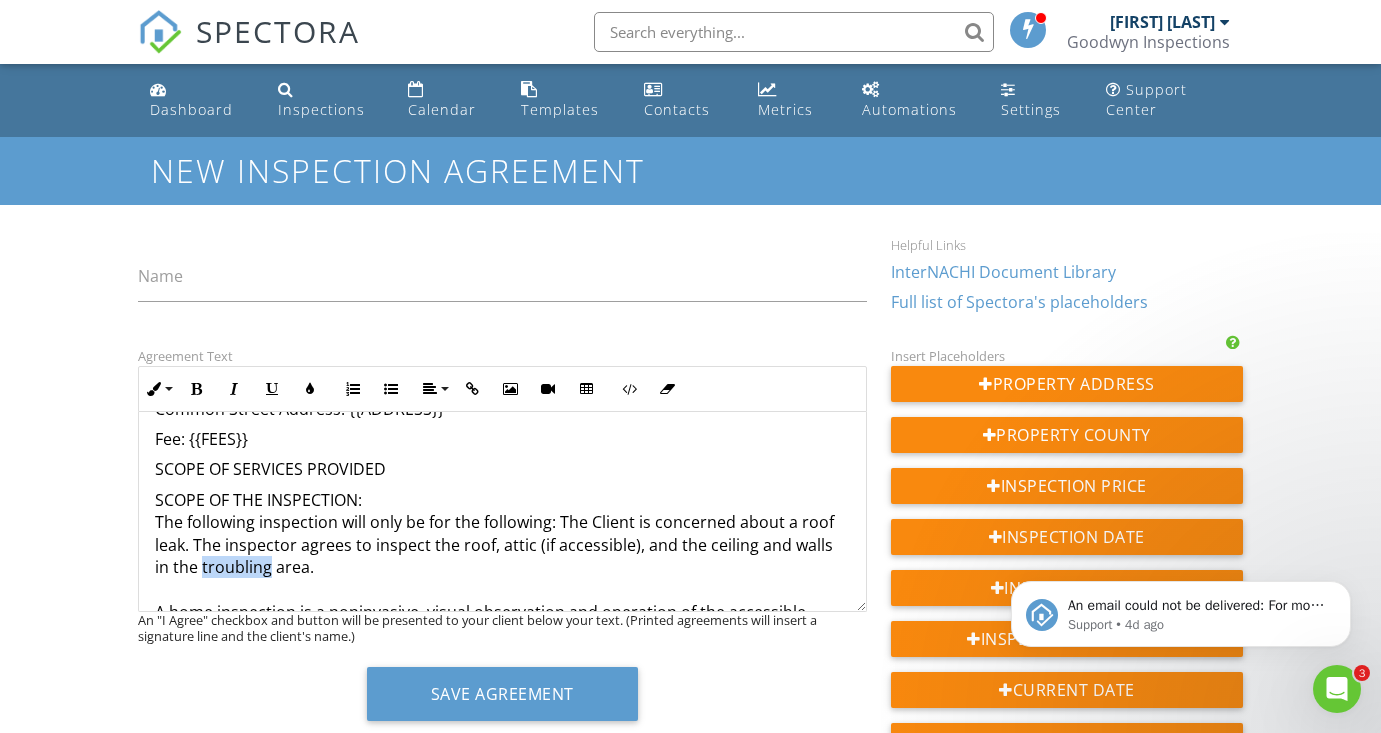 drag, startPoint x: 252, startPoint y: 568, endPoint x: 186, endPoint y: 564, distance: 66.1211 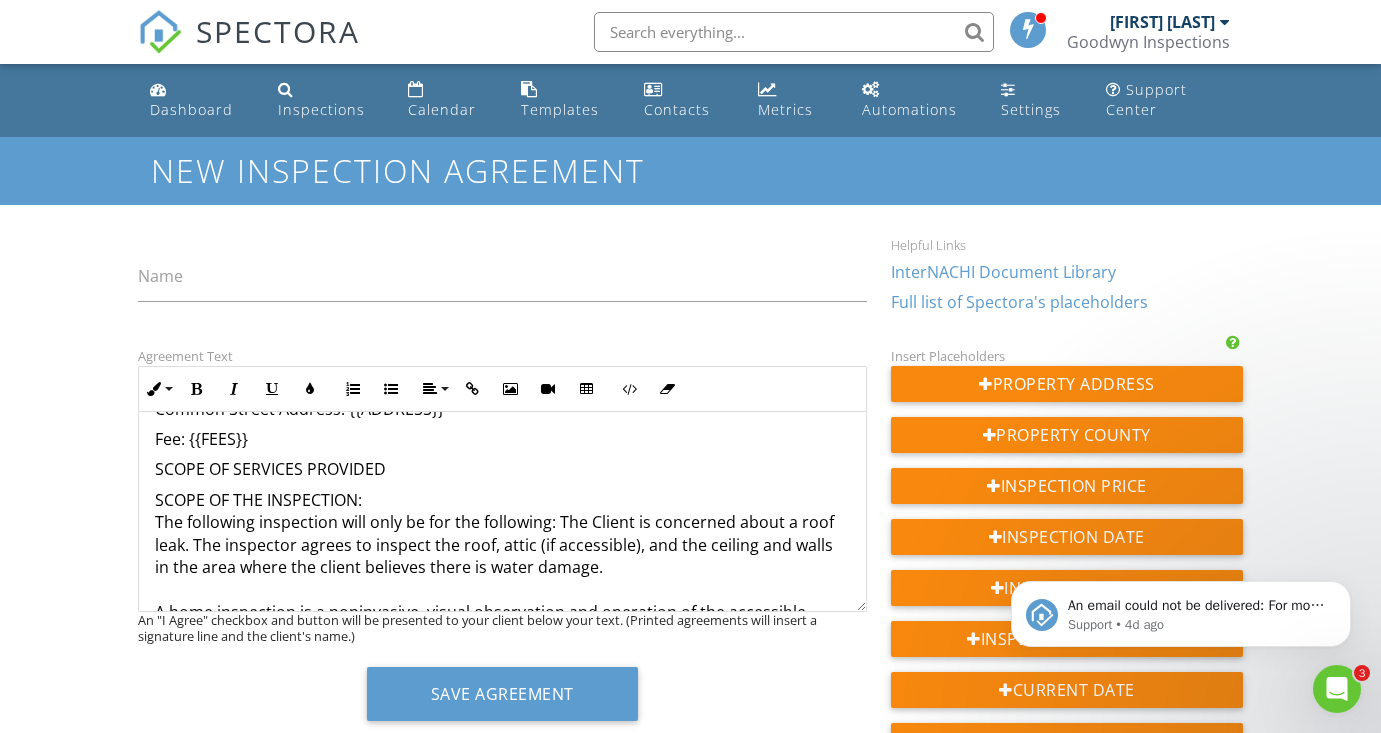 click on "SCOPE OF THE INSPECTION:  The following inspection will only be for the following: The Client is concerned about a roof leak. The inspector agrees to inspect the roof, attic (if accessible), and the ceiling and walls in the area where the client believes there is water damage.  A home inspection is a noninvasive, visual observation and operation of the accessible systems and components of real property, including buildings and other improvements.  Its purpose is a) to identify conditions that, in the professional opinion of the Inspector, are significantly deficient or b) to identify systems and components that are at the end of their service lives." at bounding box center (502, 601) 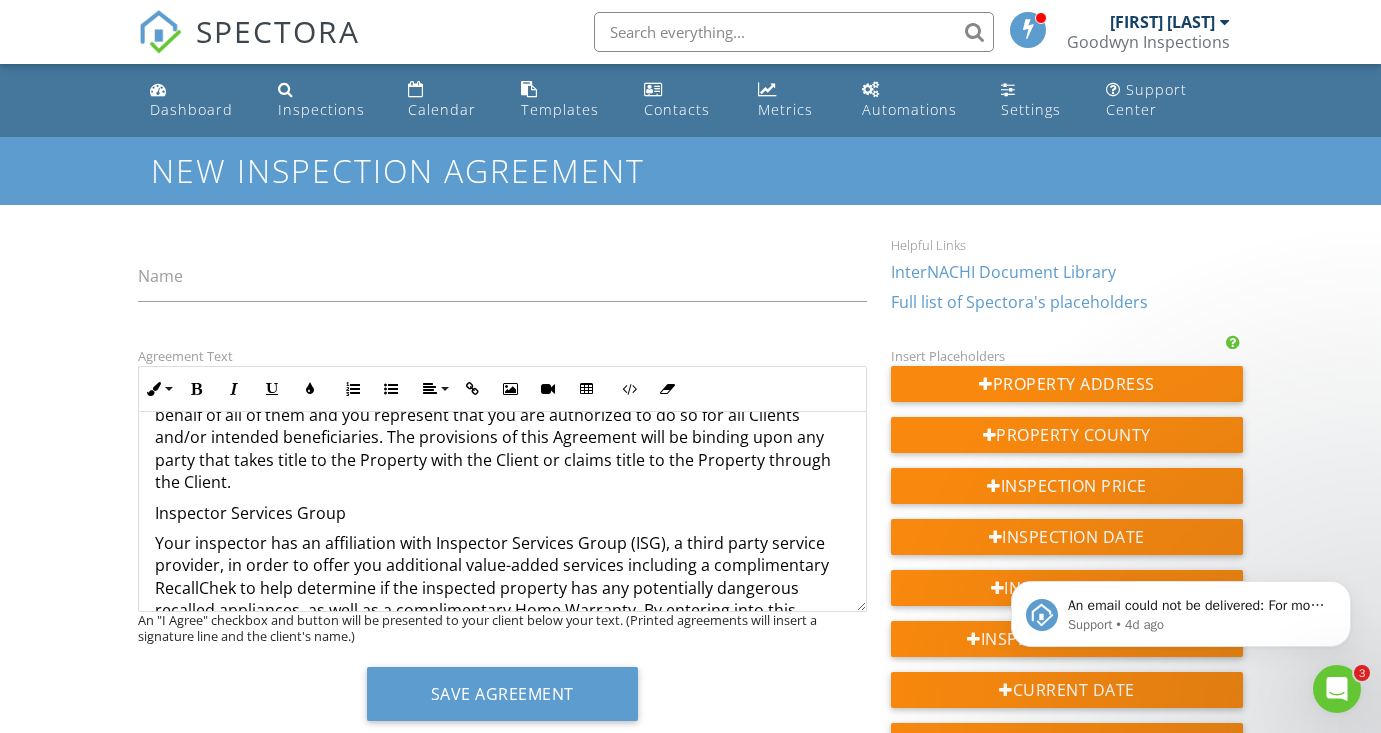 scroll, scrollTop: 4847, scrollLeft: 0, axis: vertical 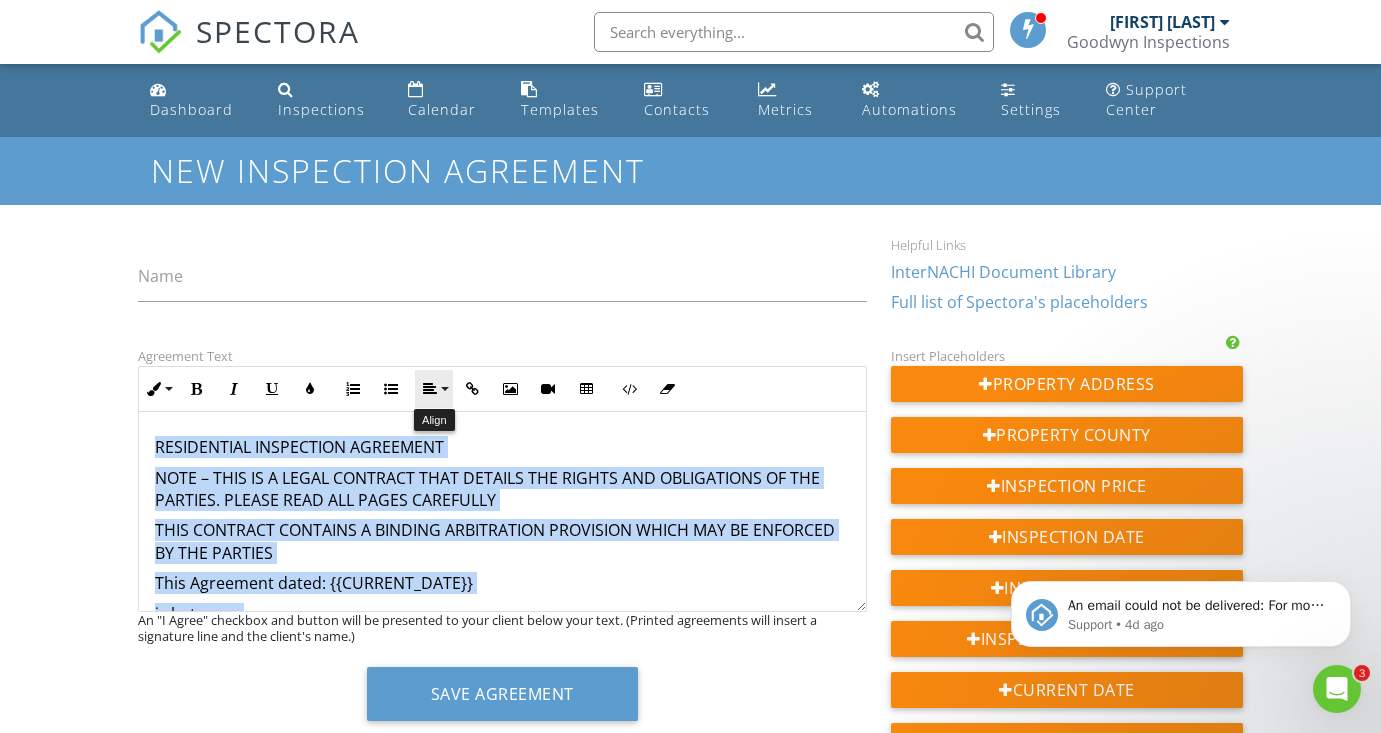 drag, startPoint x: 537, startPoint y: 570, endPoint x: 444, endPoint y: 395, distance: 198.17668 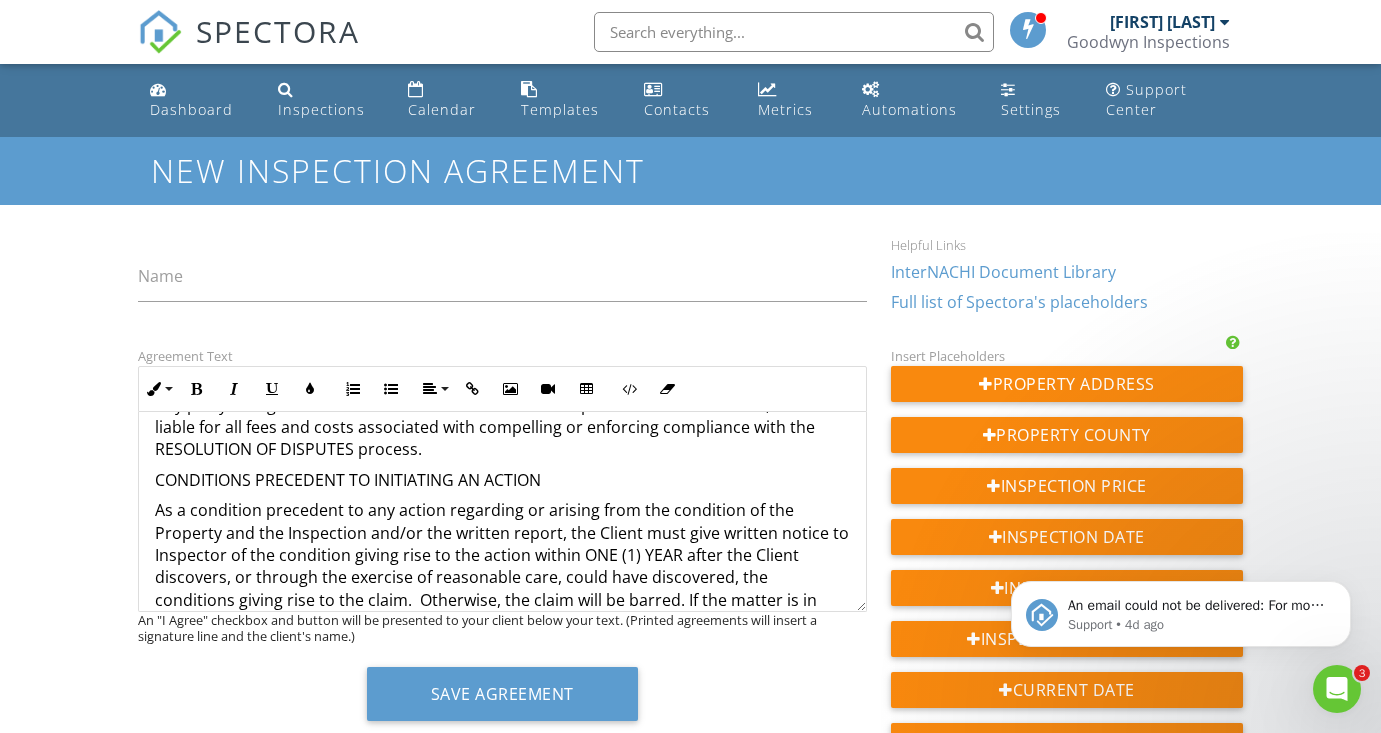scroll, scrollTop: 3558, scrollLeft: 0, axis: vertical 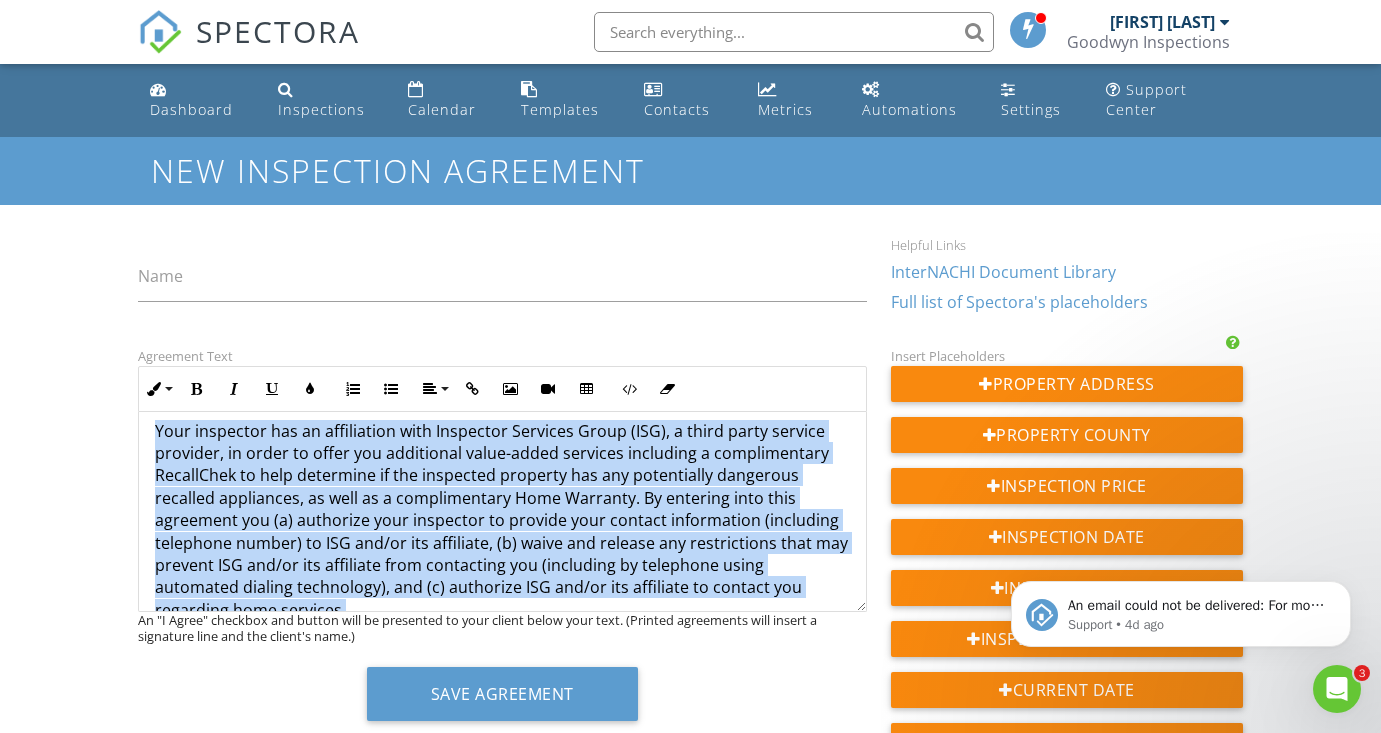 drag, startPoint x: 152, startPoint y: 494, endPoint x: 243, endPoint y: 539, distance: 101.51847 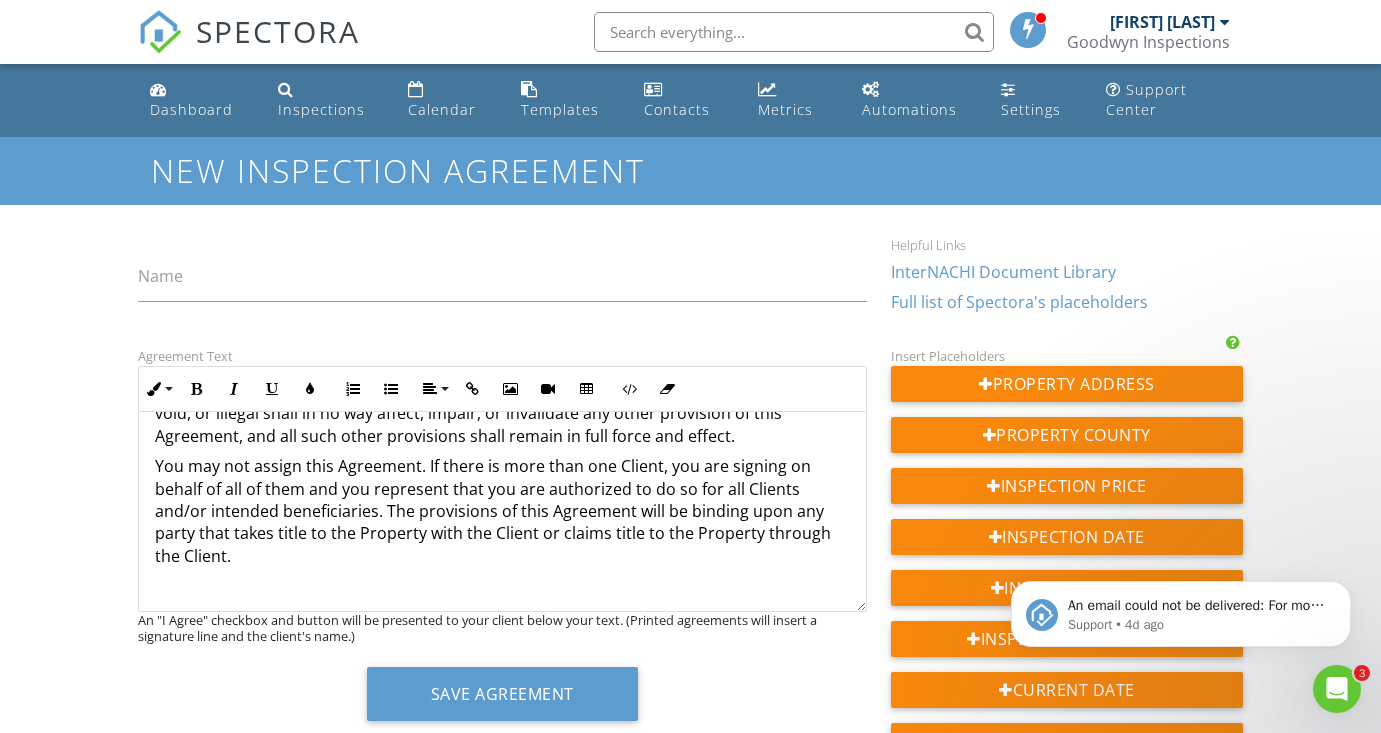 scroll, scrollTop: 4249, scrollLeft: 0, axis: vertical 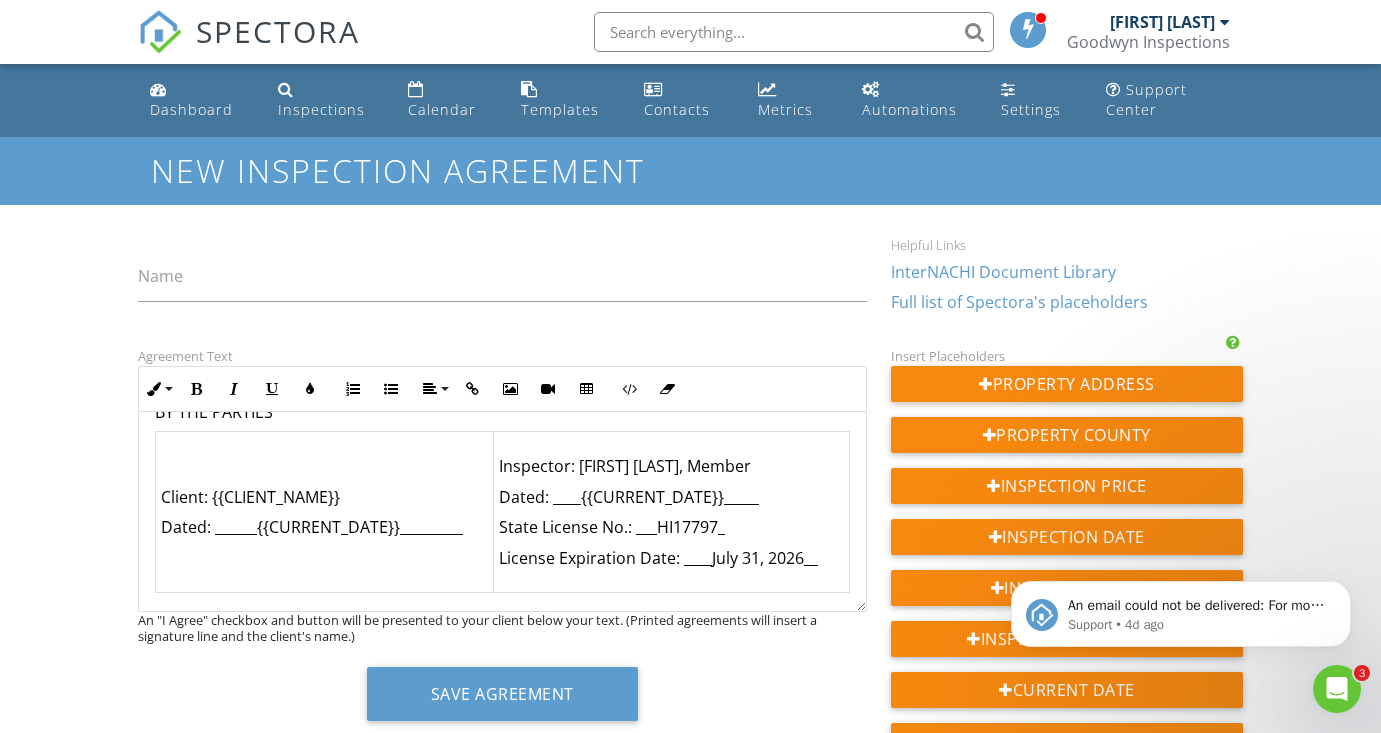 click at bounding box center (502, 642) 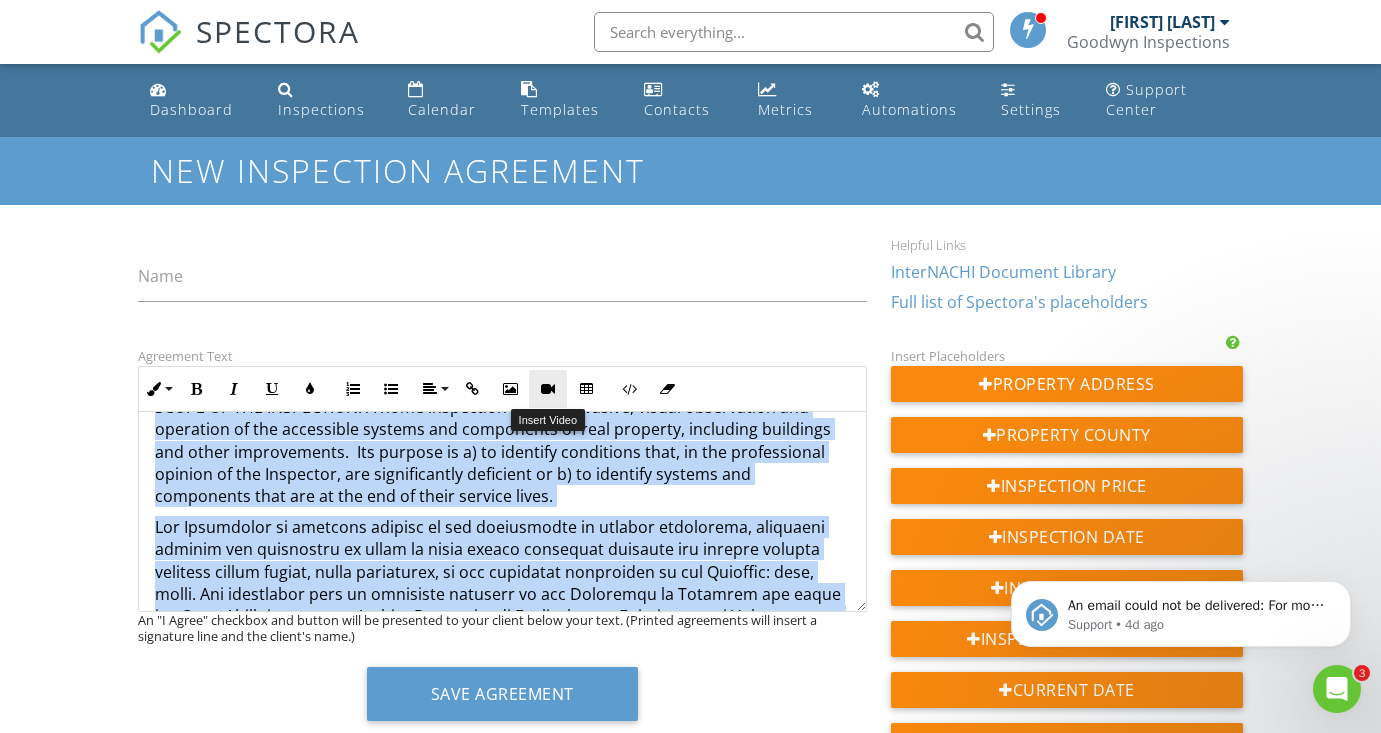 scroll, scrollTop: 0, scrollLeft: 0, axis: both 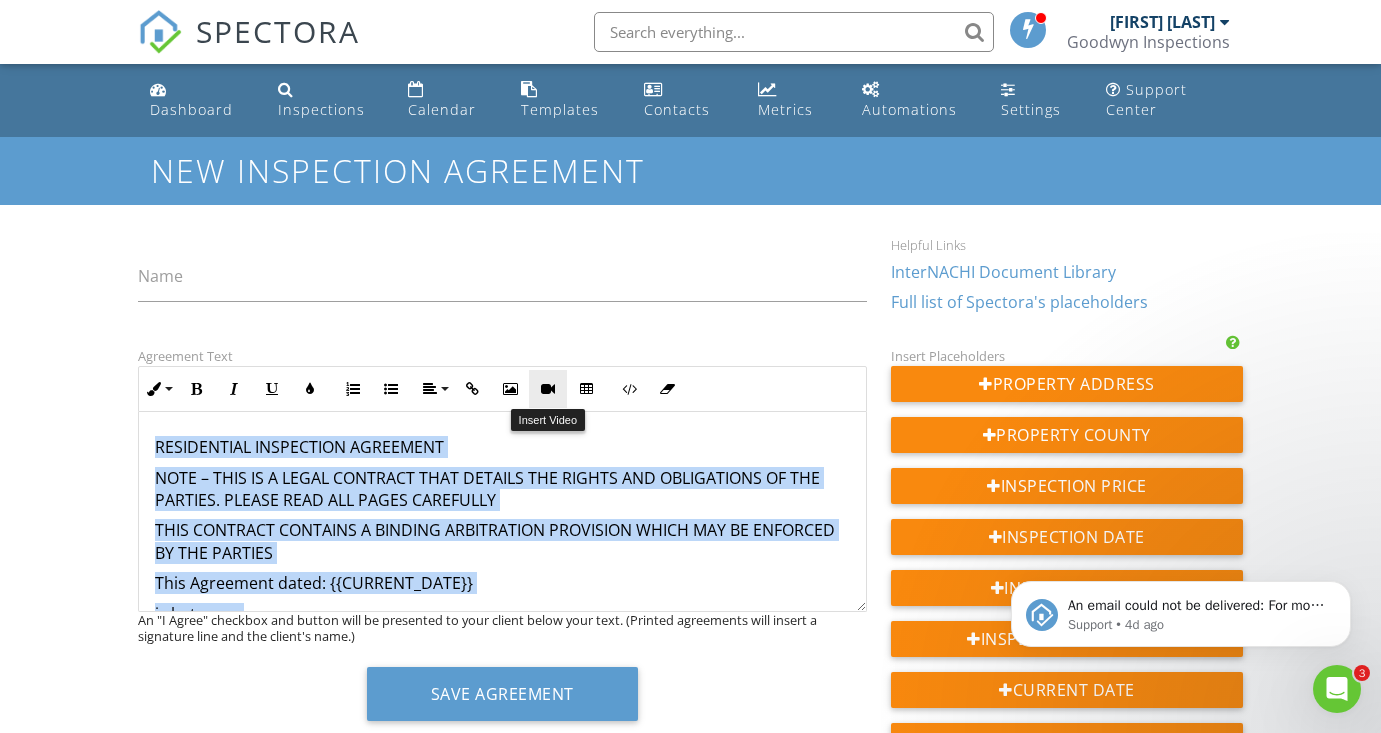 drag, startPoint x: 598, startPoint y: 565, endPoint x: 553, endPoint y: 383, distance: 187.48067 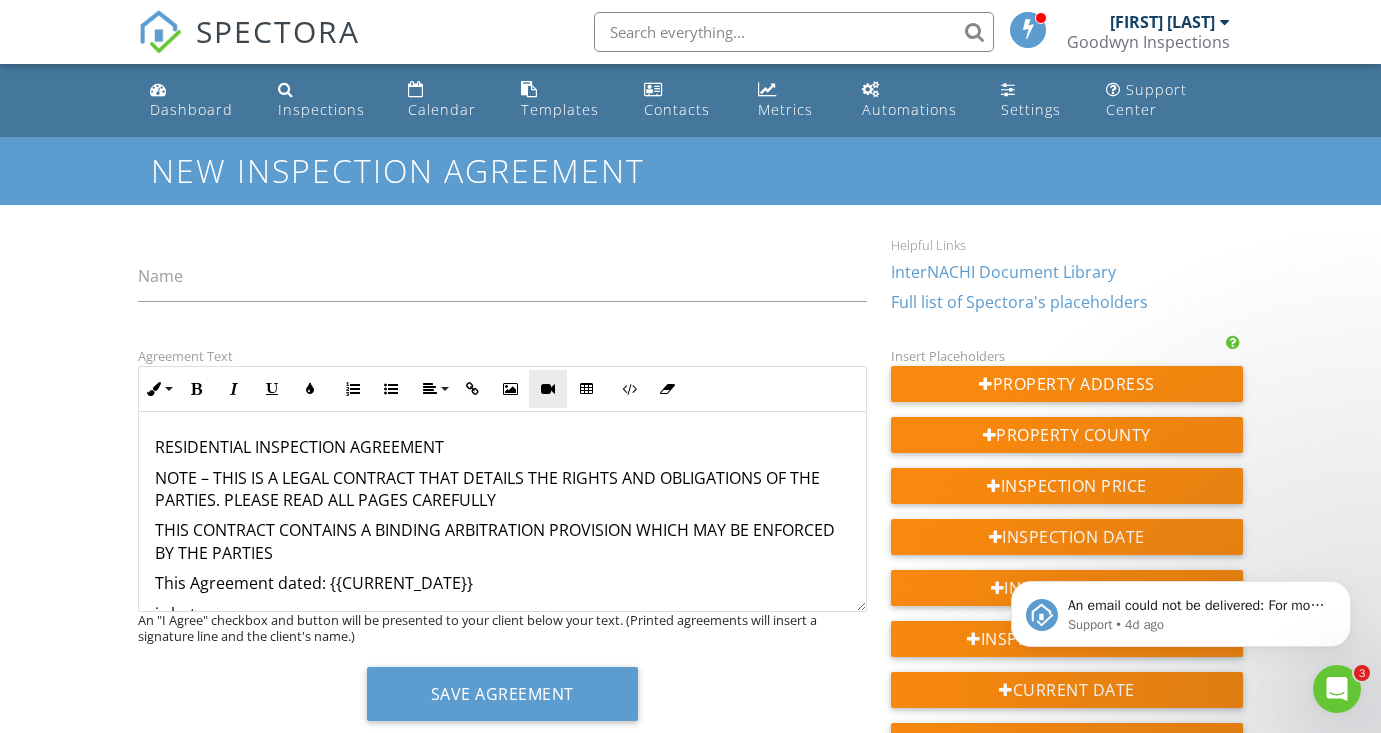 scroll, scrollTop: 4339, scrollLeft: 0, axis: vertical 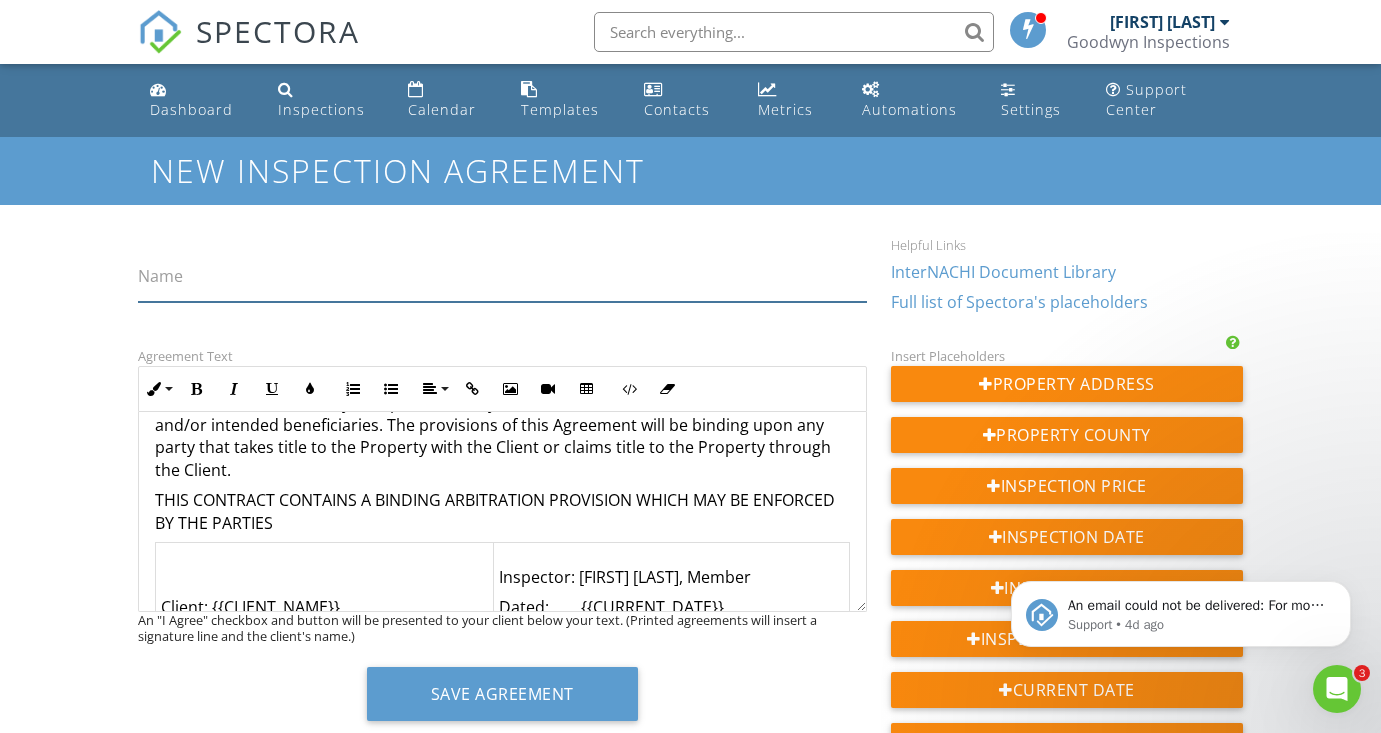 click on "Name" at bounding box center (502, 277) 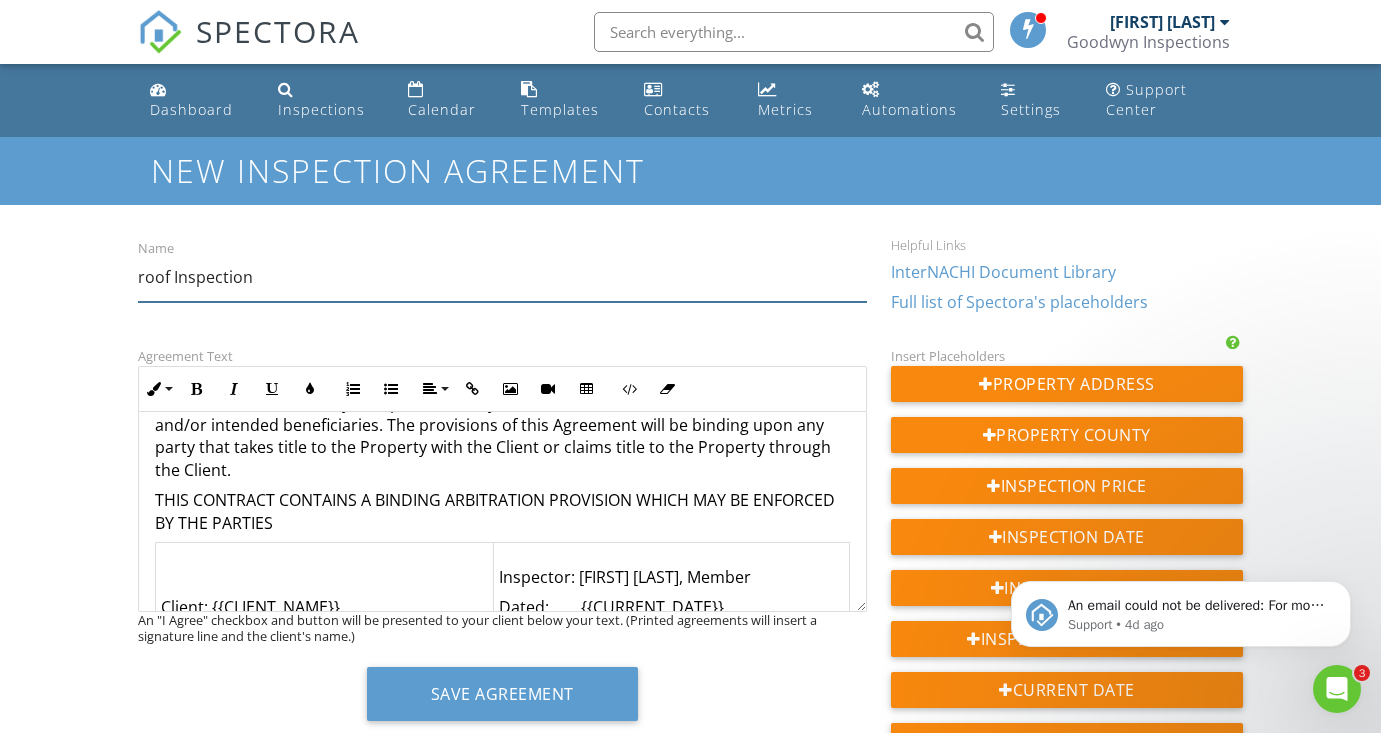 click on "roof Inspection" at bounding box center (502, 277) 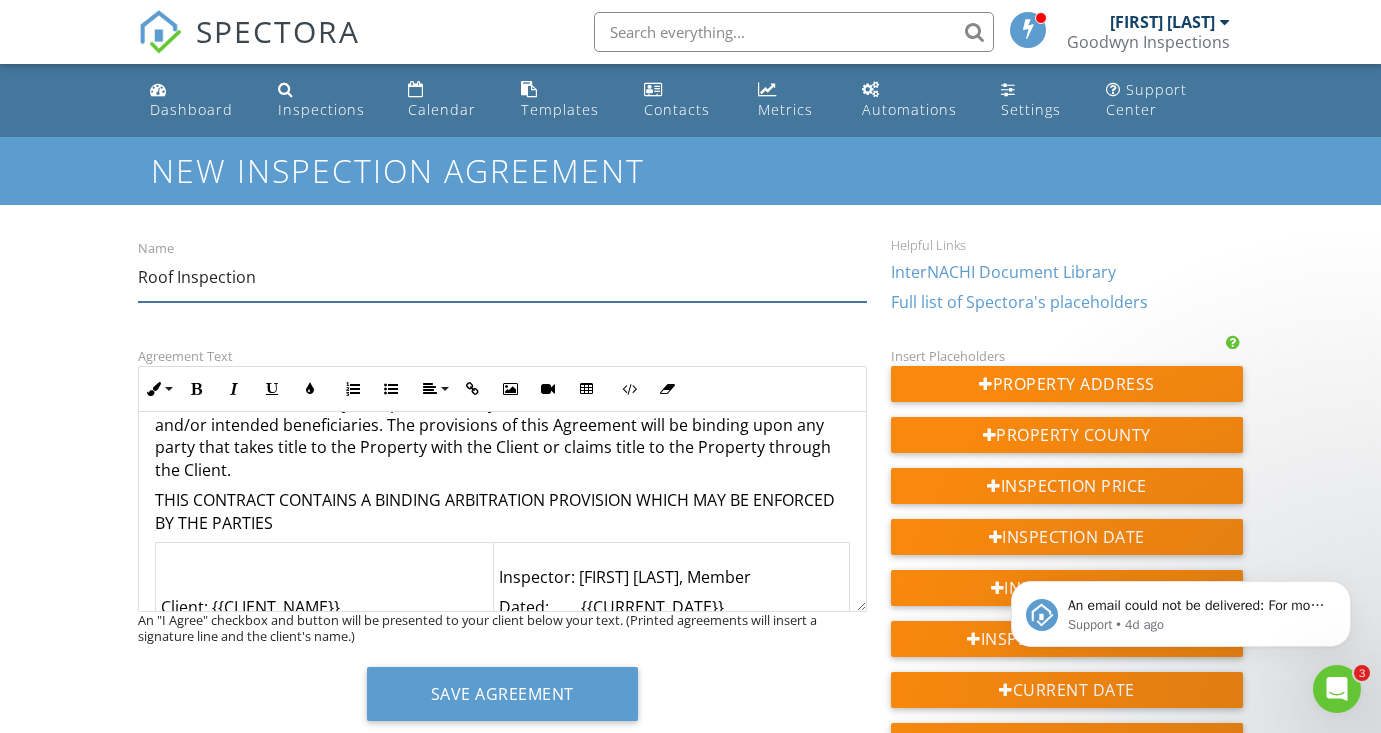 click on "Roof Inspection" at bounding box center (502, 277) 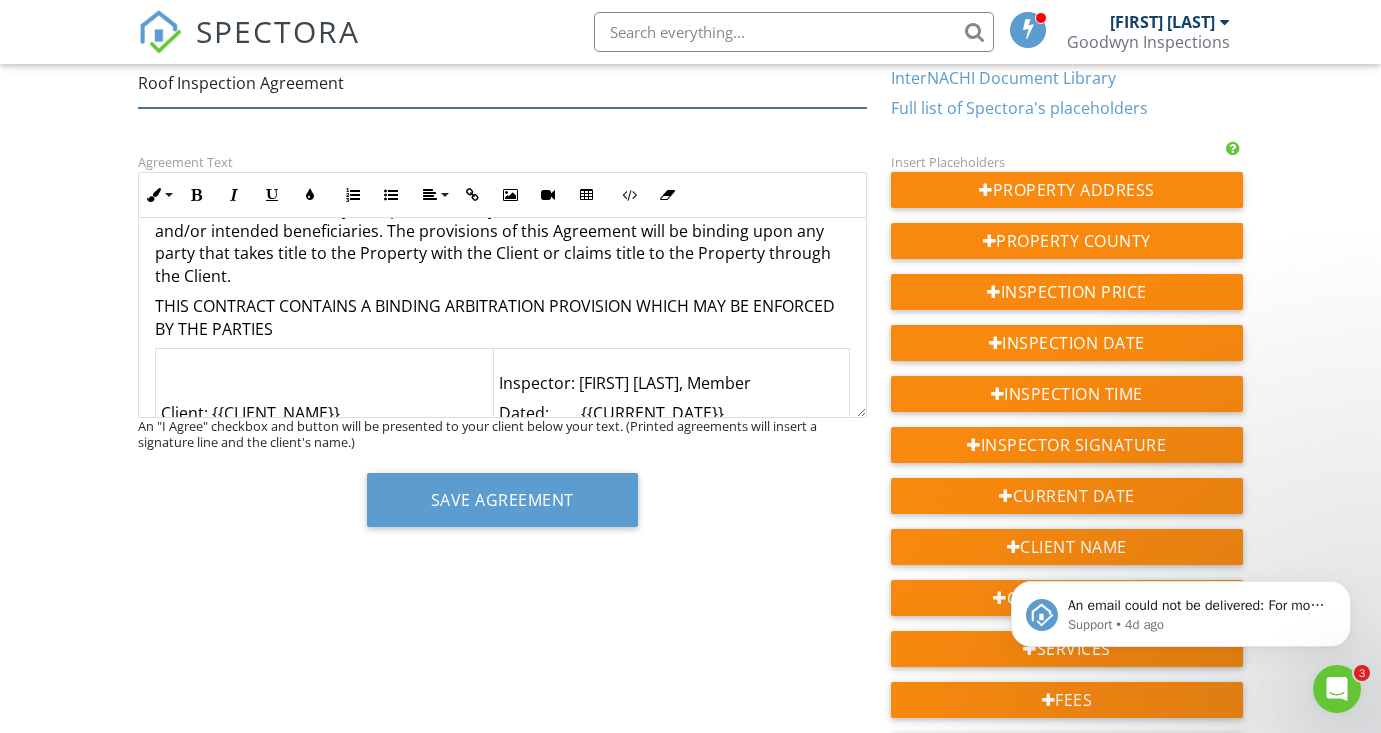 scroll, scrollTop: 219, scrollLeft: 0, axis: vertical 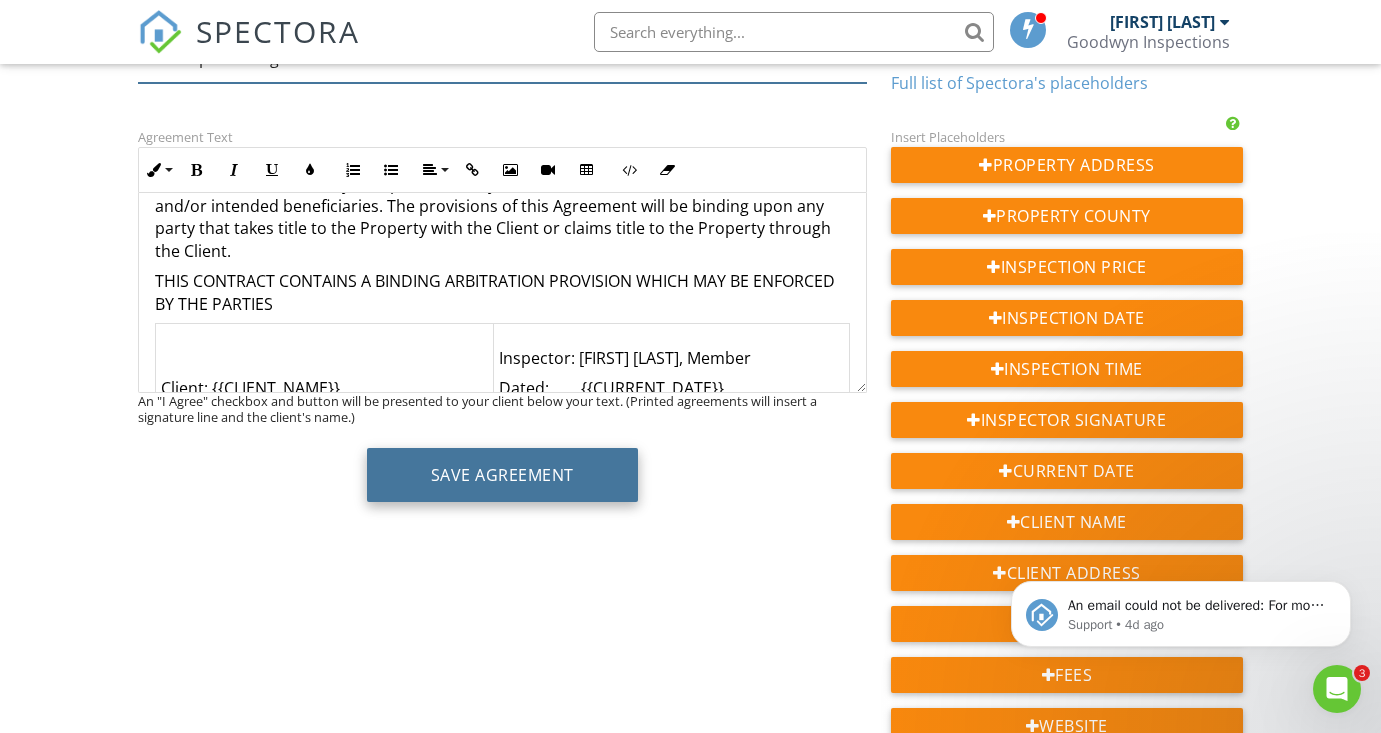 type on "Roof Inspection Agreement" 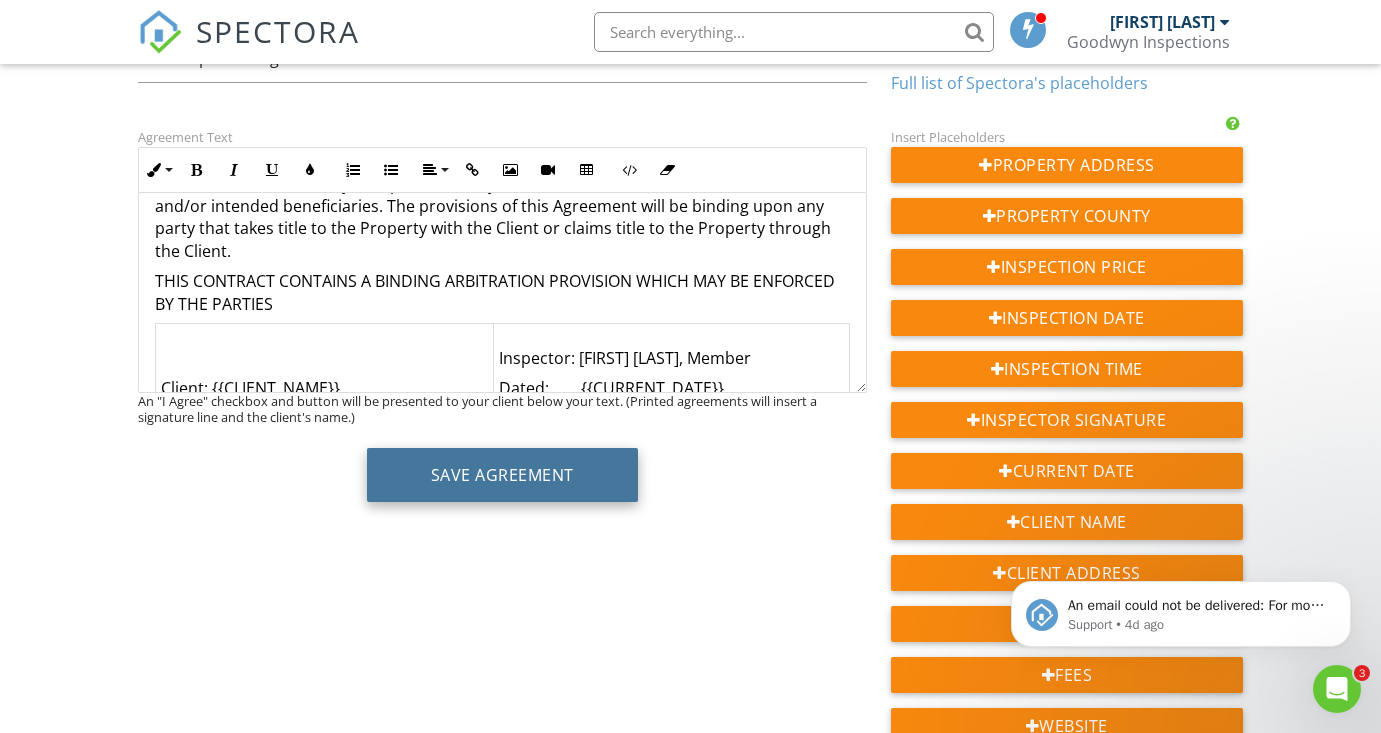 click on "Save Agreement" at bounding box center [502, 475] 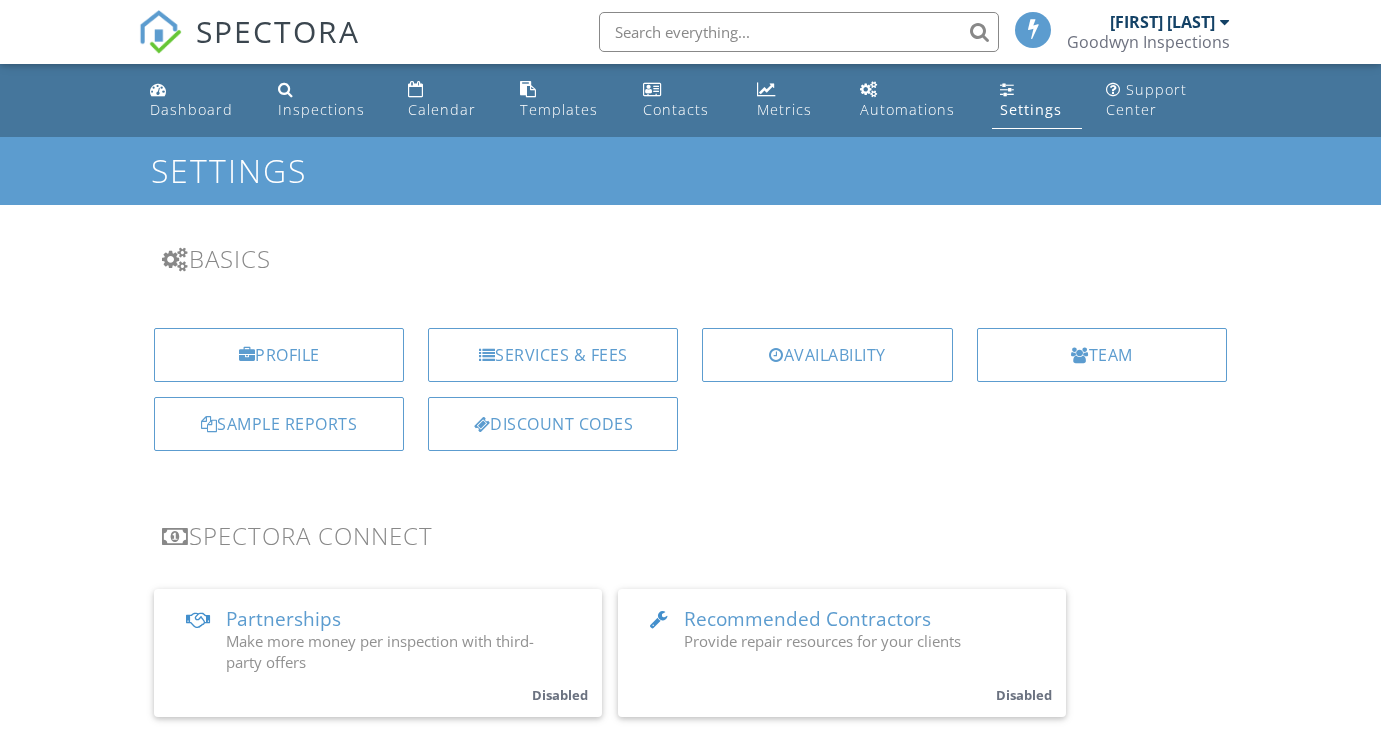 scroll, scrollTop: 68, scrollLeft: 0, axis: vertical 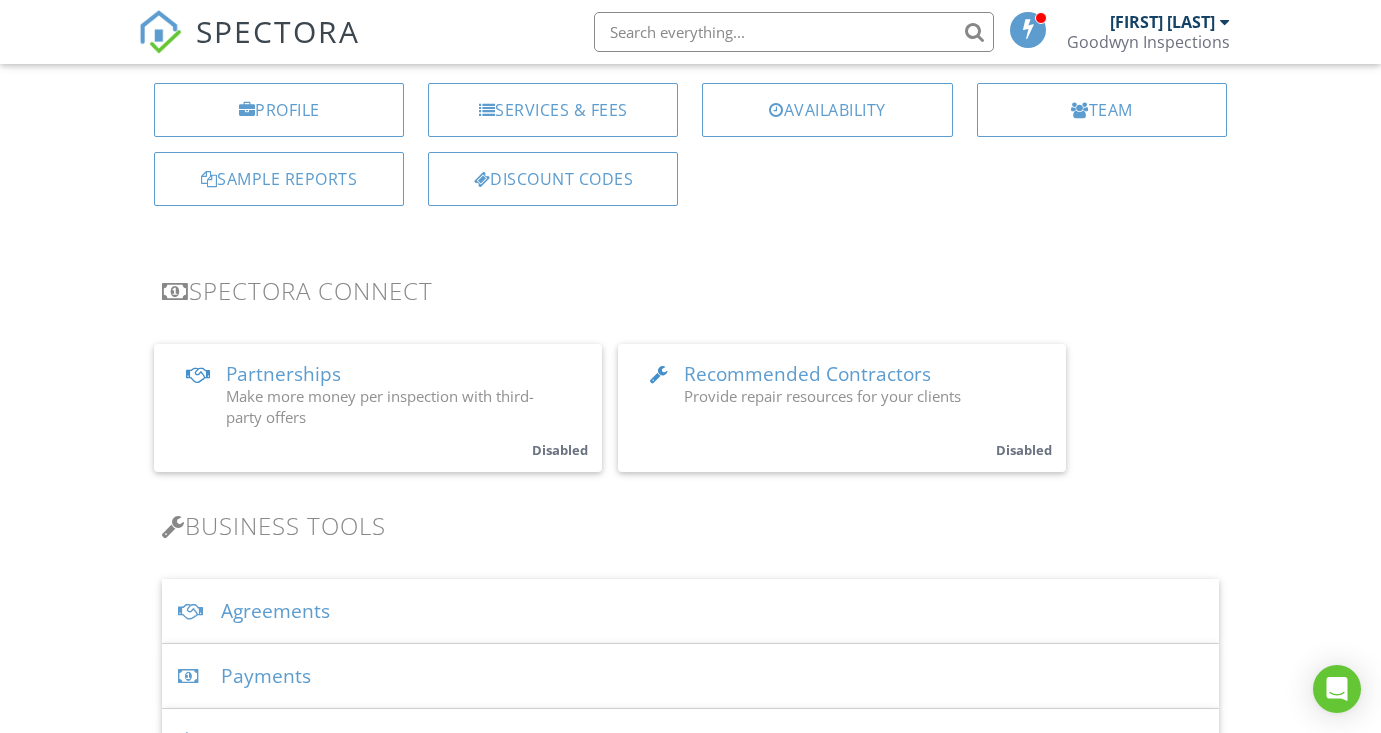 click on "Agreements" at bounding box center (690, 611) 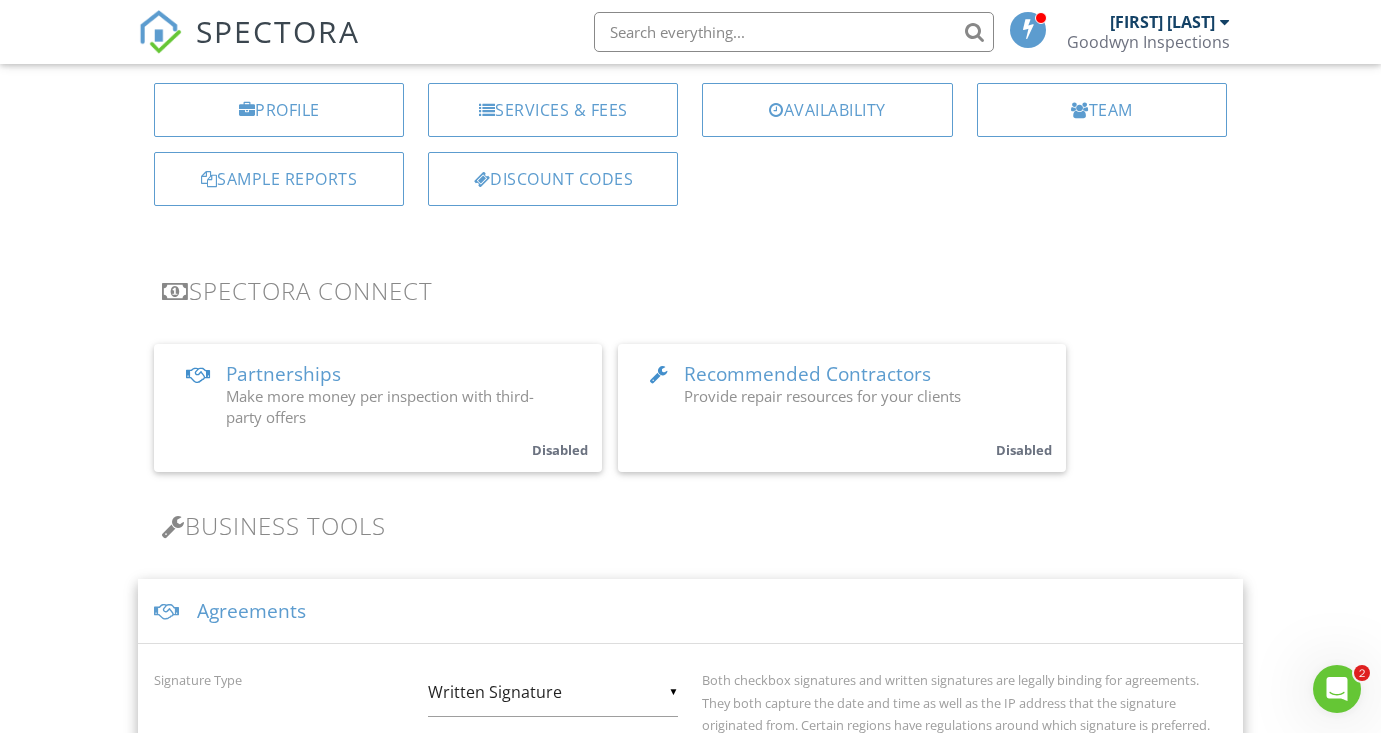 scroll, scrollTop: 0, scrollLeft: 0, axis: both 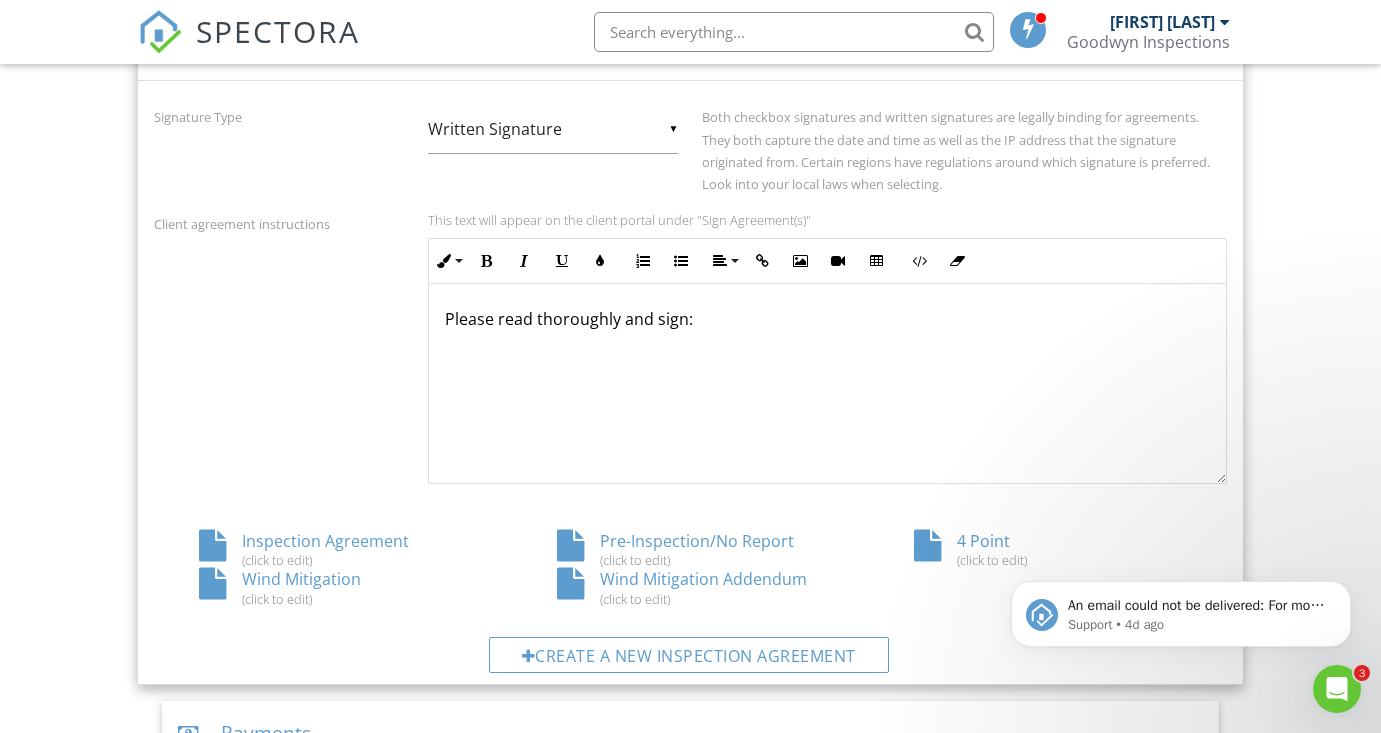 click on "Inspection Agreement
(click to edit)" at bounding box center [333, 549] 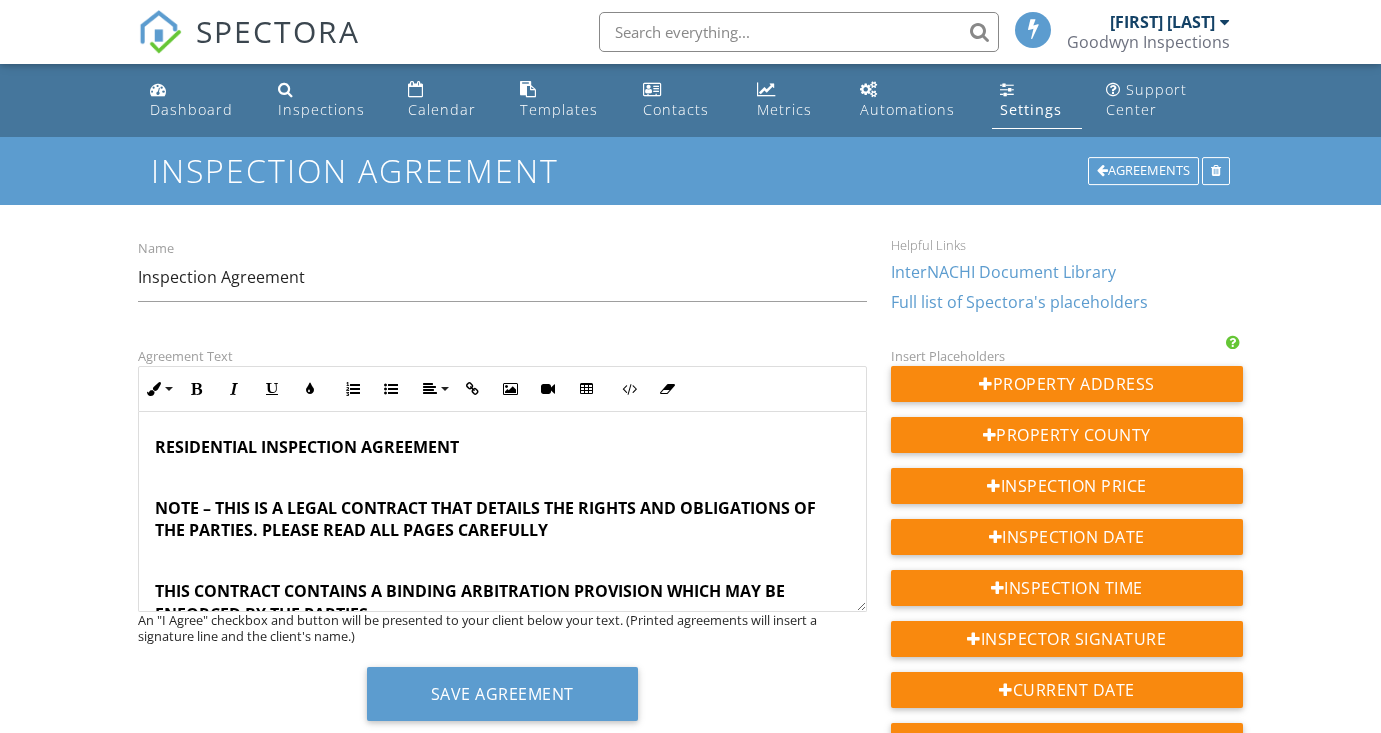 scroll, scrollTop: 0, scrollLeft: 0, axis: both 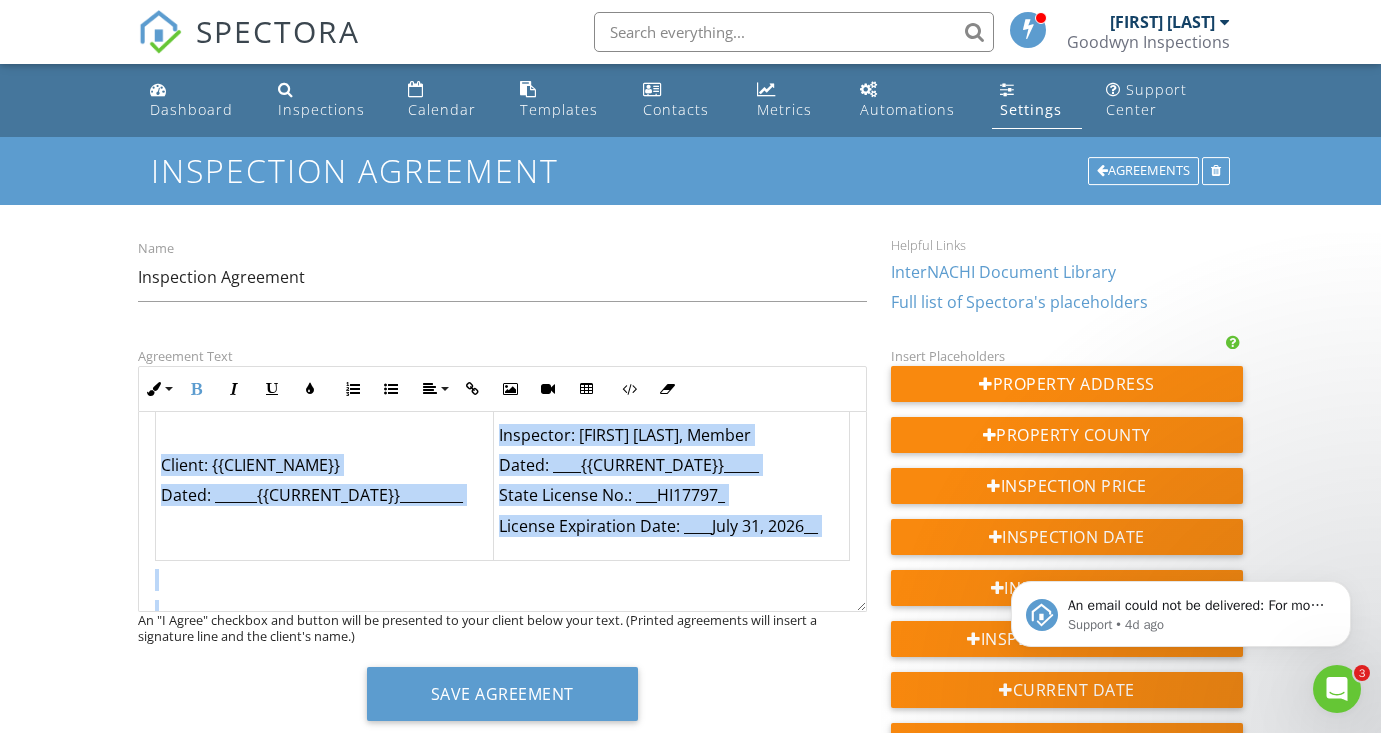 drag, startPoint x: 151, startPoint y: 431, endPoint x: 307, endPoint y: 642, distance: 262.4062 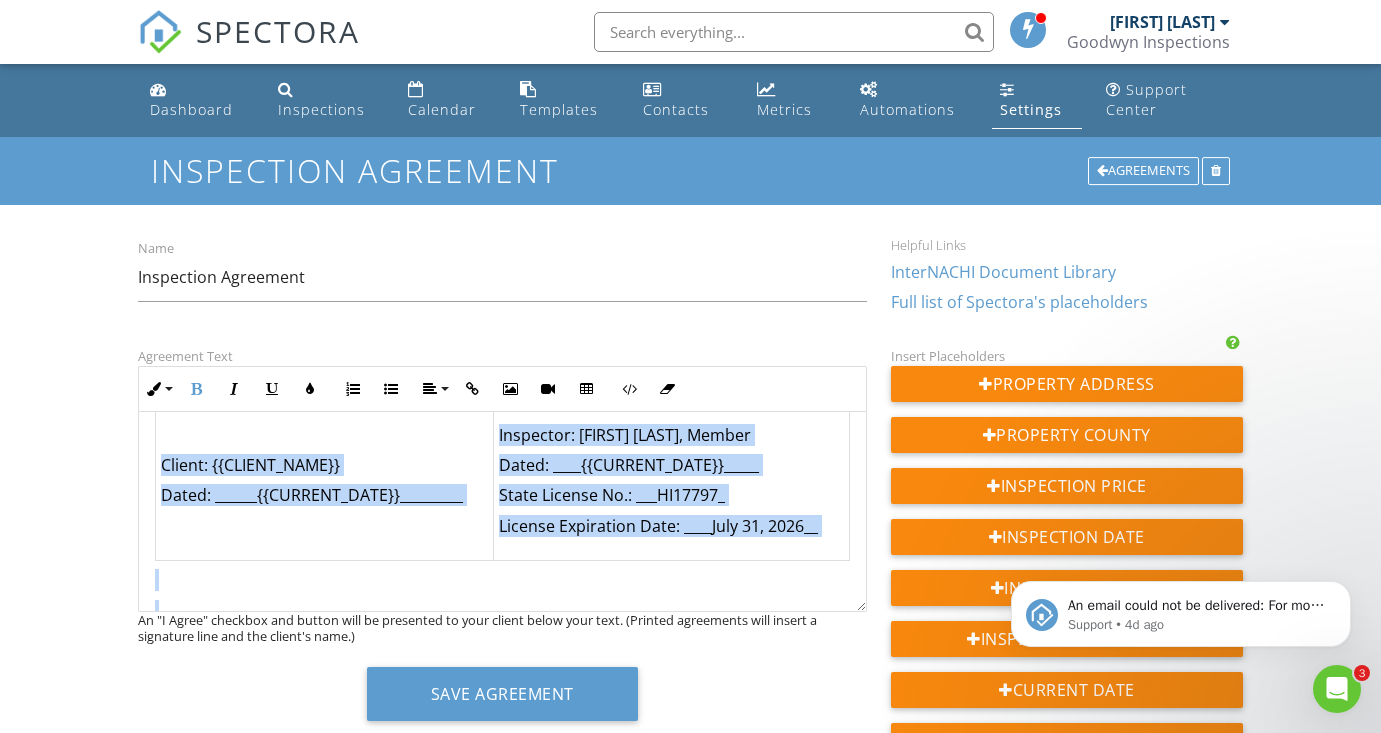 copy on "LOREMIPSUMD SITAMETCON ADIPISCIN ELIT – SEDD EI T INCID UTLABORE ETDO MAGNAAL ENI ADMINI VEN QUISNOSTRUD EX ULL LABORIS. NISIAL EXEA COM CONSE DUISAUTEI INRE VOLUPTAT VELITESS C FUGIATN PARIATUREXC SINTOCCAE CUPID NON PR SUNTCULP QU OFF DESERUN Moll Animidest labor:  {{PERSPIC_UNDE}} om istenat: Errorv: {{ACCUSA_DOLO}} lau  Totamrema : Eaqueip Quaeabilloi Ver qu architecto be vit dictaexpl Nemoenim:  Ipsamq Volupt Asperna:  {{AUTODIT}} Fug : {{CONS}} MAGNI DO EOSRATIO SEQUINES NEQUE PO QUI DOLOREMADI:  N eius moditempor in m quaeratetia, minuss nobiseligen opt cumquenih im quo placeatfac possimu ass repellendu te aute quibusda, officiisd rerumnece sae eveni voluptatesre.  Rec itaquee hi t) sa delectus reiciendis volu, ma ali perferendisd asperio re min Nostrumex, ull corporissusci laboriosa al c) co quidmaxi molliti mol harumquide reru fac ex dis nam li tempo cumsolu nobis. Eli Optiocumqu ni impeditm quodmax pl fac possimusomn lo ipsumdo sitametcon, adipiscin elitsed doe temporinci ut labor et dolor magnaa..." 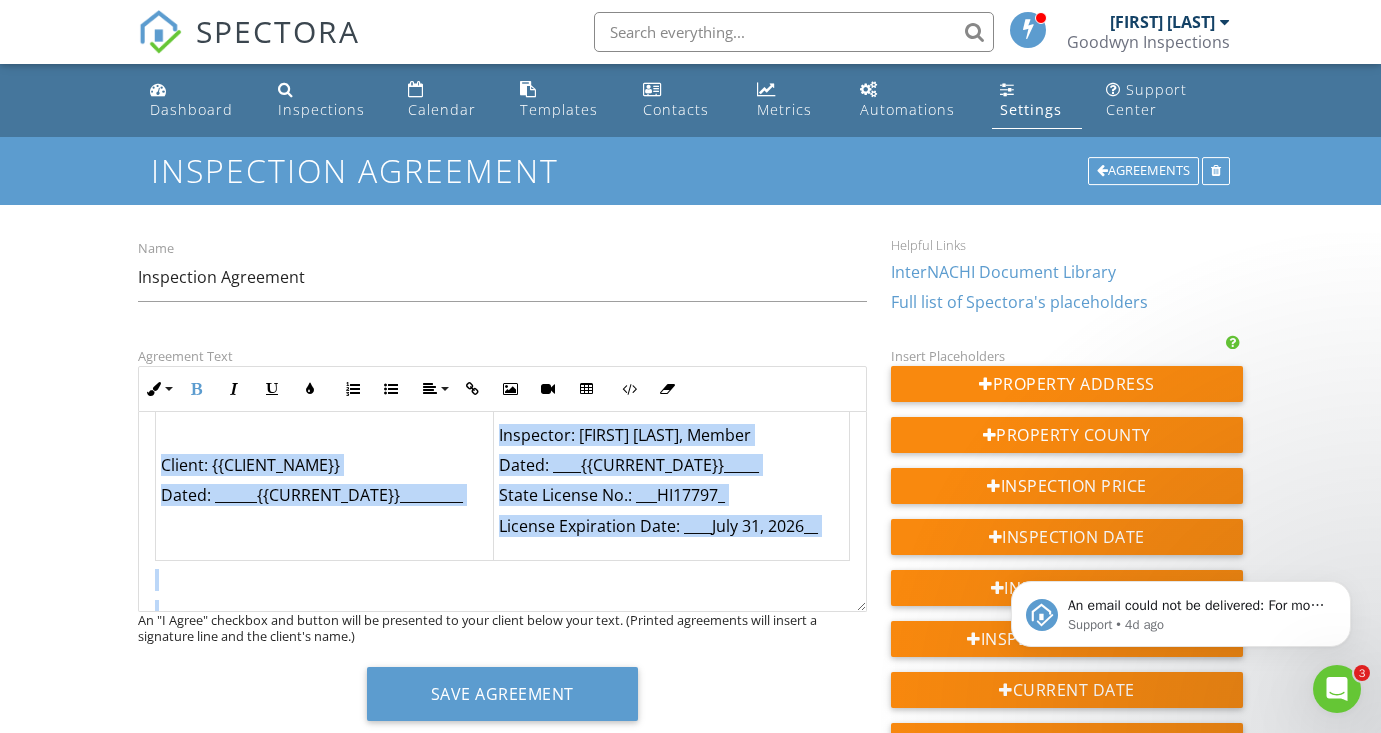 click on "Inspector: [FIRST] [LAST], Member Dated: _____{{CURRENT_DATE}}_____ State License No.: ___HI17797_ License Expiration Date: ____July 31, 2026__" at bounding box center [671, 480] 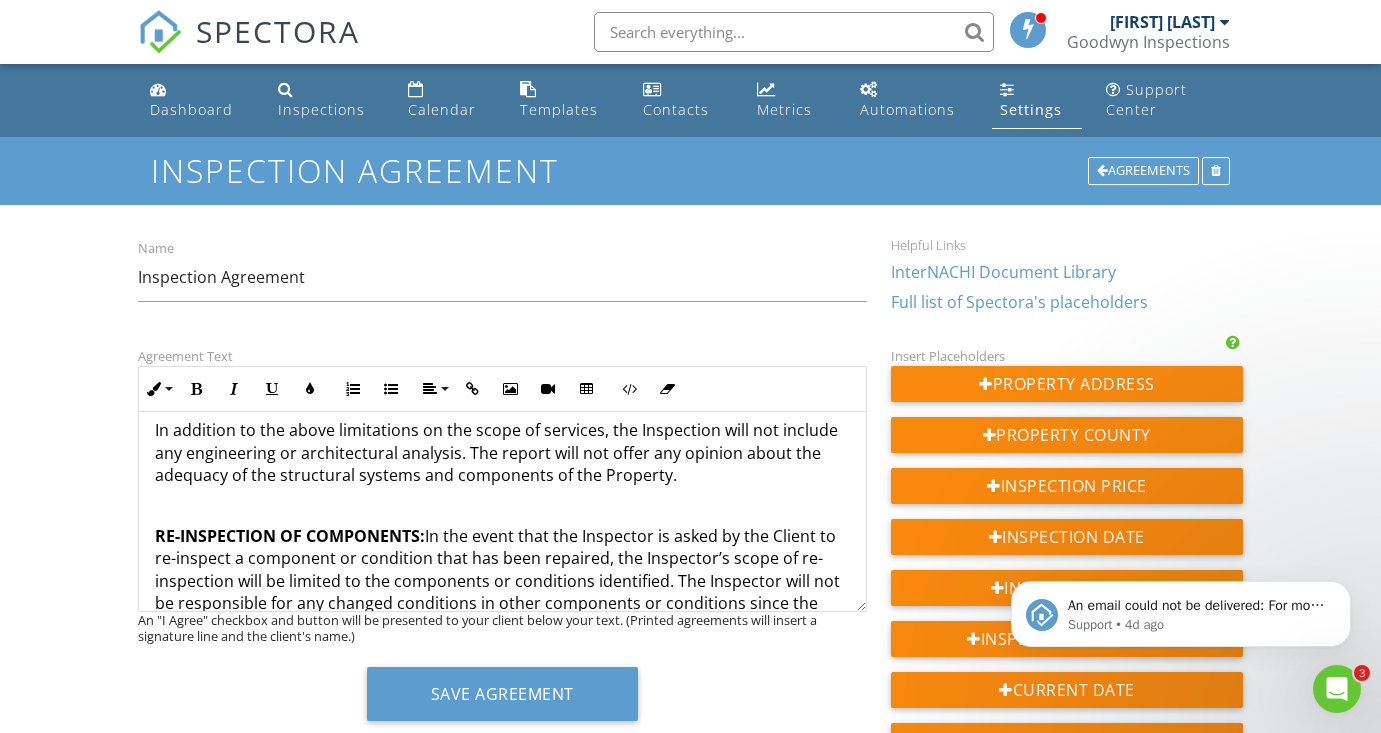 scroll, scrollTop: 3158, scrollLeft: 0, axis: vertical 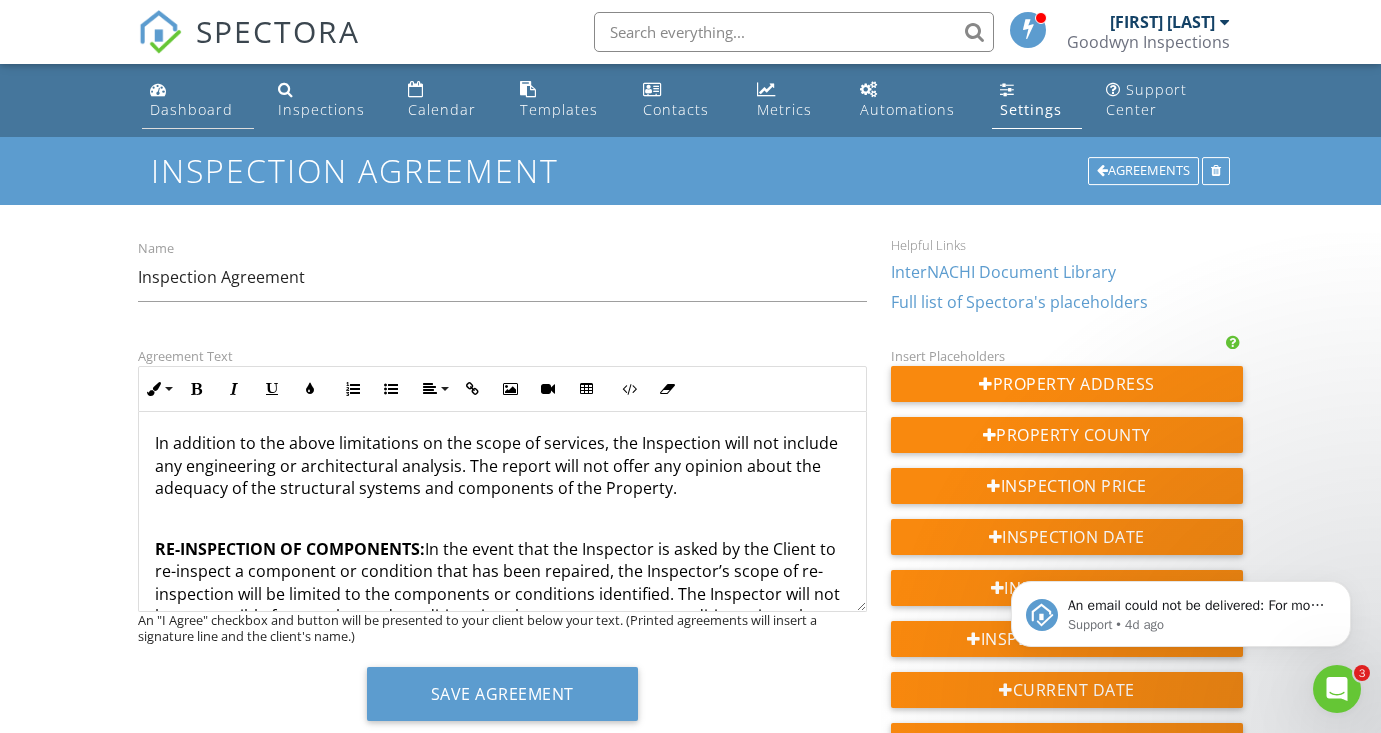 click on "Dashboard" at bounding box center (191, 109) 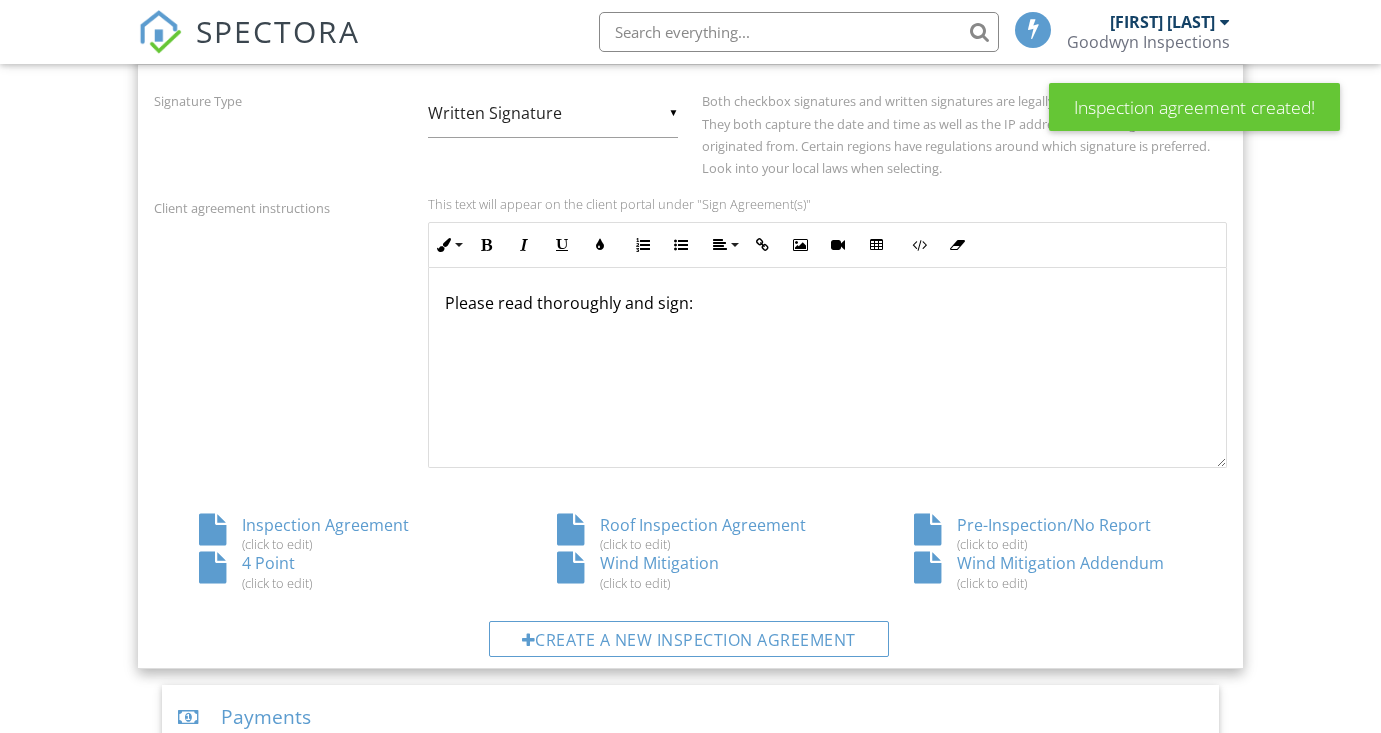 scroll, scrollTop: 764, scrollLeft: 0, axis: vertical 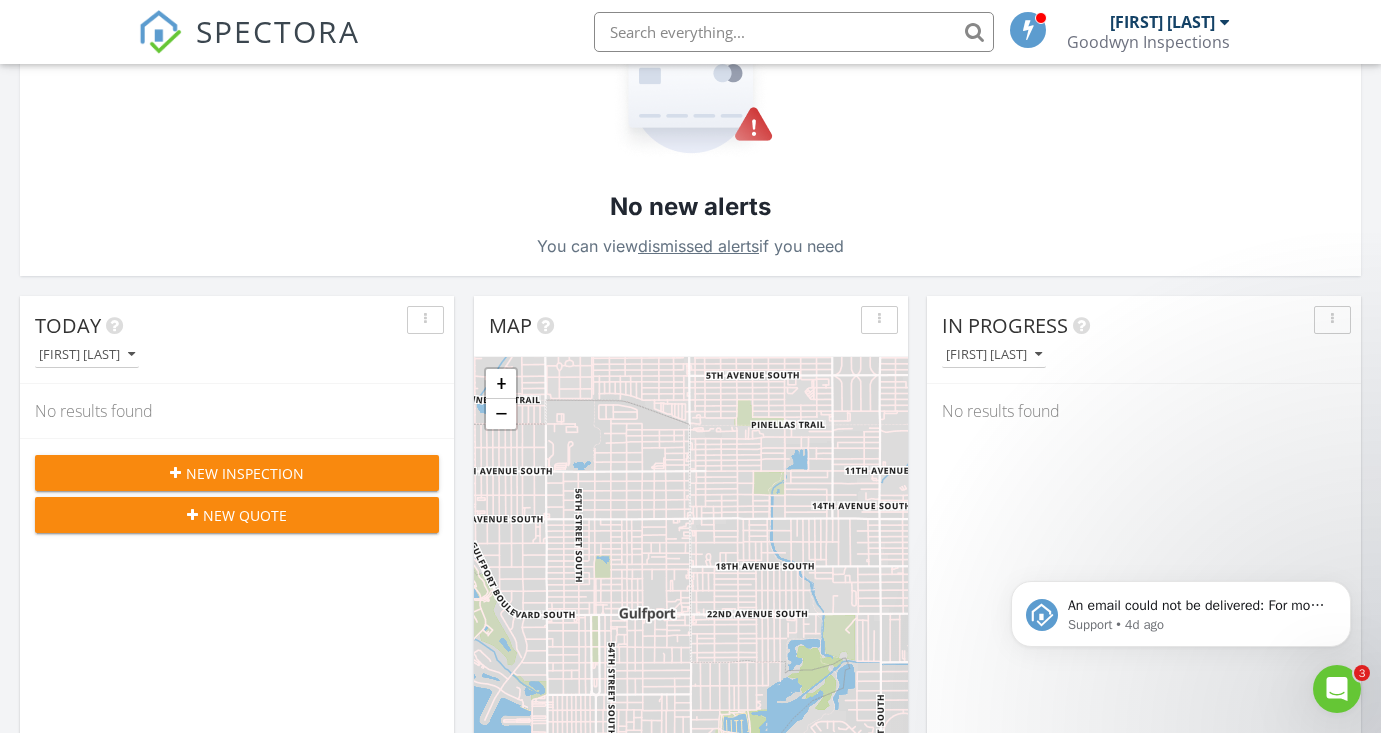 click on "New Inspection" at bounding box center (245, 473) 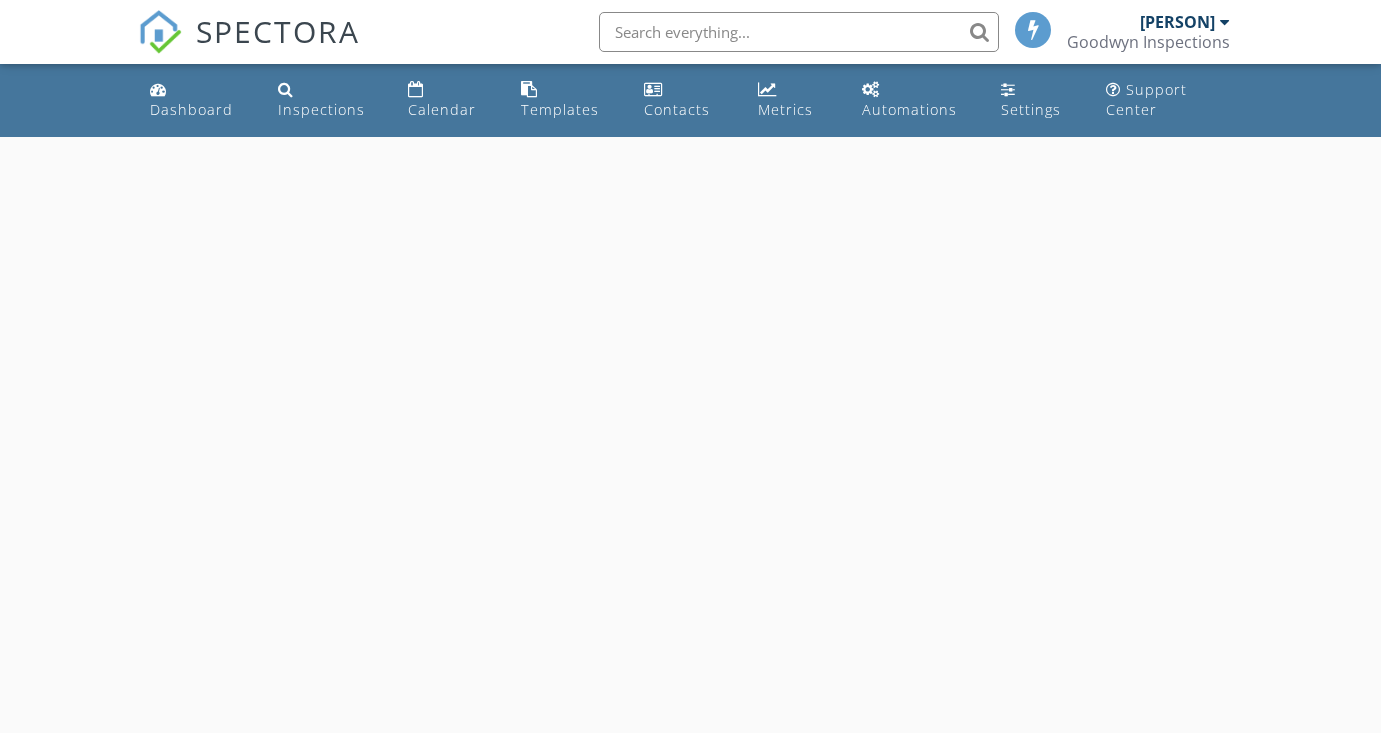 scroll, scrollTop: 0, scrollLeft: 0, axis: both 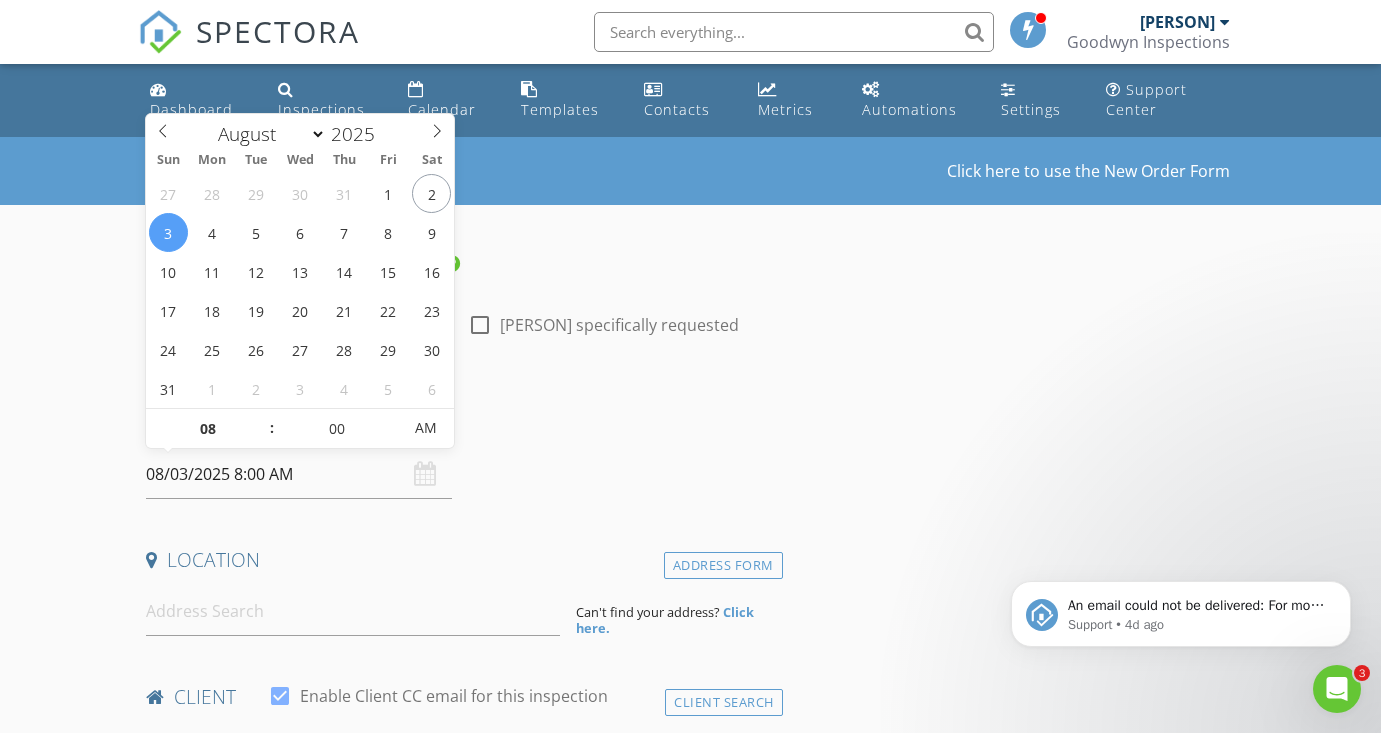 click on "08/03/2025 8:00 AM" at bounding box center [299, 474] 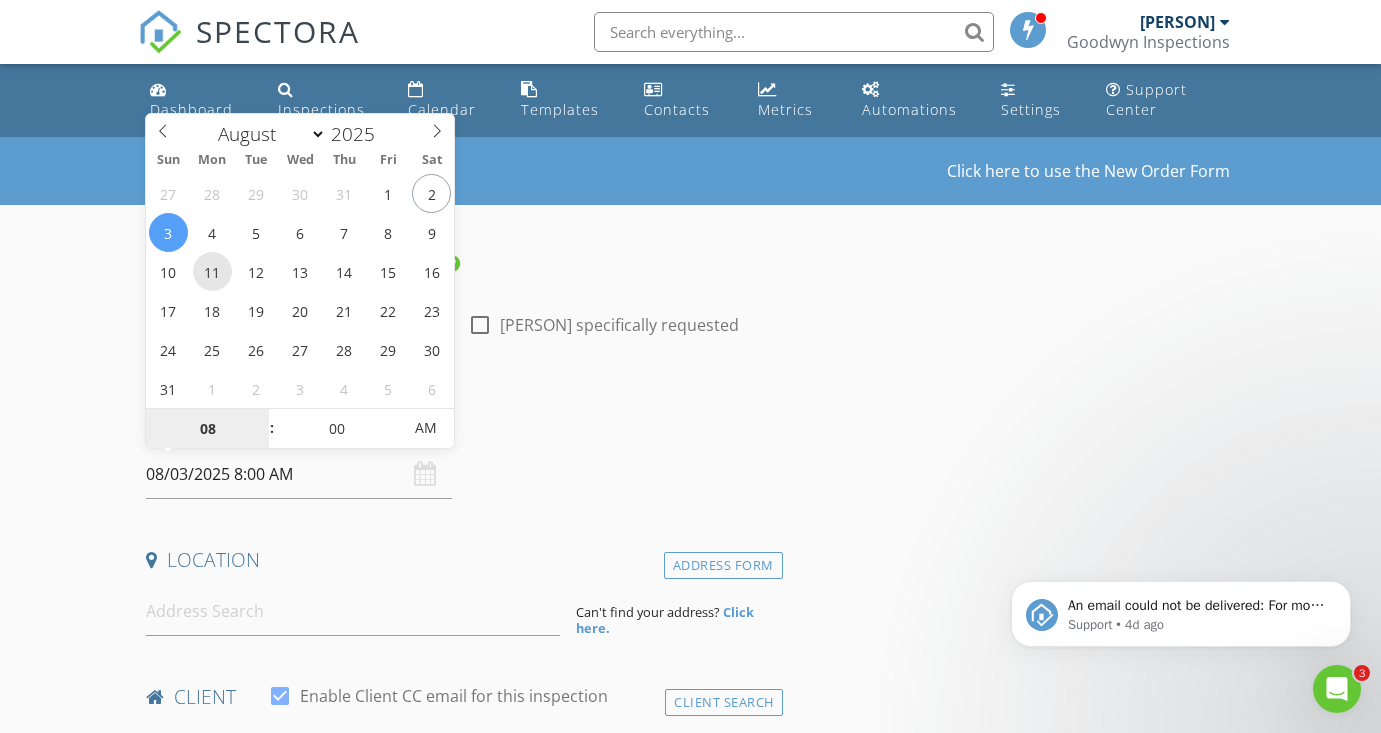 type on "08/11/2025 8:00 AM" 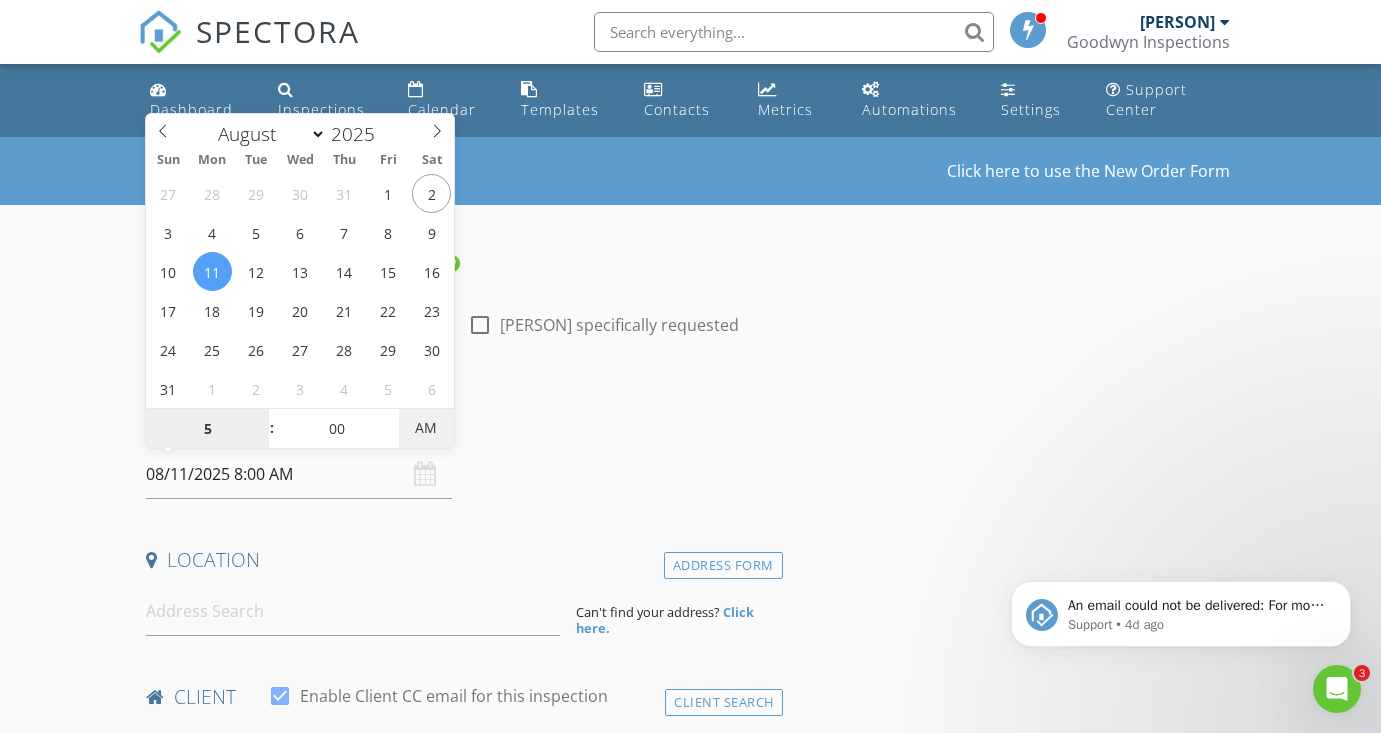 type on "05" 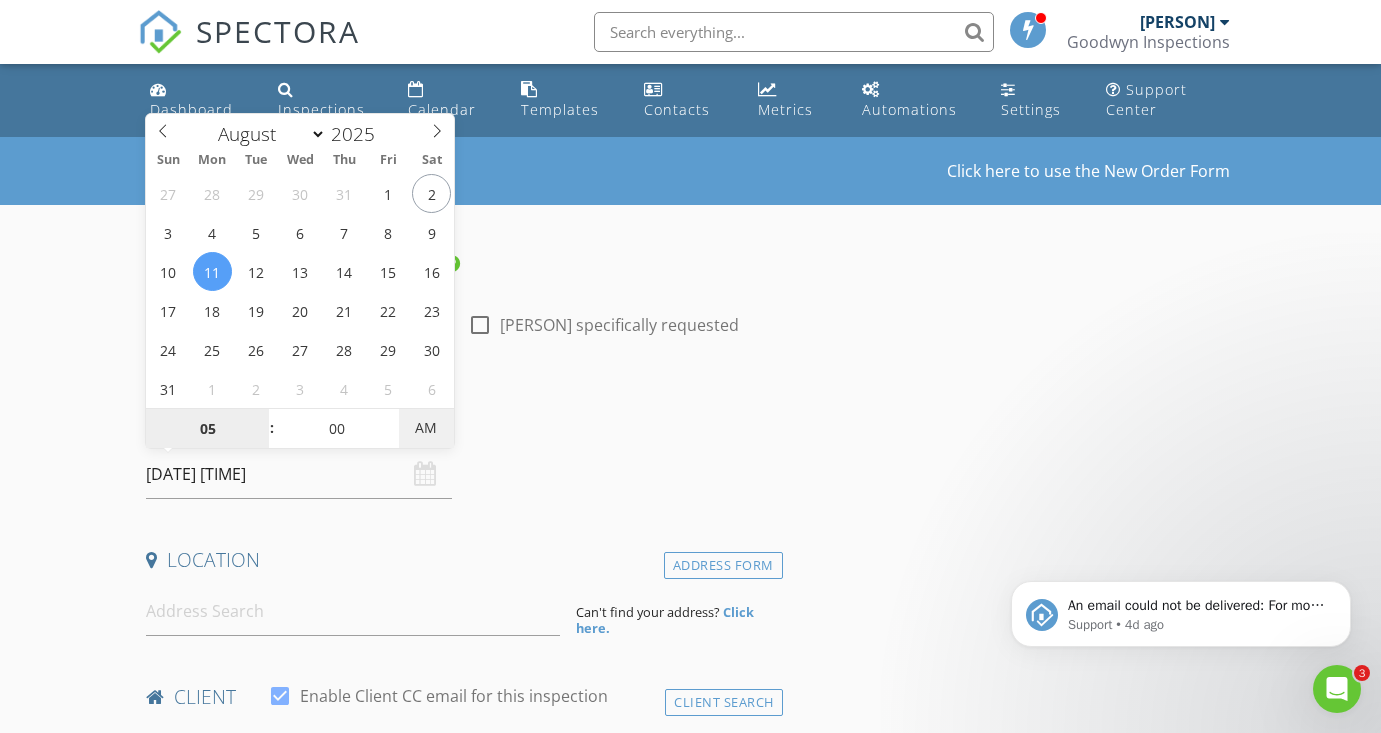 click on "AM" at bounding box center [426, 428] 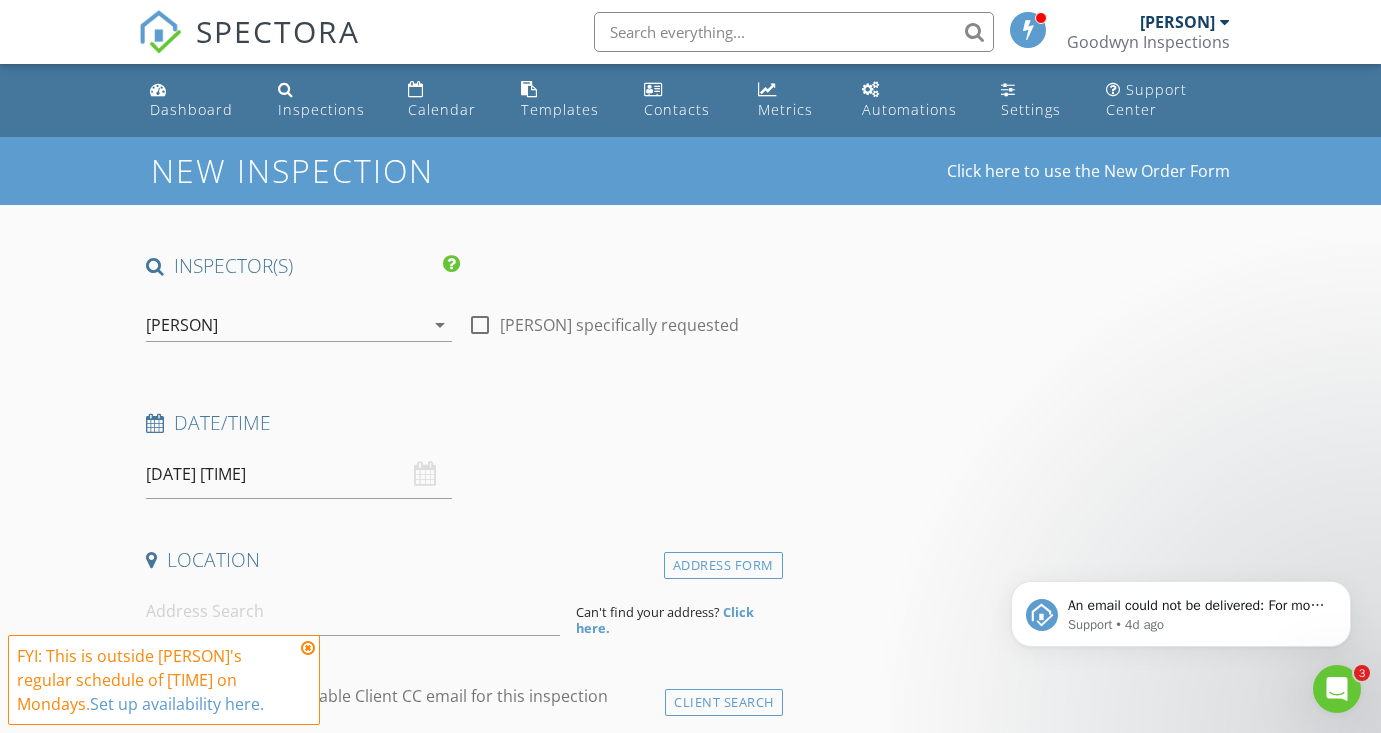 click on "Date/Time
08/11/2025 5:00 PM" at bounding box center [460, 454] 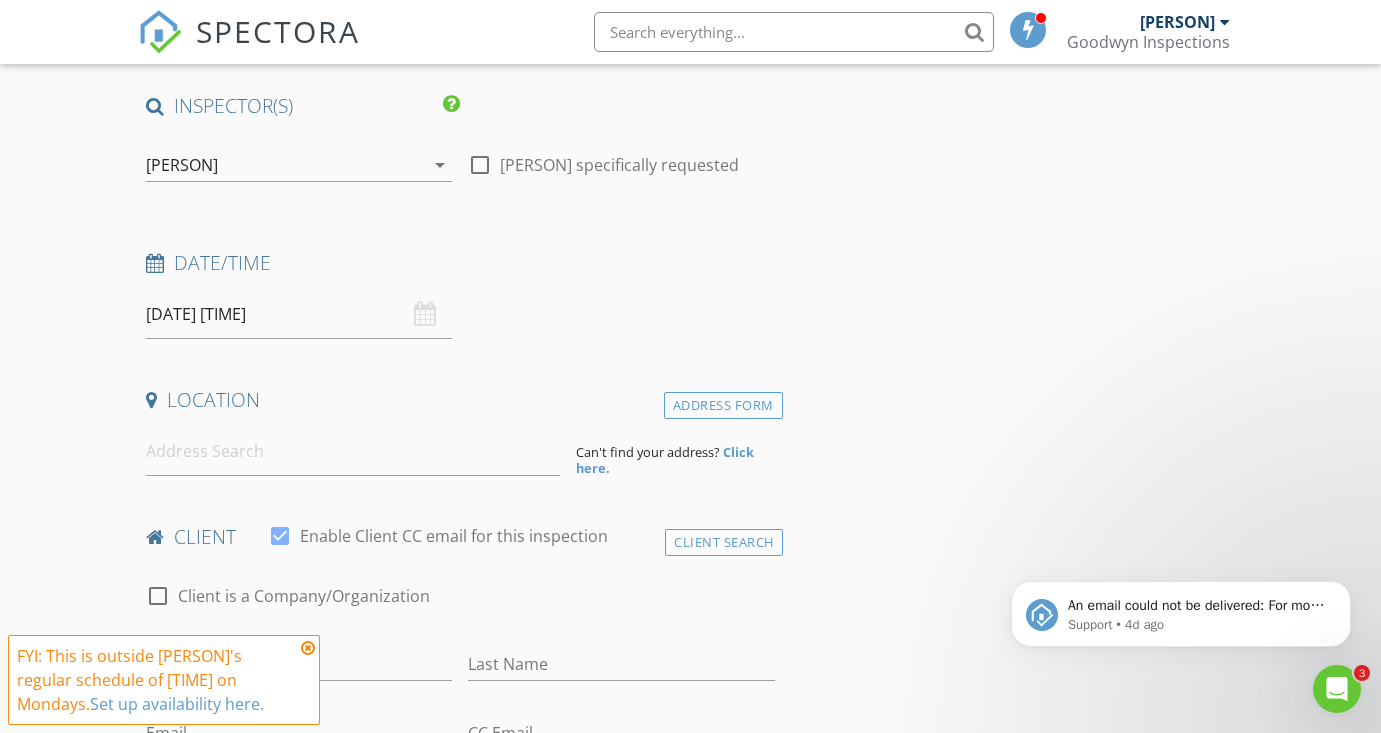 scroll, scrollTop: 190, scrollLeft: 0, axis: vertical 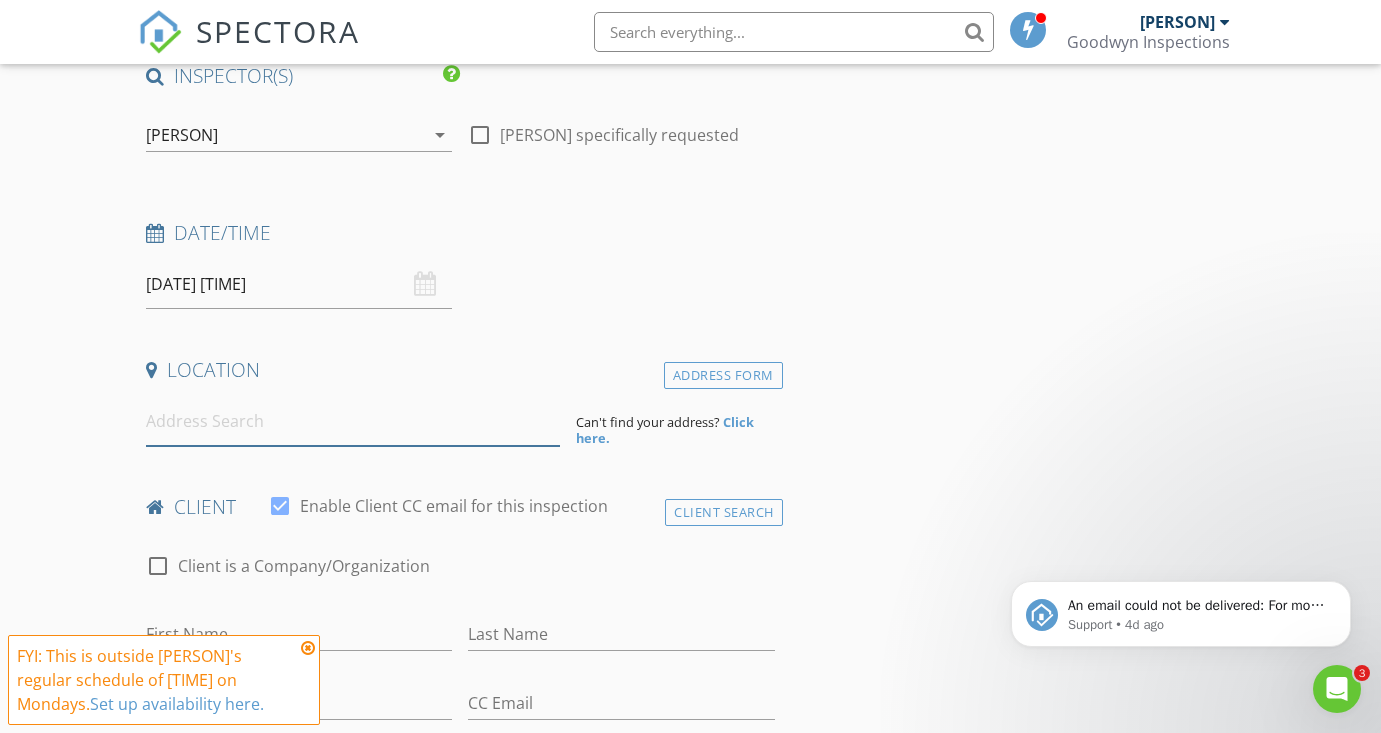 click at bounding box center (353, 421) 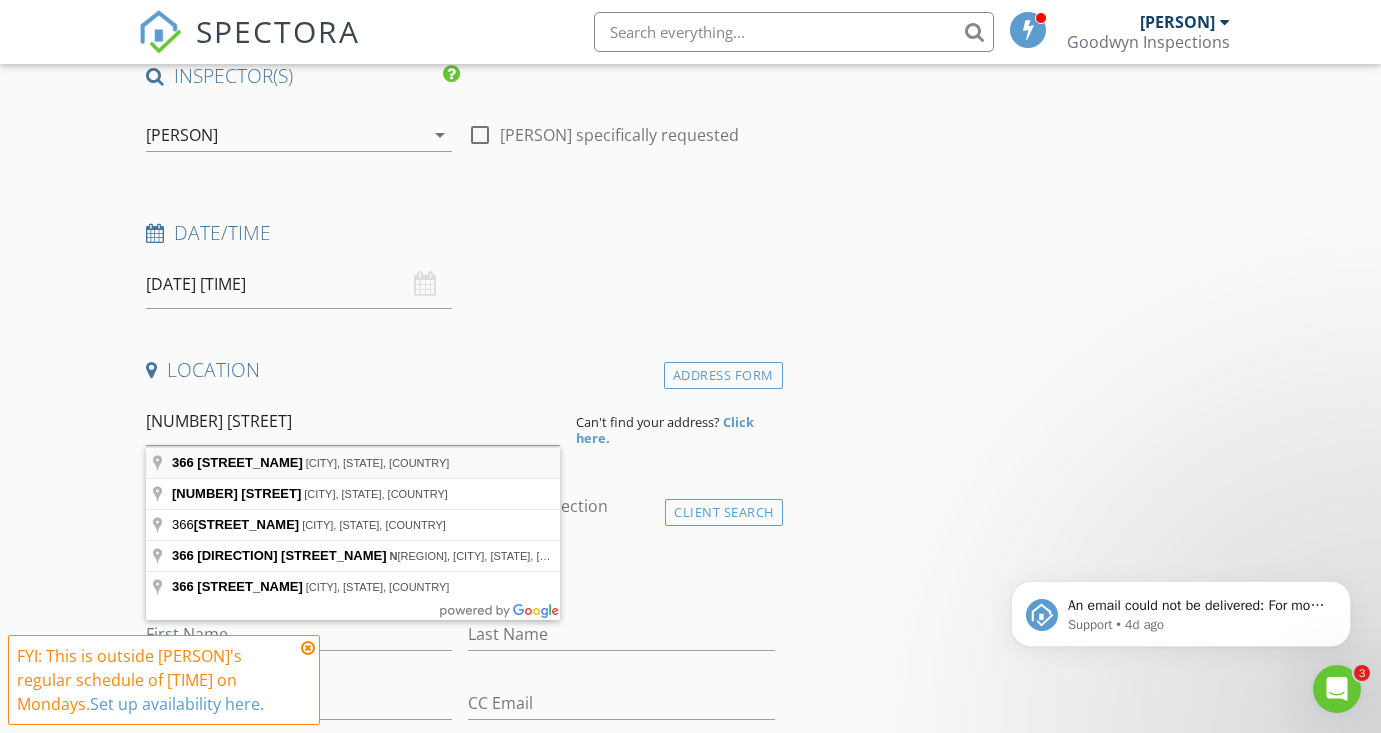 type on "366 51st Ave N, St. Petersburg, FL, USA" 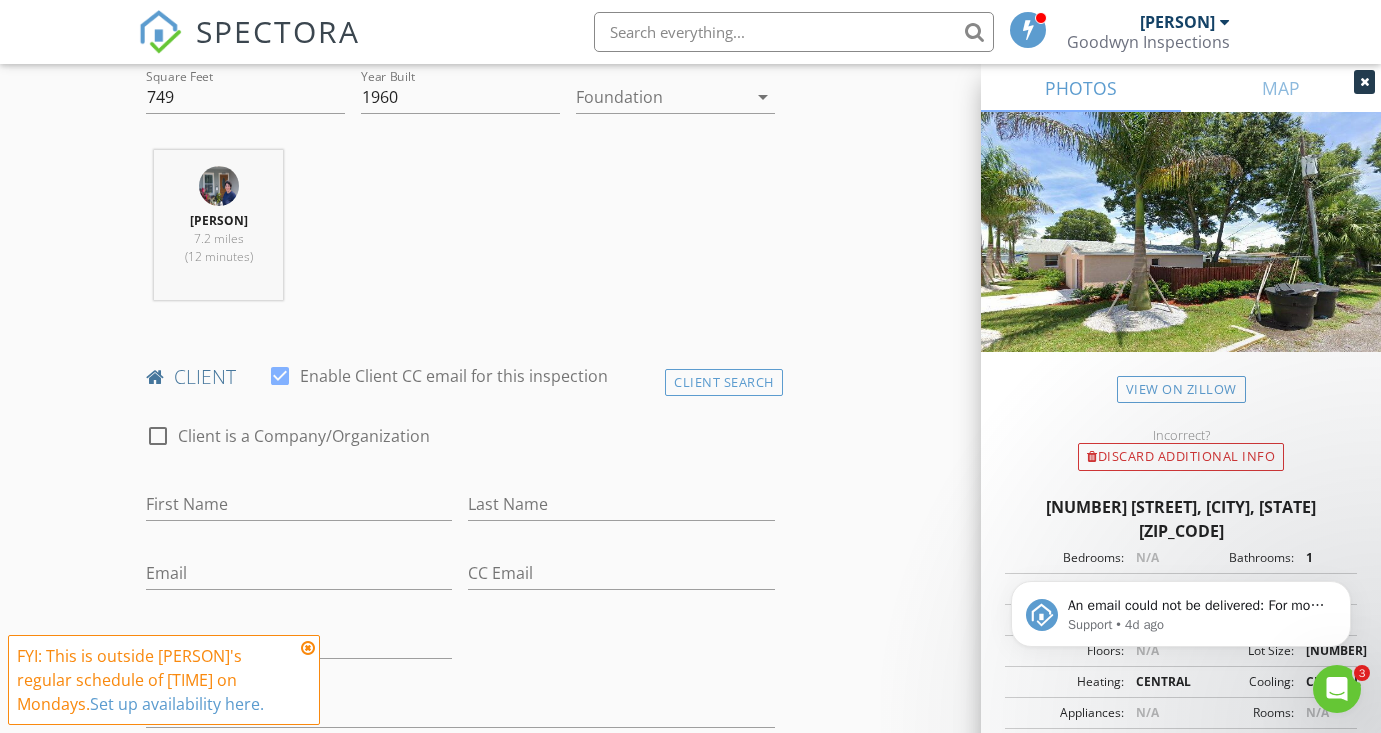 scroll, scrollTop: 737, scrollLeft: 0, axis: vertical 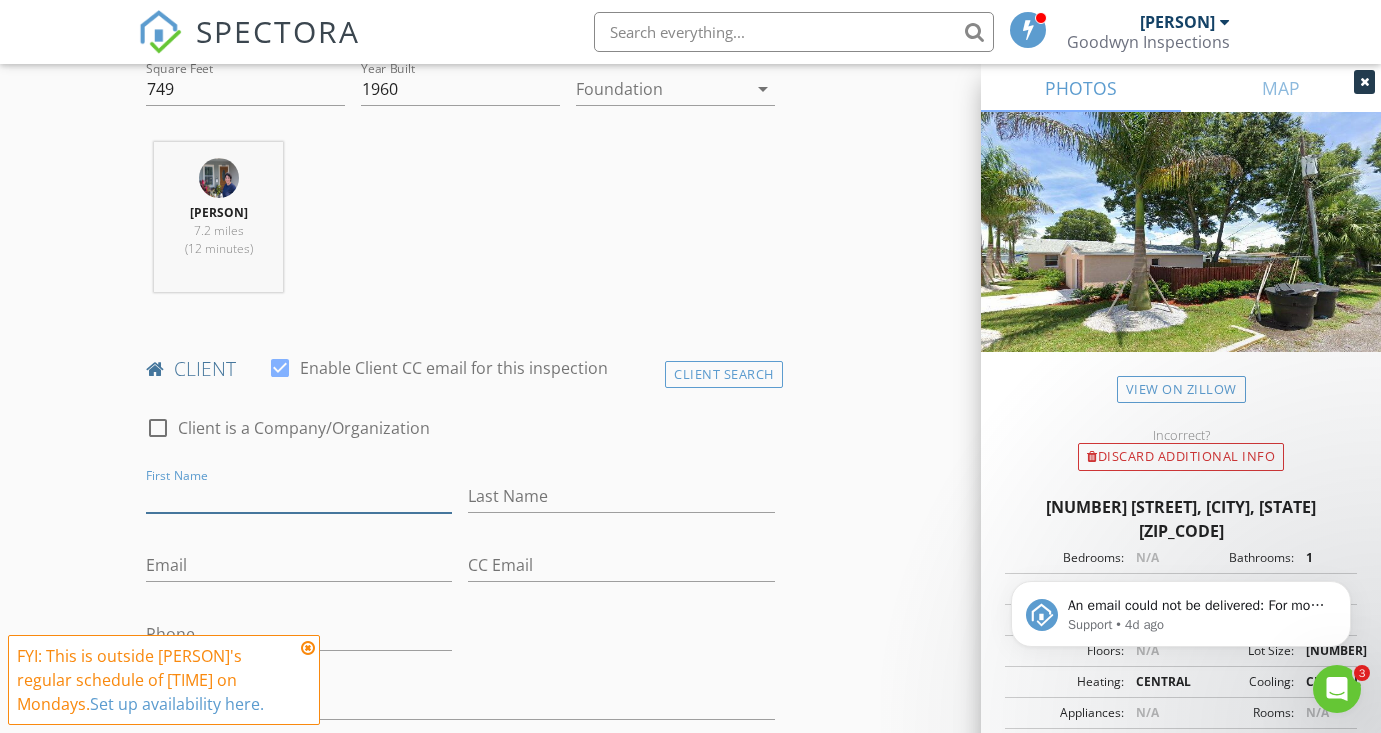 click on "First Name" at bounding box center (299, 496) 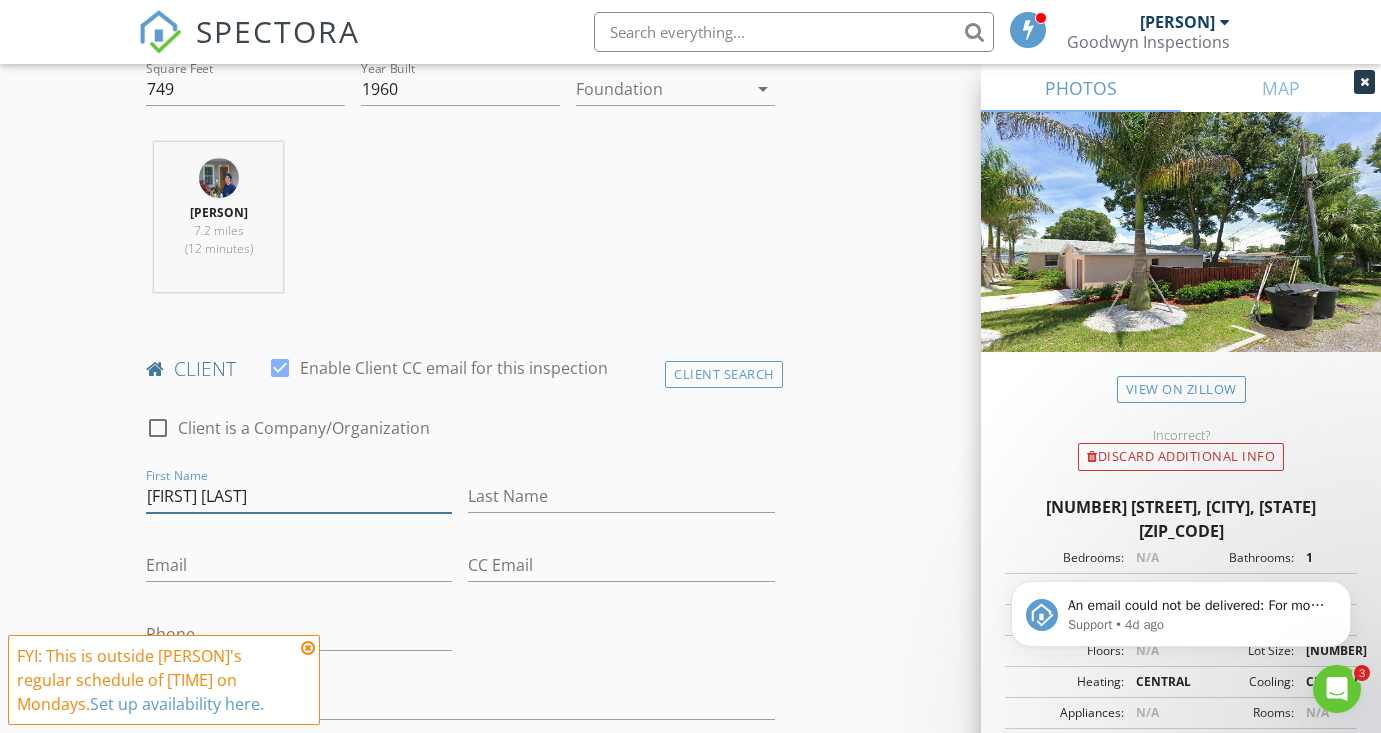 type on "[FIRST] [LAST]" 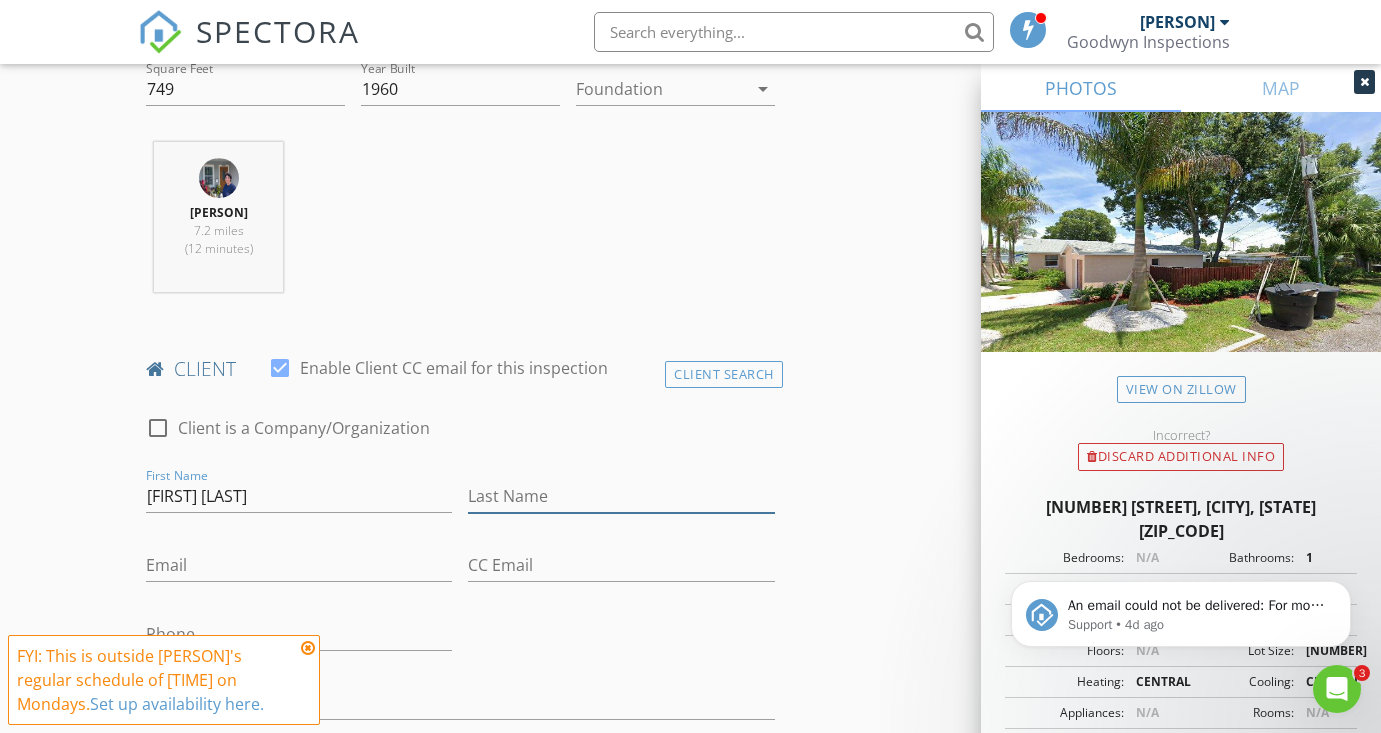 click on "Last Name" at bounding box center [621, 496] 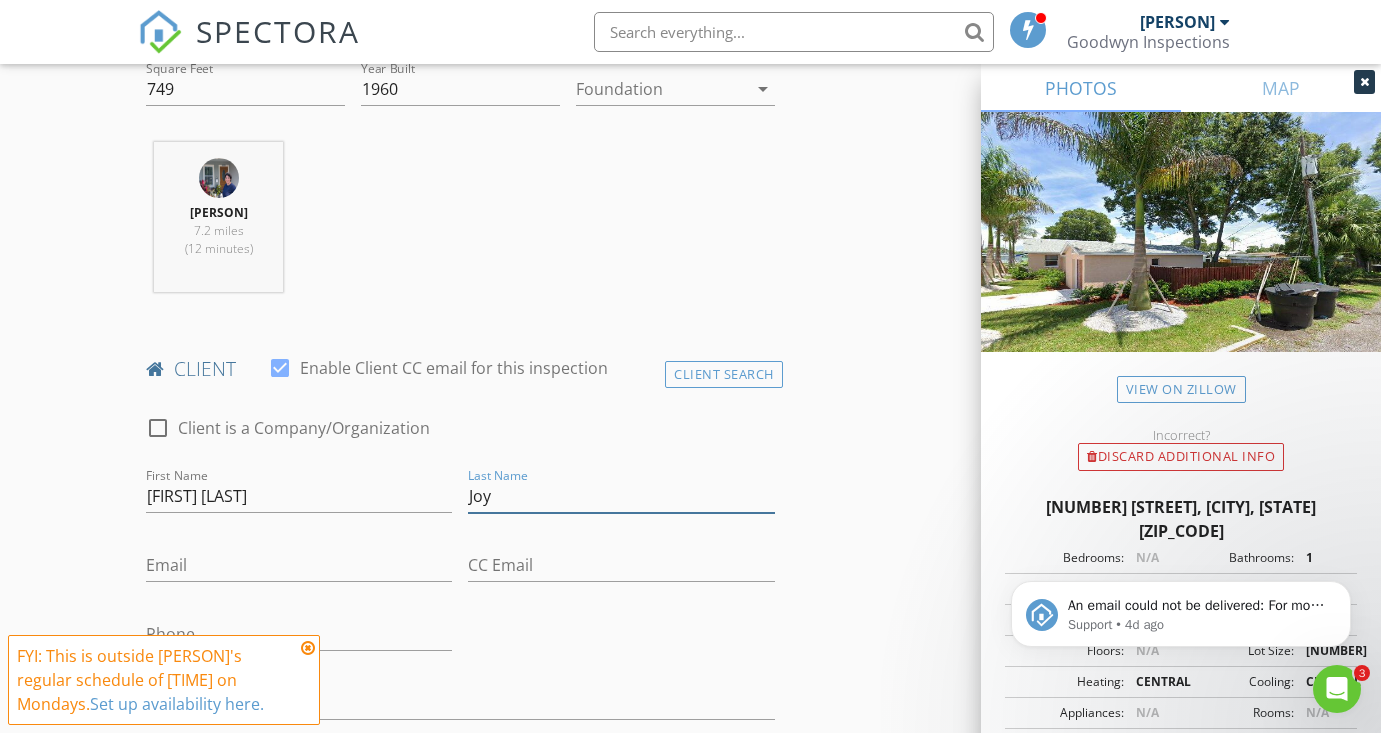 type on "Joy" 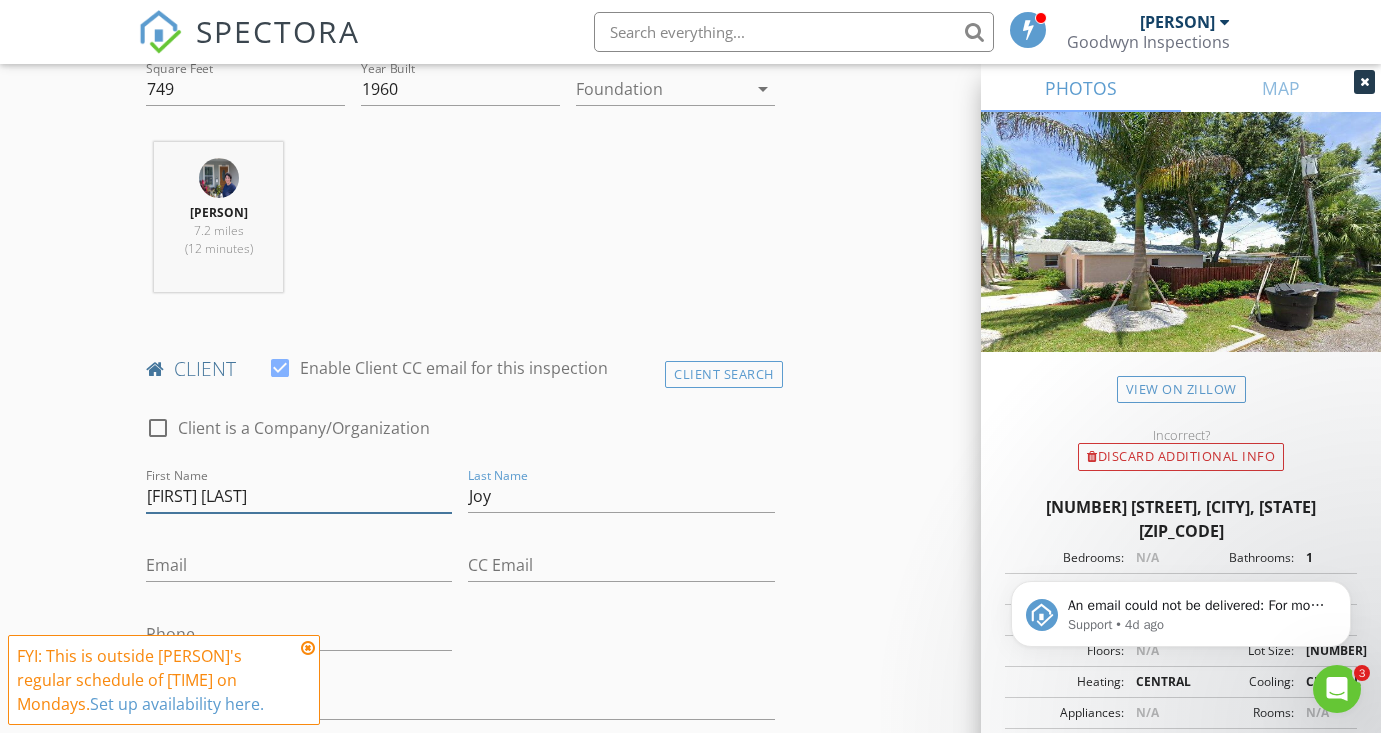 click on "[FIRST] [LAST]" at bounding box center [299, 496] 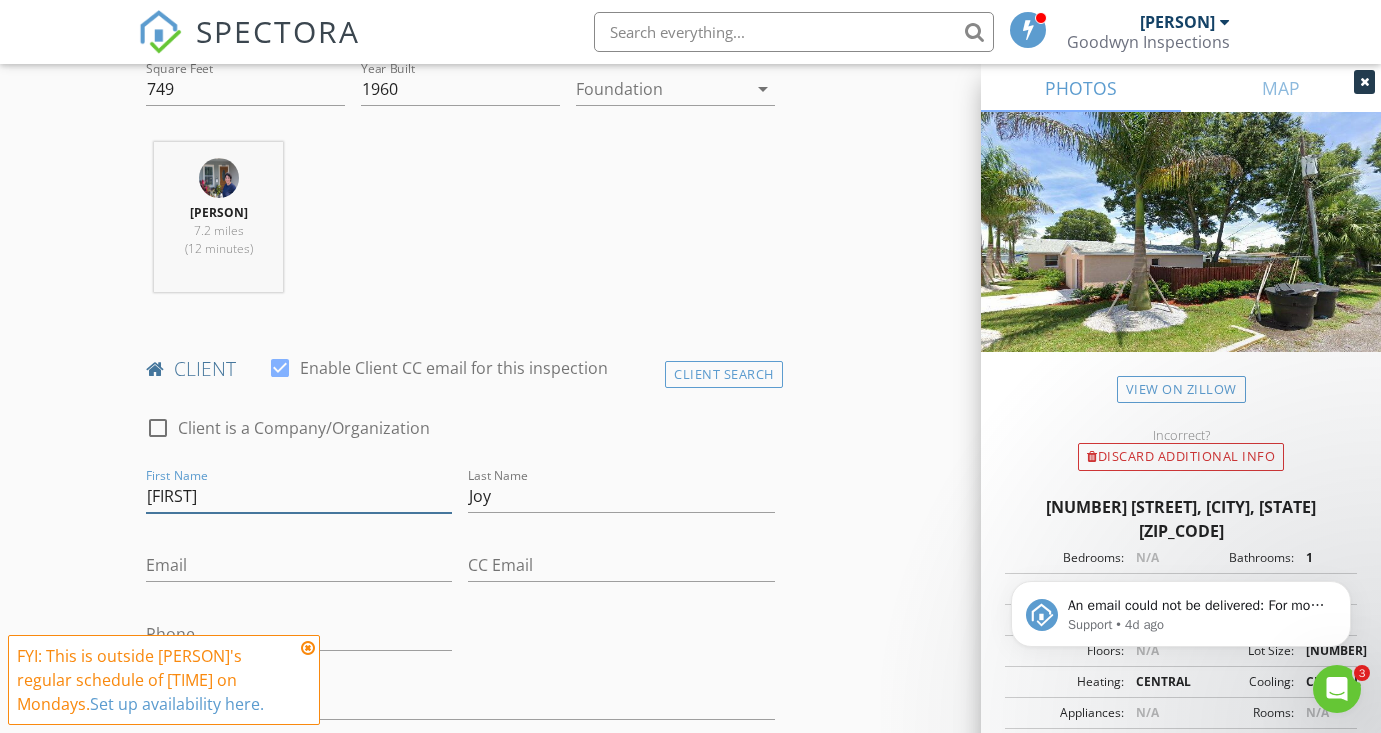 type on "[FIRST]" 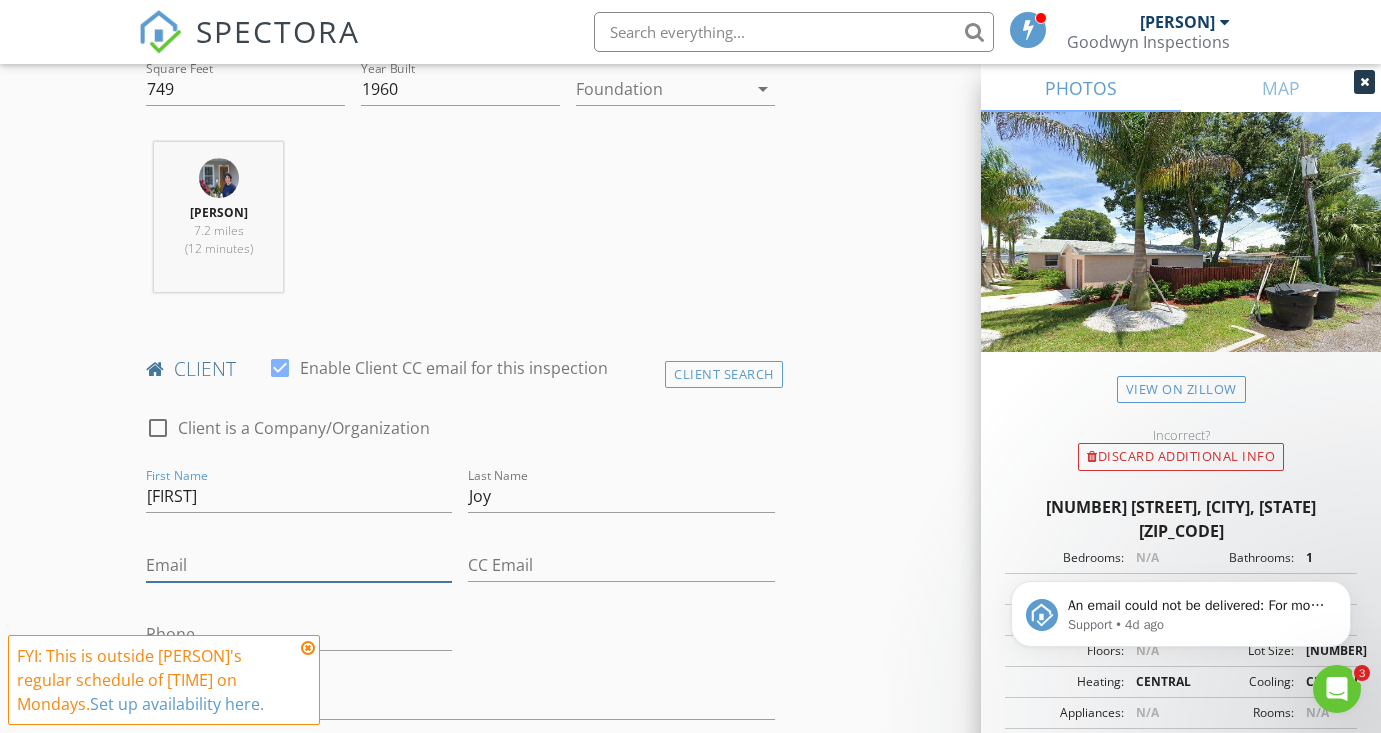 click on "Email" at bounding box center [299, 565] 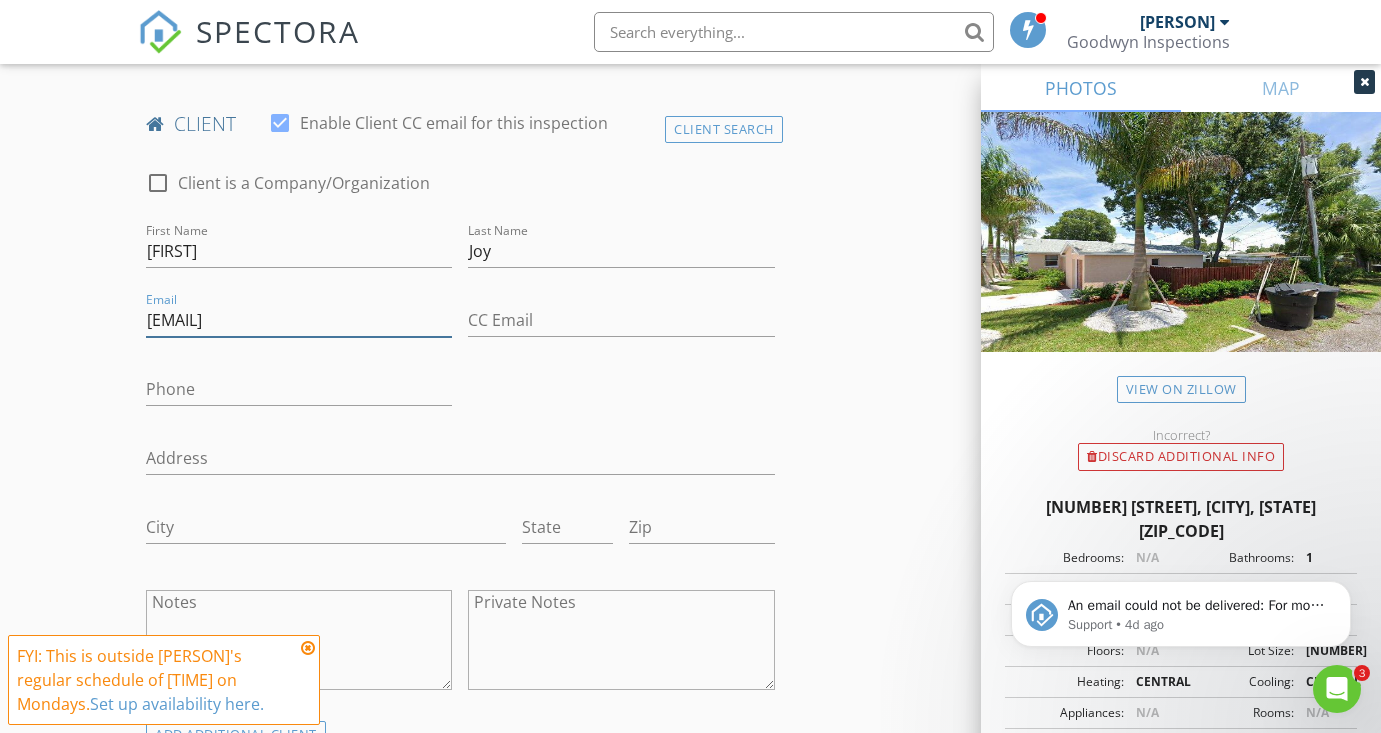 scroll, scrollTop: 995, scrollLeft: 0, axis: vertical 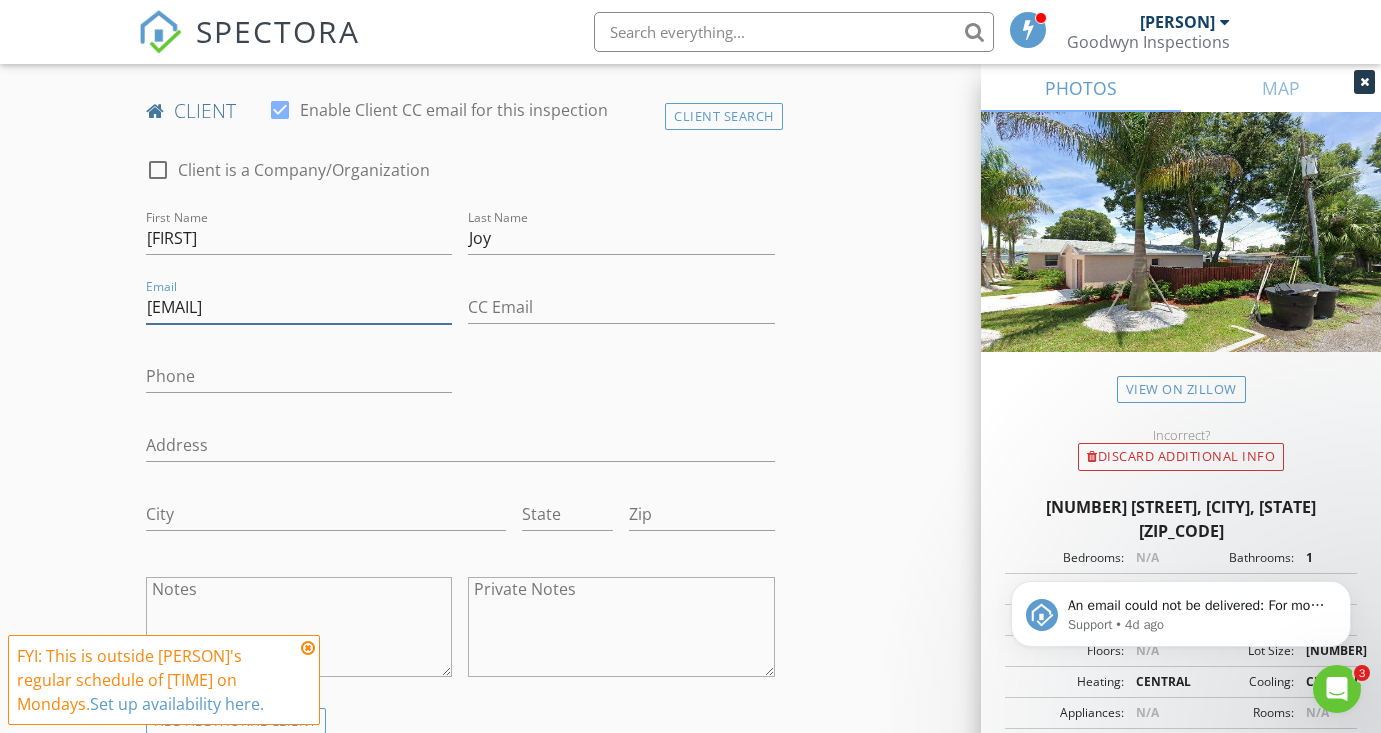 type on "[EMAIL]" 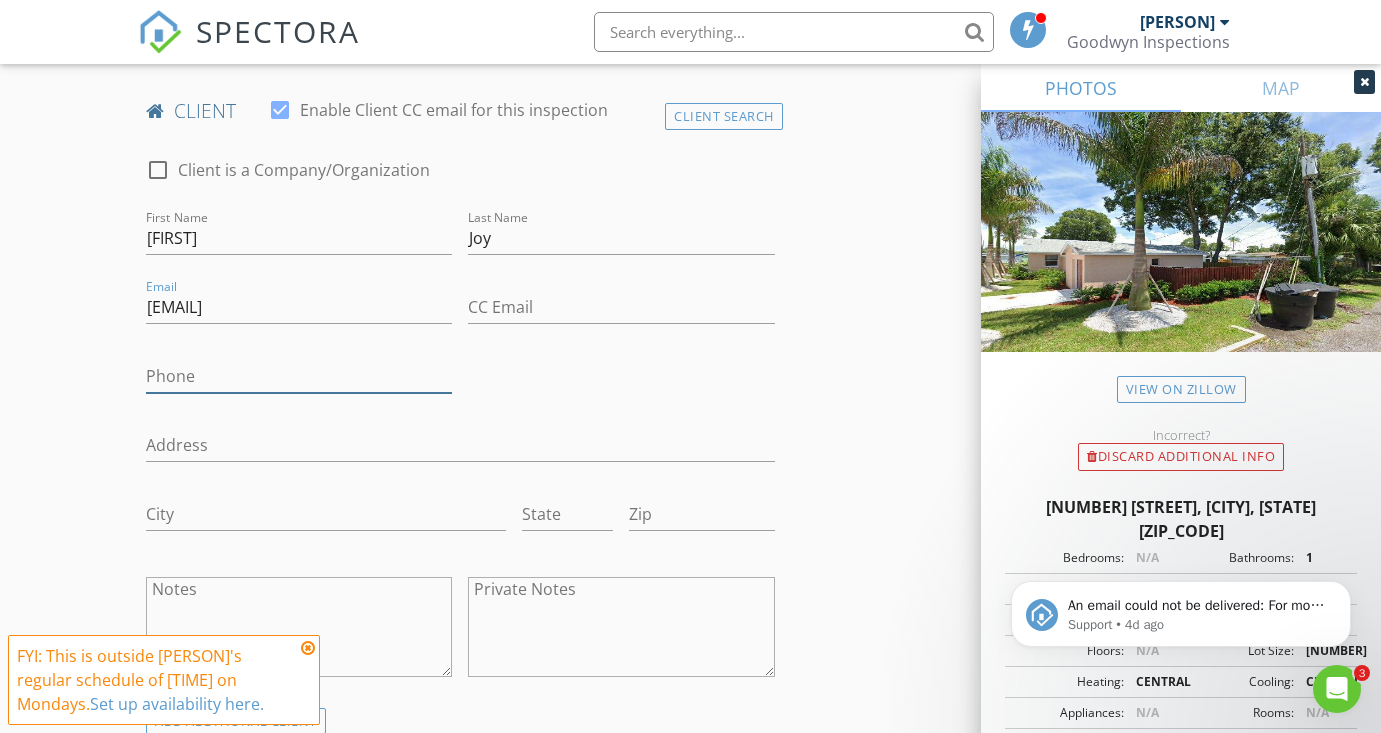 click on "Phone" at bounding box center (299, 376) 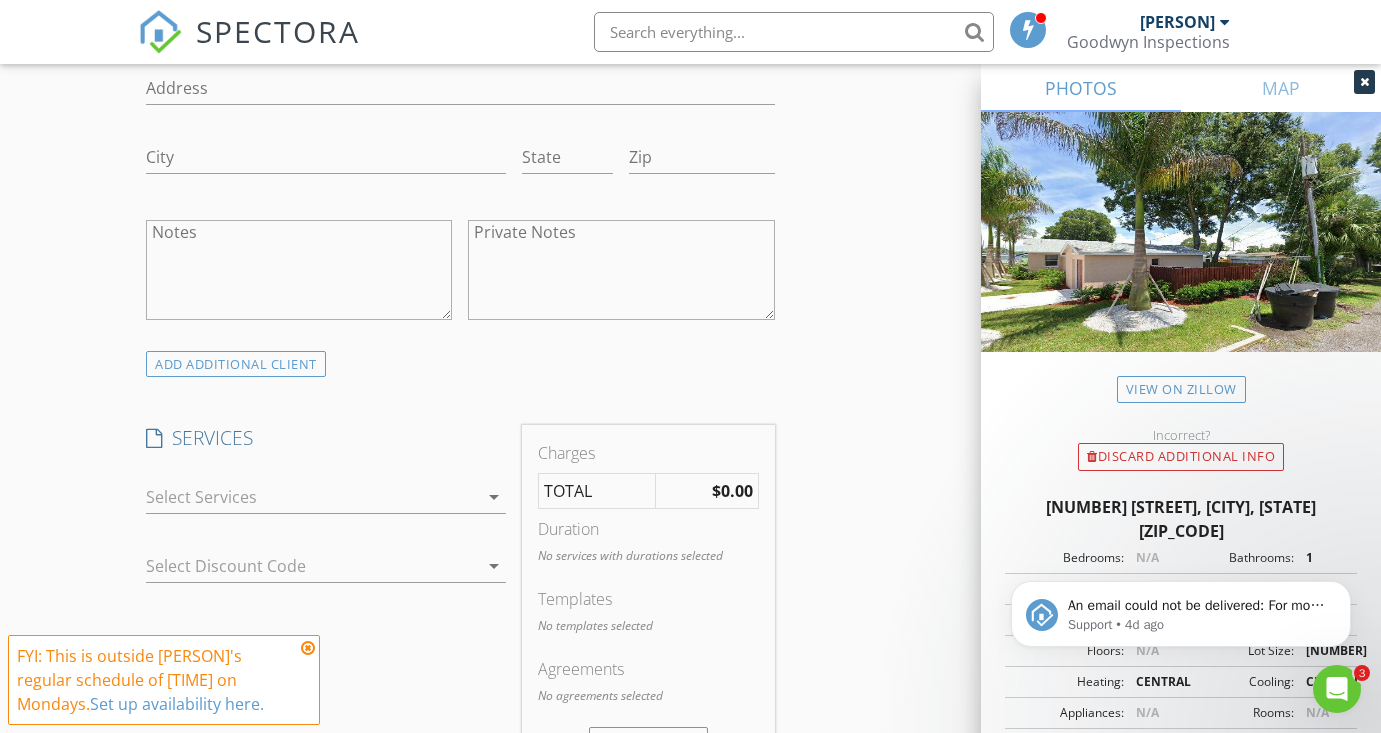 scroll, scrollTop: 1363, scrollLeft: 0, axis: vertical 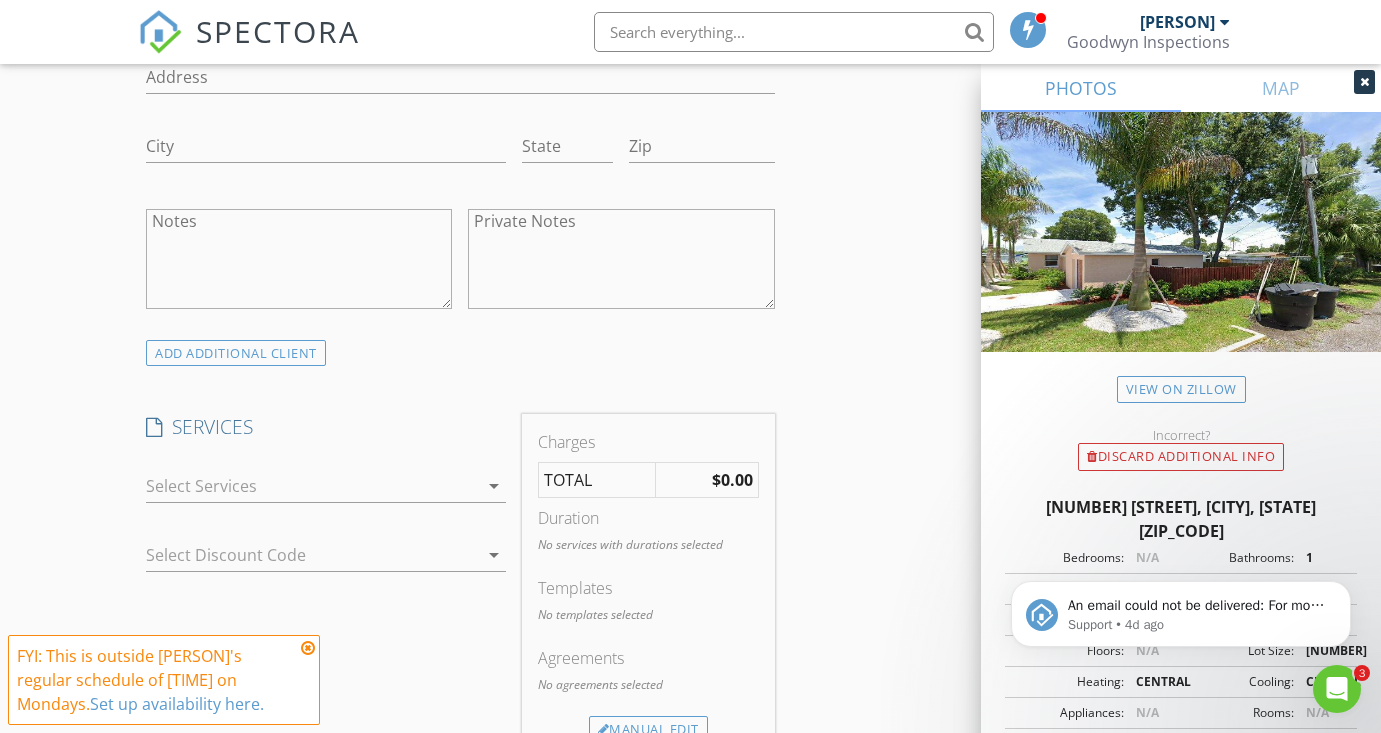 type on "[PHONE]" 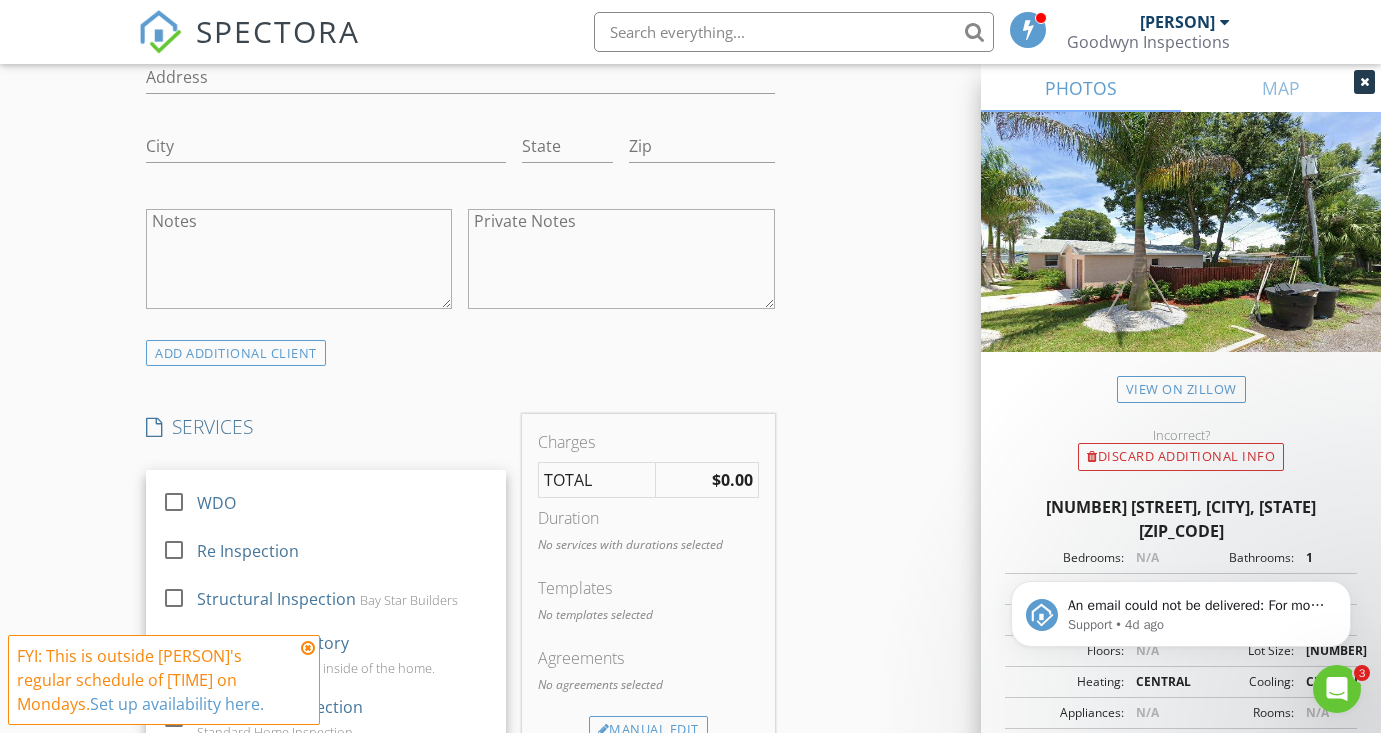 scroll, scrollTop: 90, scrollLeft: 0, axis: vertical 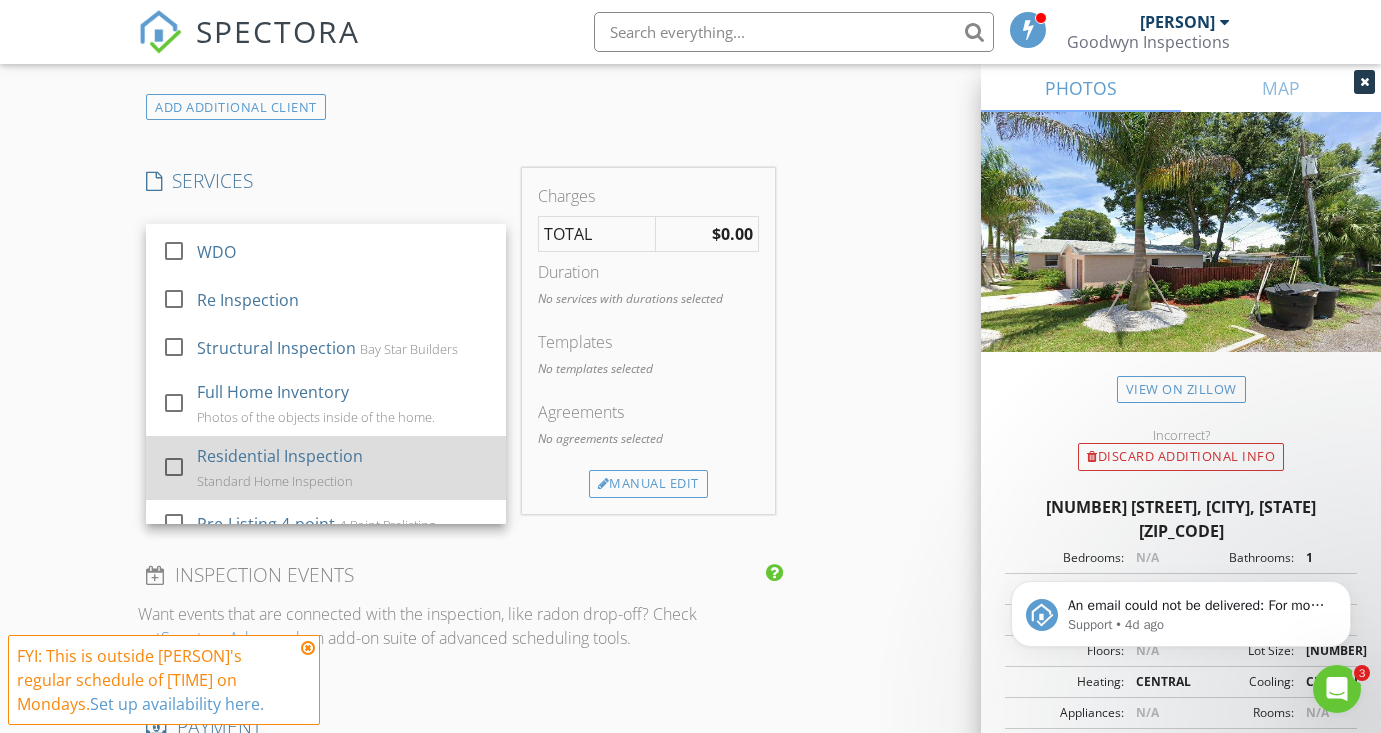 click on "Residential Inspection" at bounding box center [280, 456] 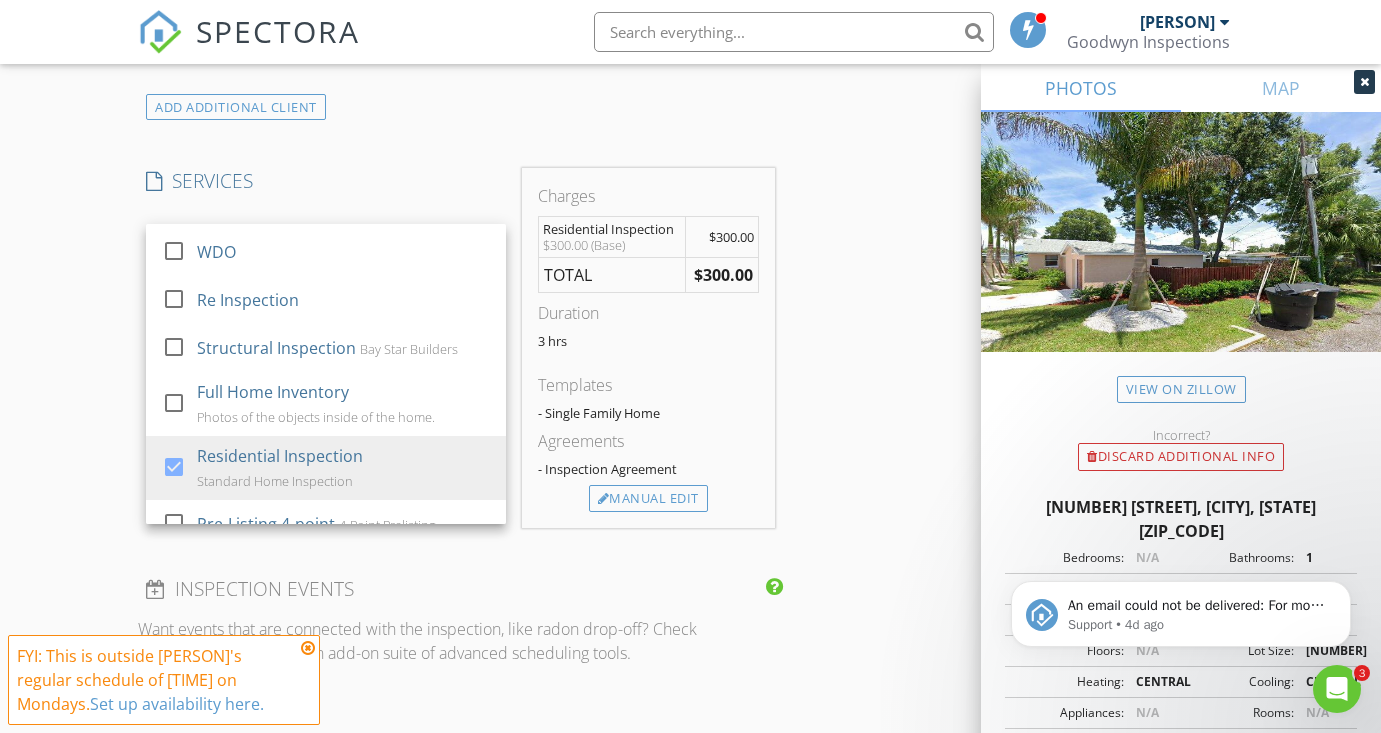 click on "SERVICES" at bounding box center (326, 181) 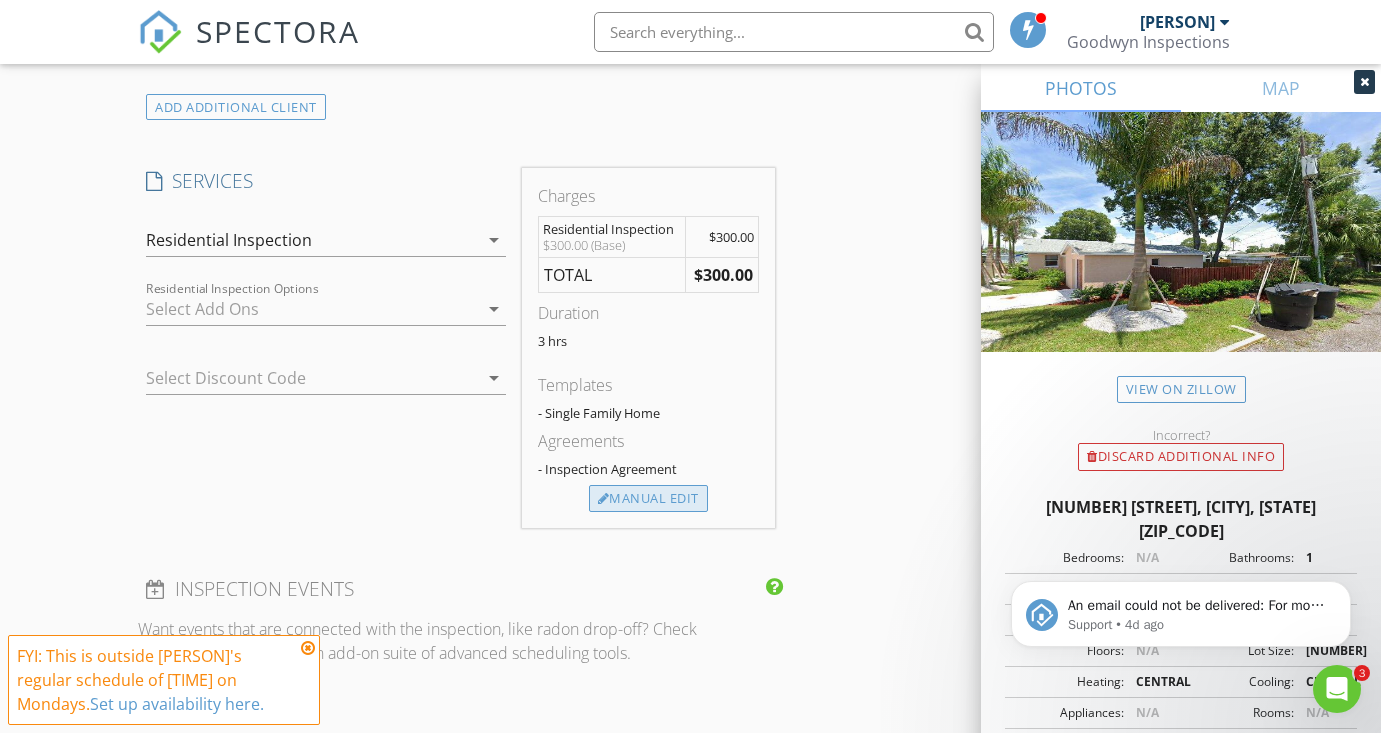 click on "Manual Edit" at bounding box center (648, 499) 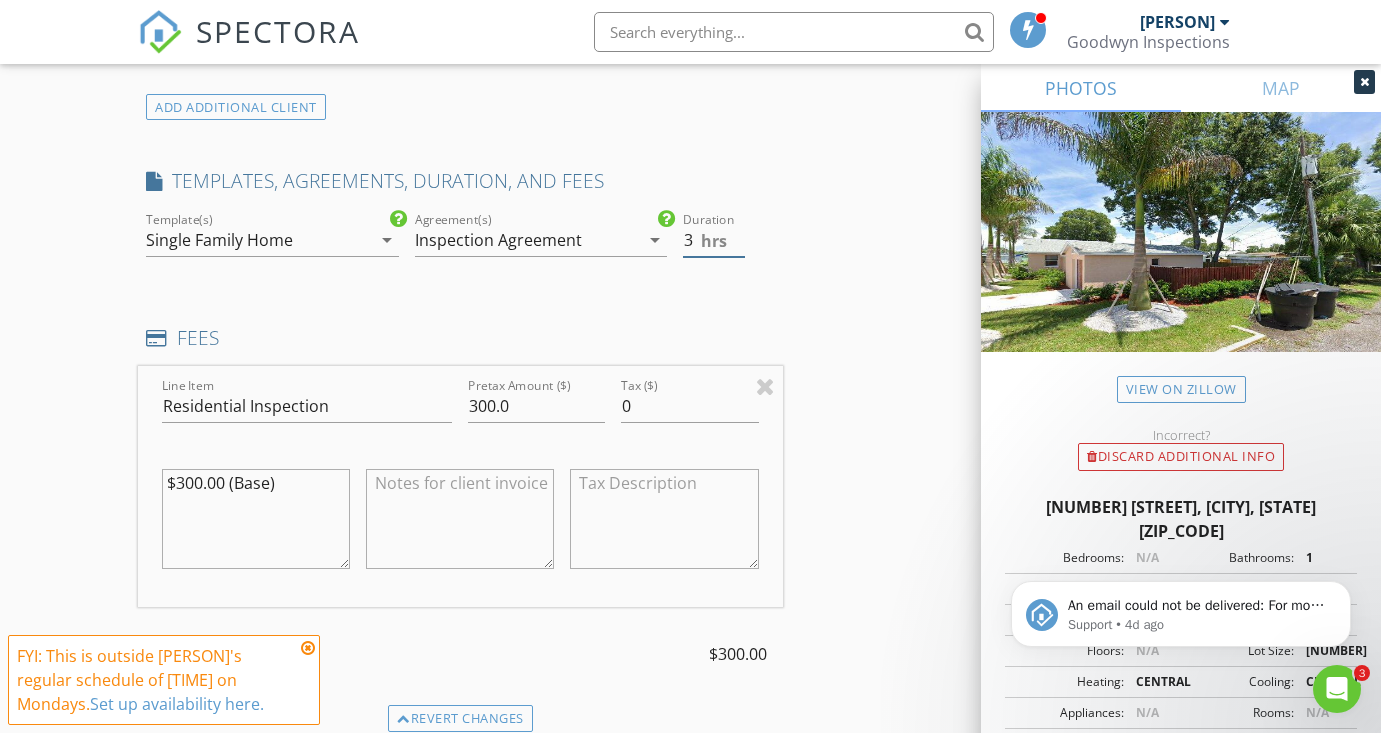 click on "3" at bounding box center (713, 240) 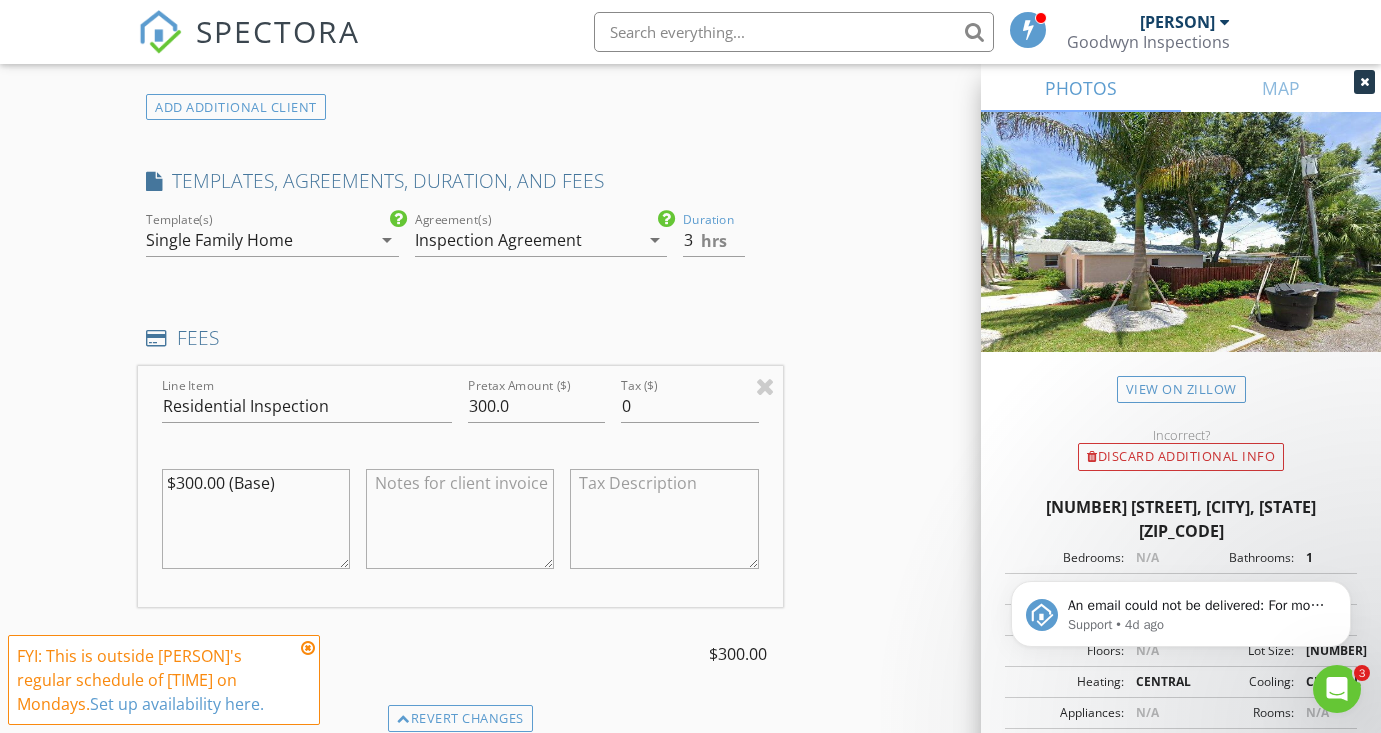 click on "Inspection Agreement" at bounding box center (527, 240) 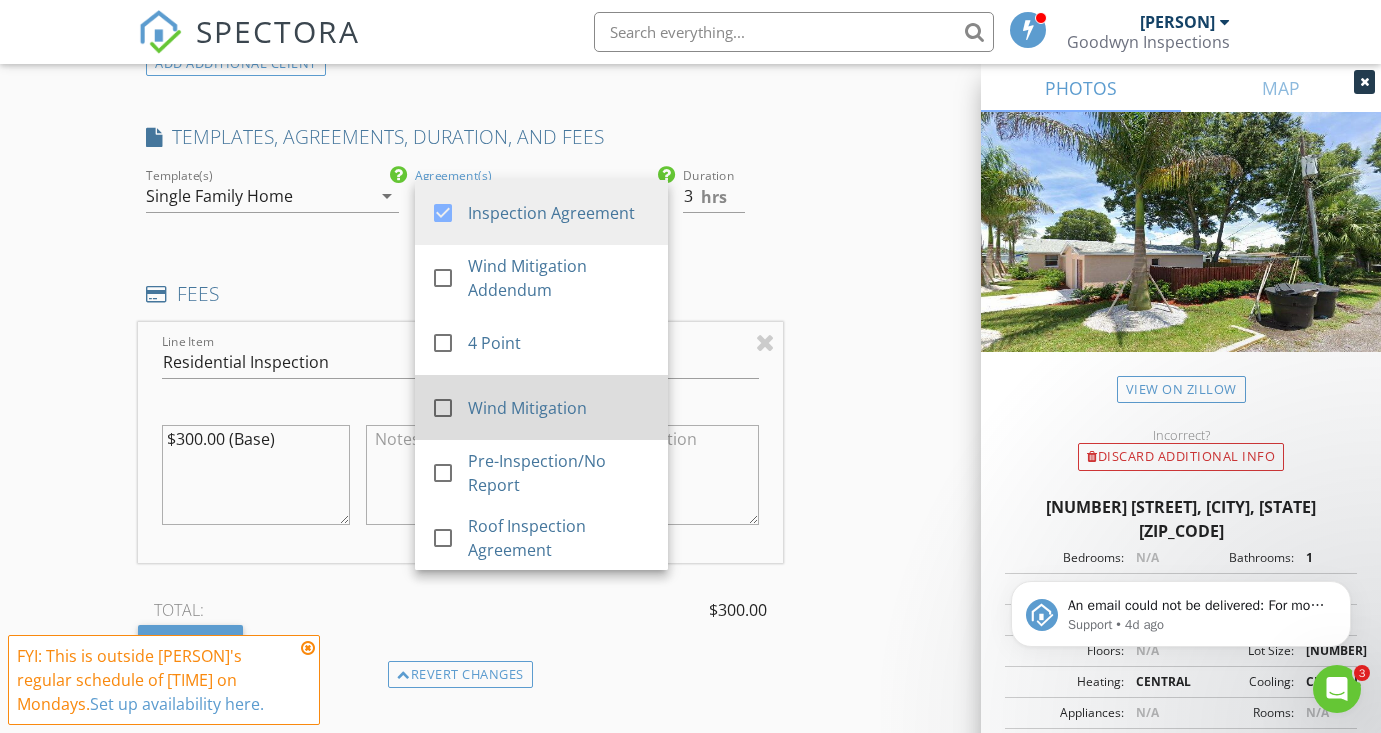 scroll, scrollTop: 1656, scrollLeft: 0, axis: vertical 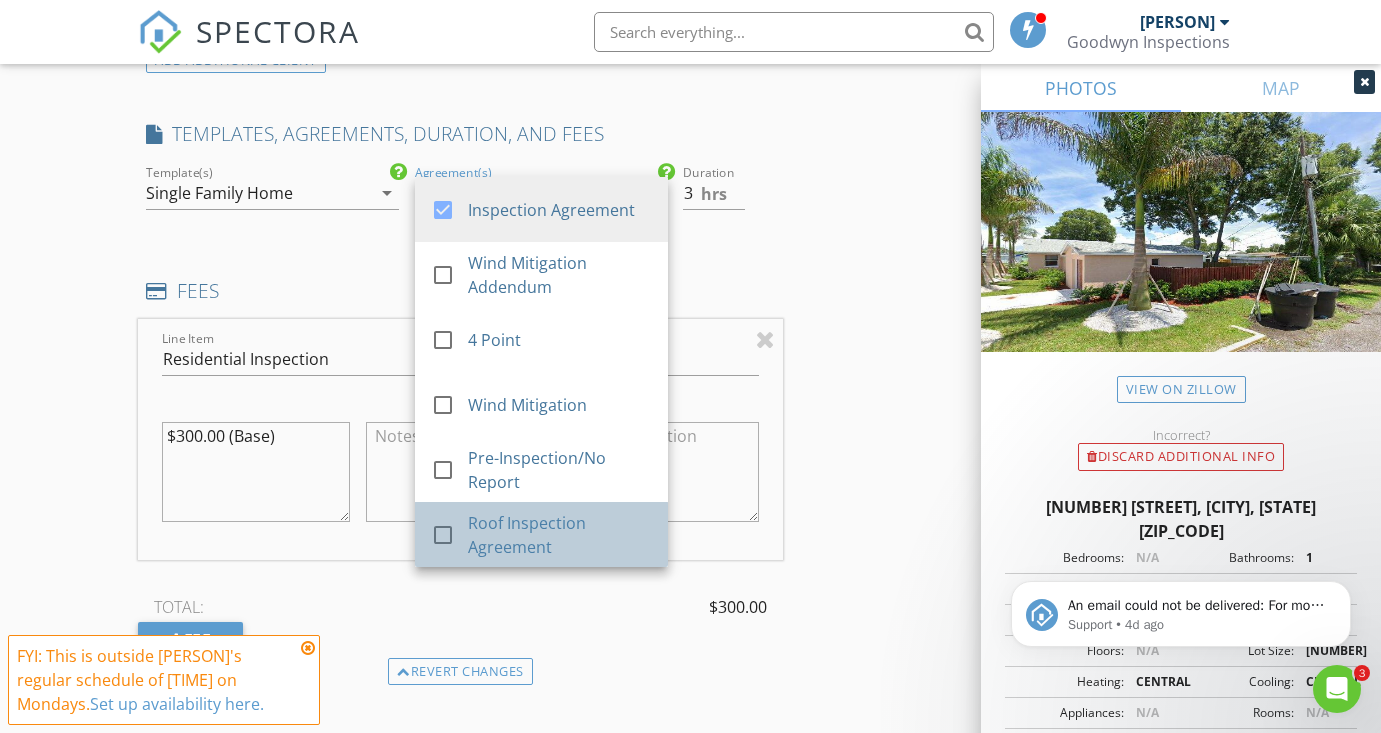 click on "Roof Inspection Agreement" at bounding box center [559, 535] 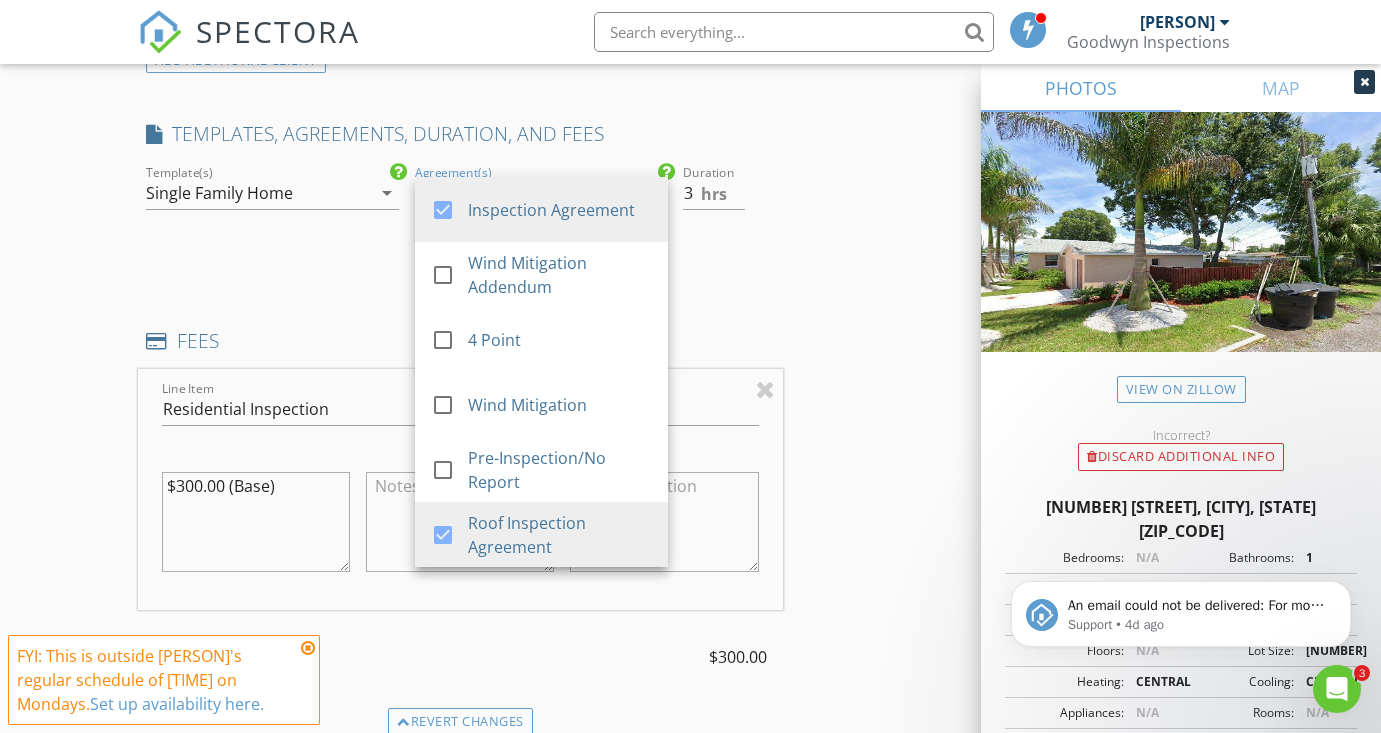 click on "FEES" at bounding box center (460, 341) 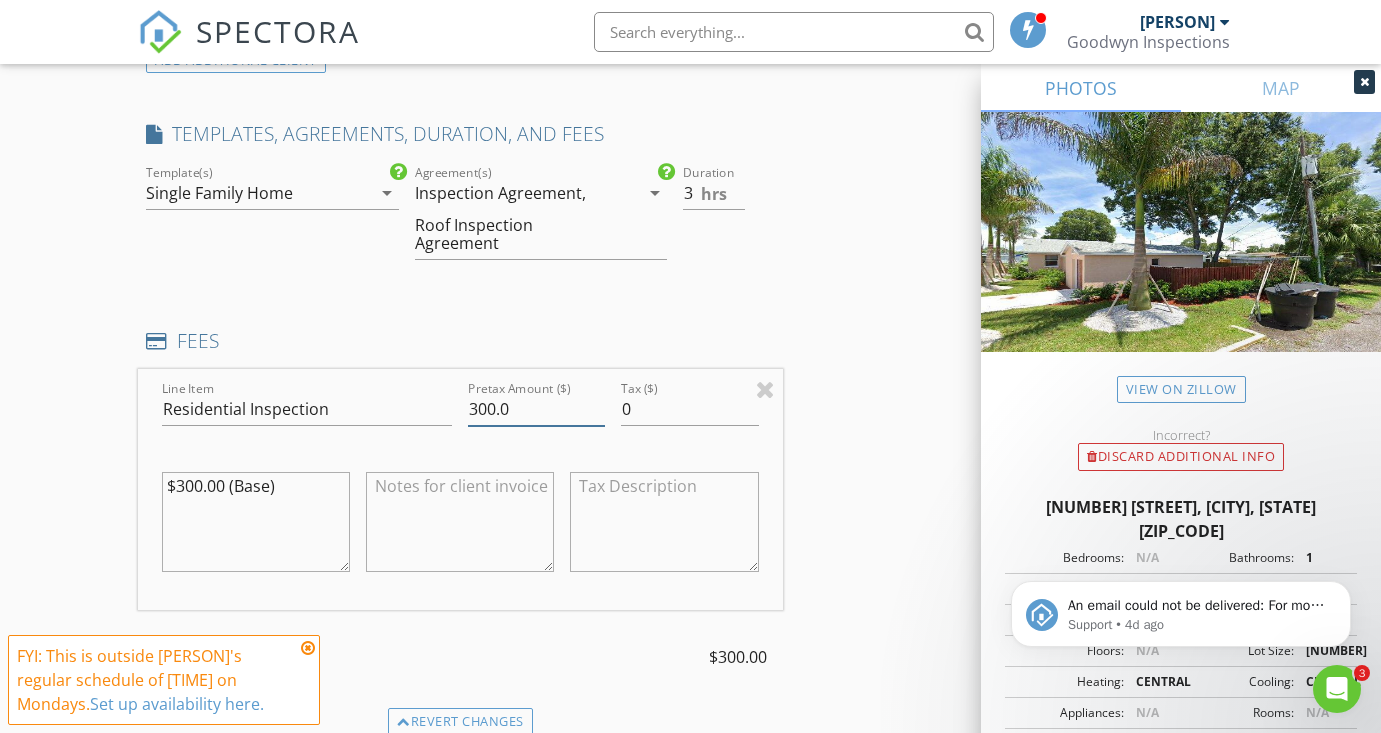 click on "300.0" at bounding box center [536, 409] 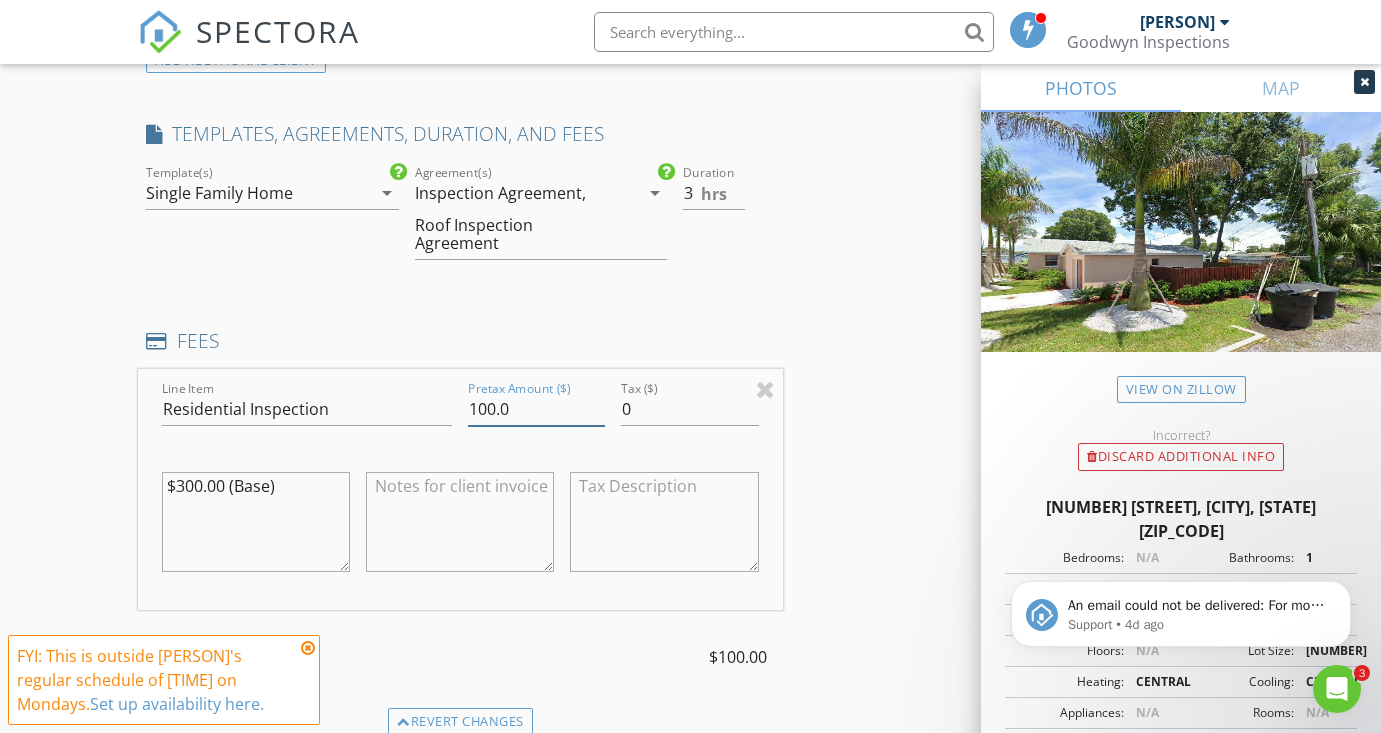 type on "100.0" 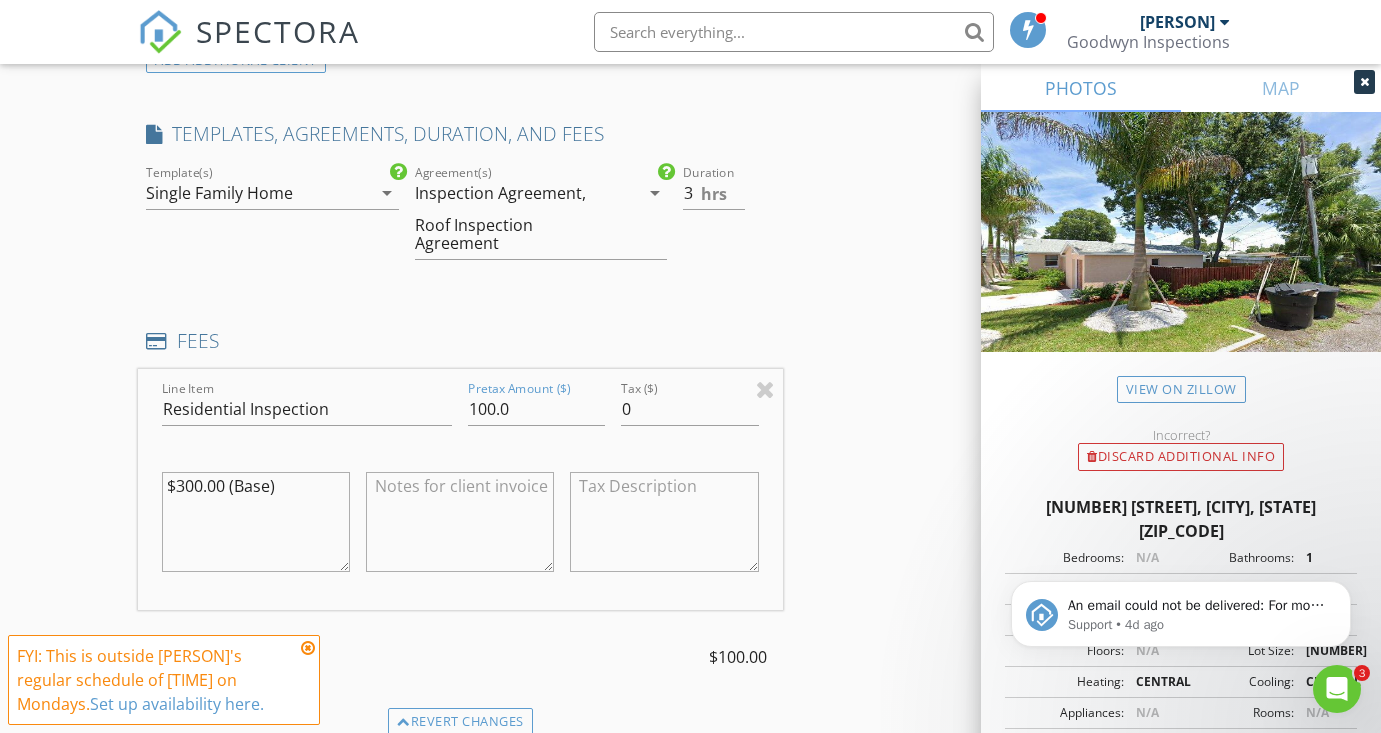 click on "FEES" at bounding box center (460, 341) 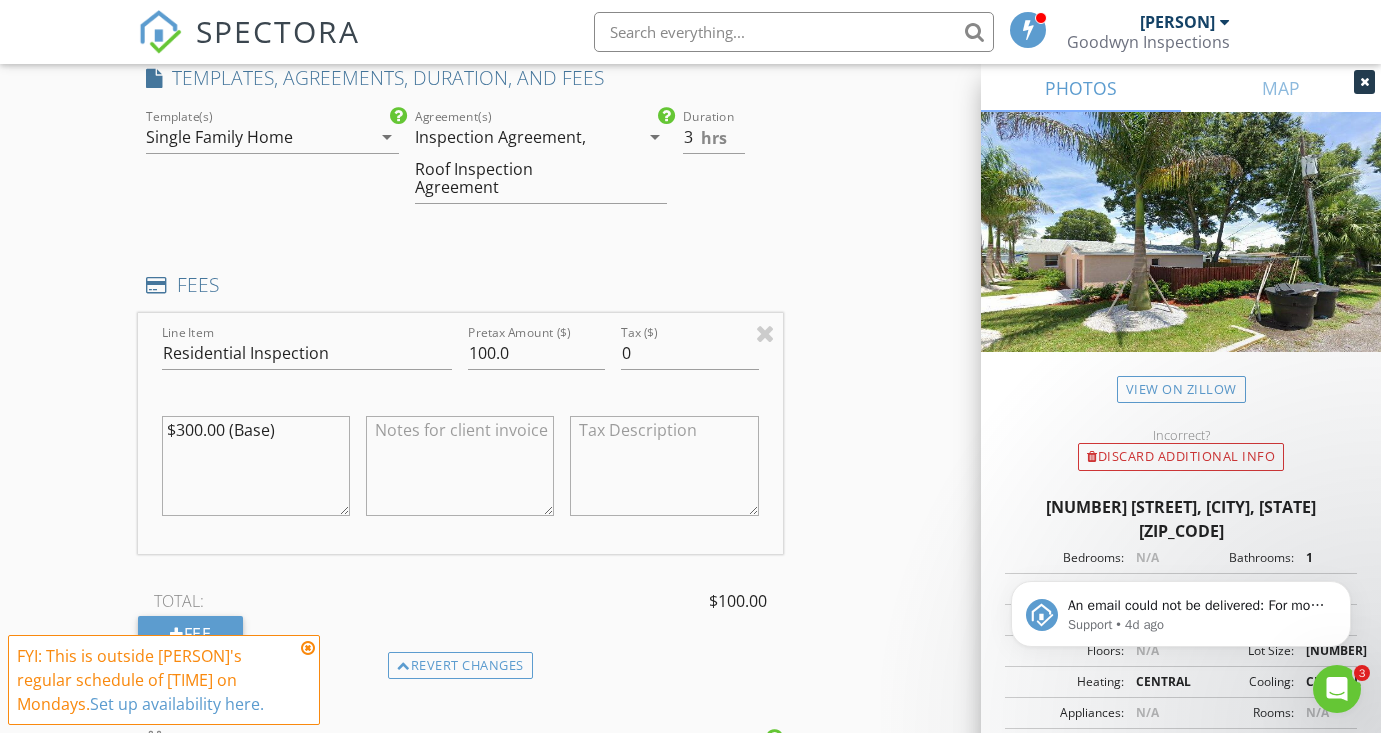scroll, scrollTop: 1714, scrollLeft: 0, axis: vertical 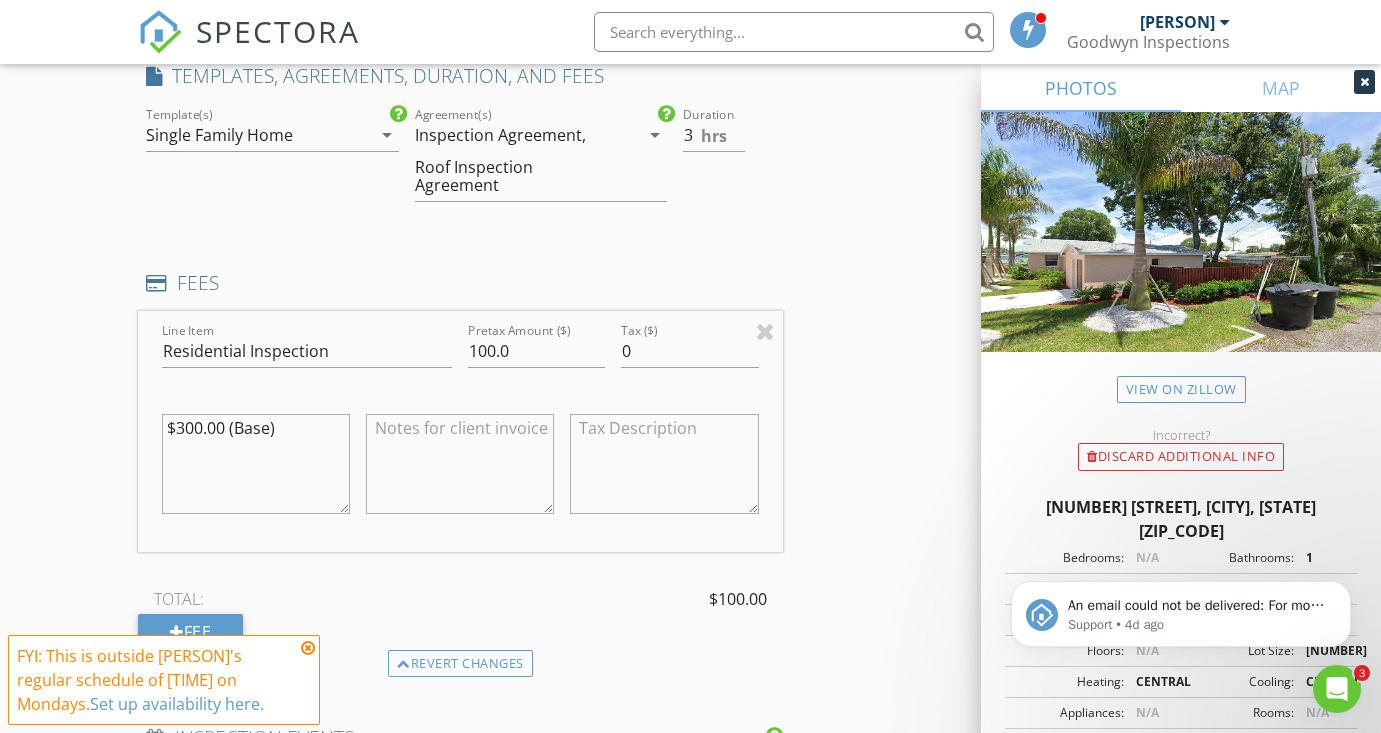 click on "Roof Inspection Agreement" at bounding box center [516, 176] 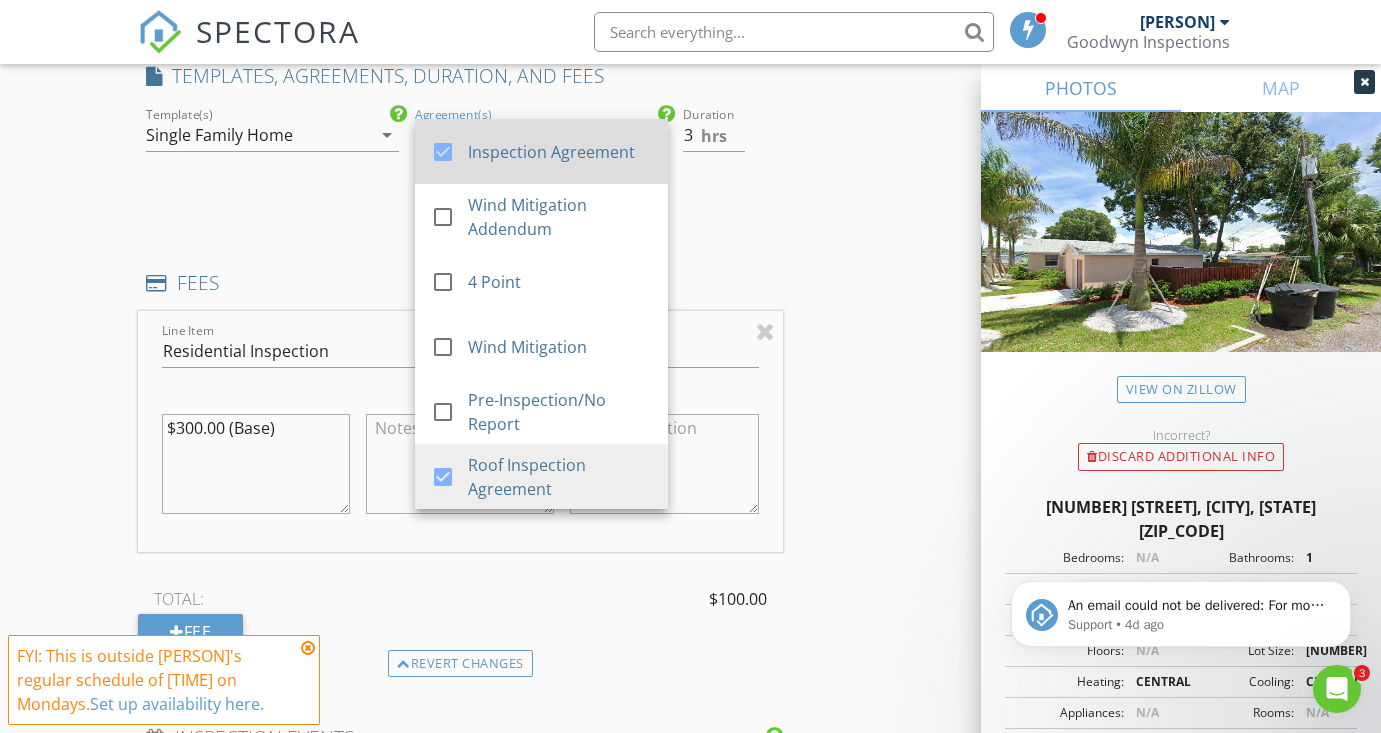 click at bounding box center (443, 152) 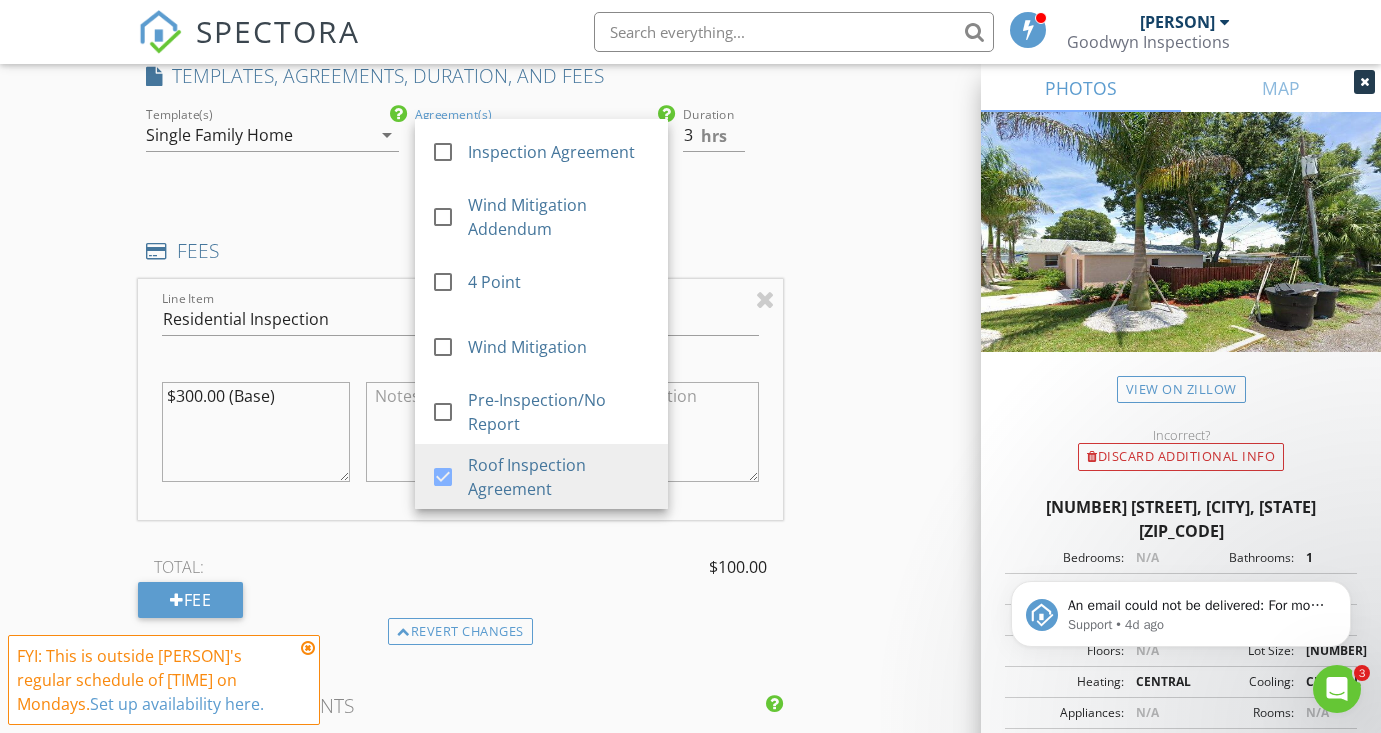 click on "INSPECTOR(S)
check_box   Ashley Goodwyn   PRIMARY   Ashley Goodwyn arrow_drop_down   check_box_outline_blank Ashley Goodwyn specifically requested
Date/Time
08/11/2025 5:00 PM
Location
Address Search       Address 366 51st Ave N   Unit   City St. Petersburg   State FL   Zip 33703   County Pinellas     Square Feet 749   Year Built 1960   Foundation arrow_drop_down     Ashley Goodwyn     7.2 miles     (12 minutes)
client
check_box Enable Client CC email for this inspection   Client Search     check_box_outline_blank Client is a Company/Organization     First Name Briannna   Last Name Joy   Email brijoy0011@yahoo.com   CC Email   Phone 727-477-6232   Address   City   State   Zip       Notes   Private Notes
ADD ADDITIONAL client
SERVICES
check_box_outline_blank   4 point         WDO" at bounding box center [460, 444] 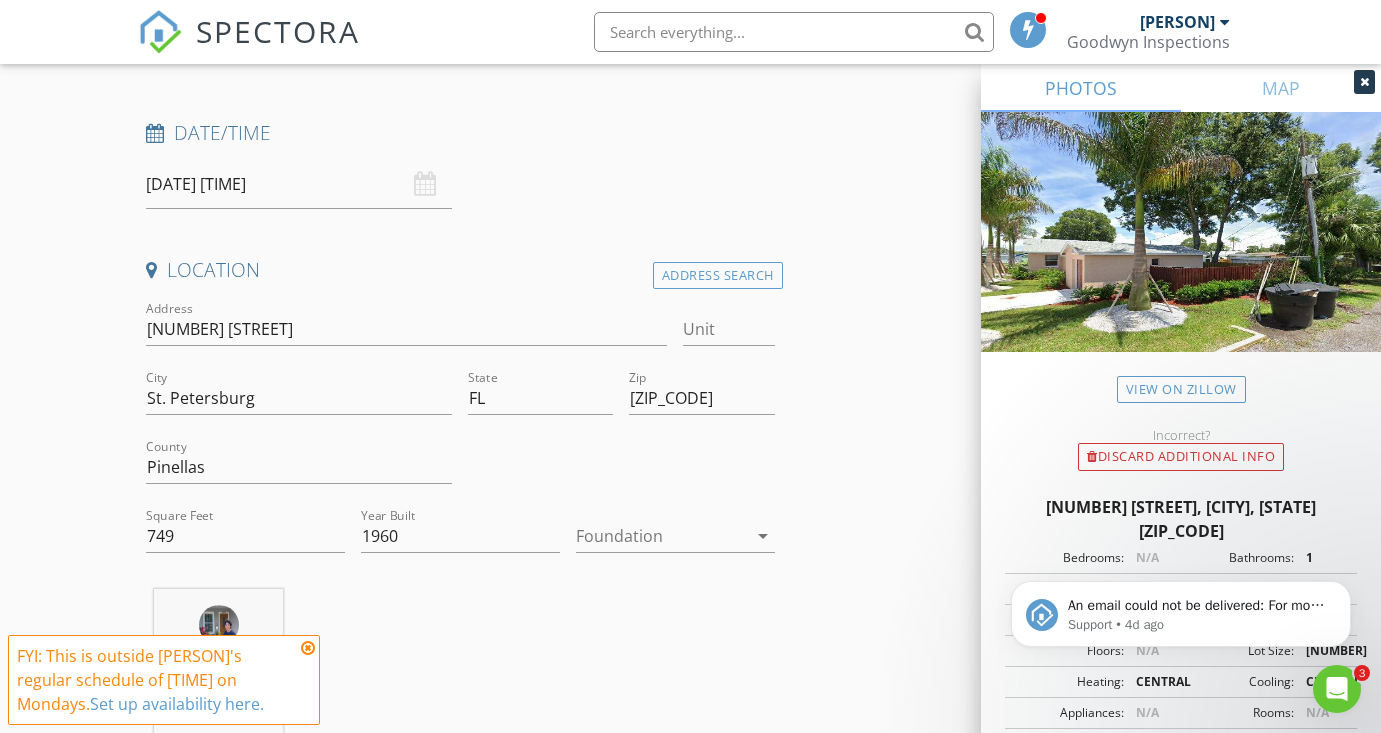 scroll, scrollTop: 287, scrollLeft: 0, axis: vertical 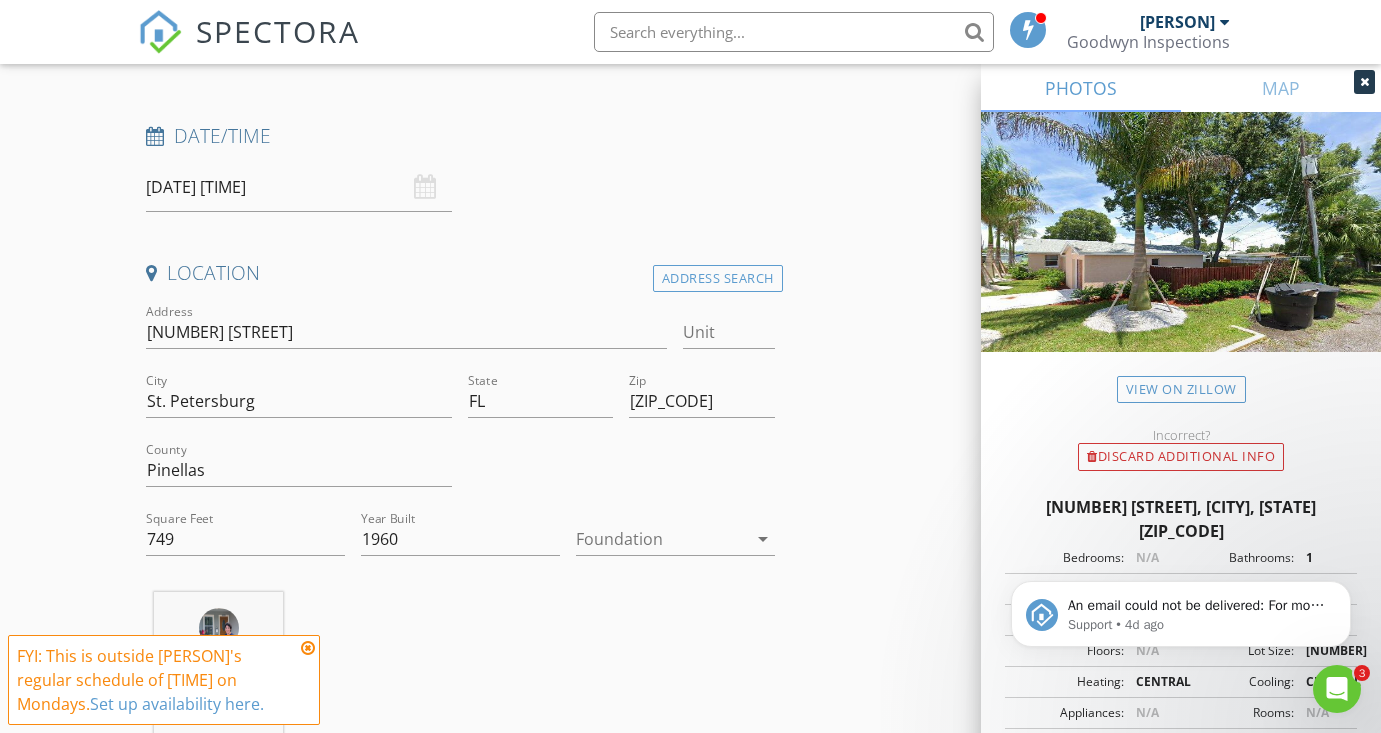 click on "08/11/2025 5:00 PM" at bounding box center (299, 187) 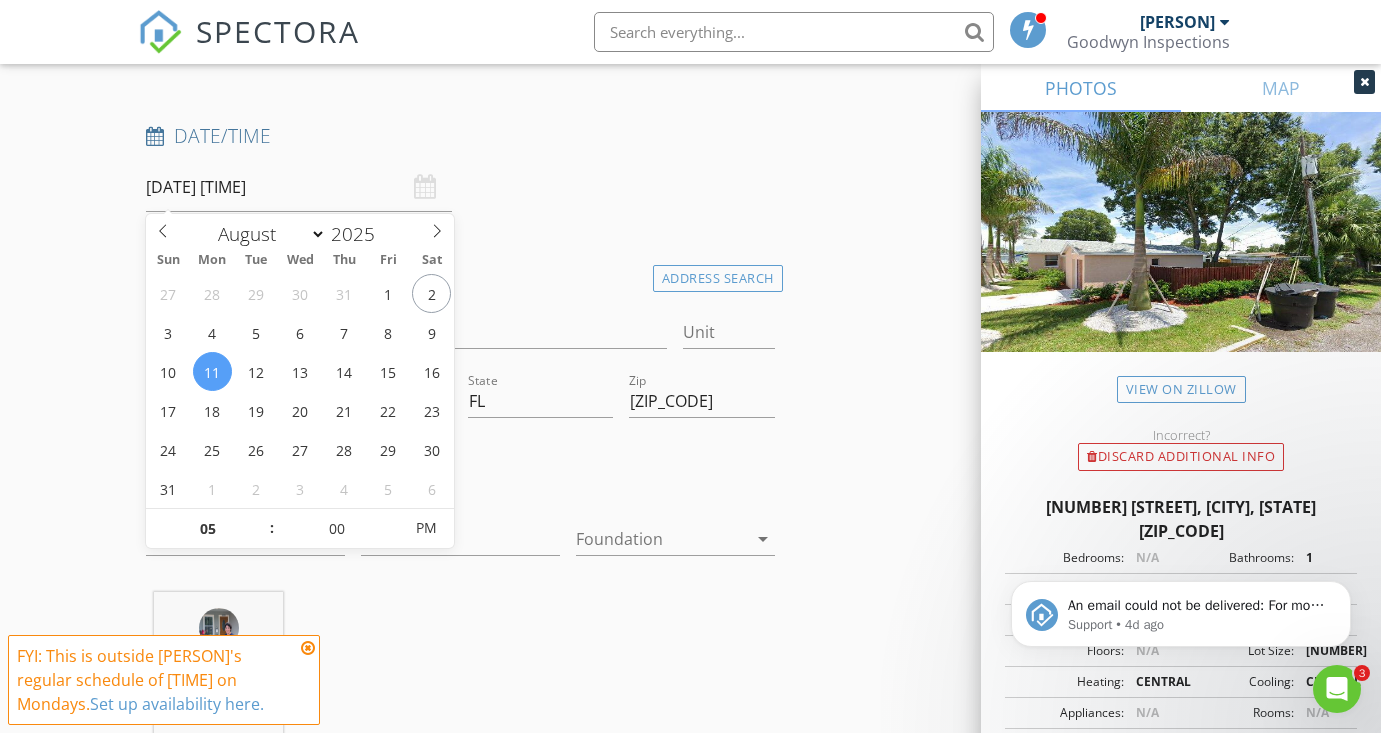 click on "08/11/2025 5:00 PM" at bounding box center [299, 187] 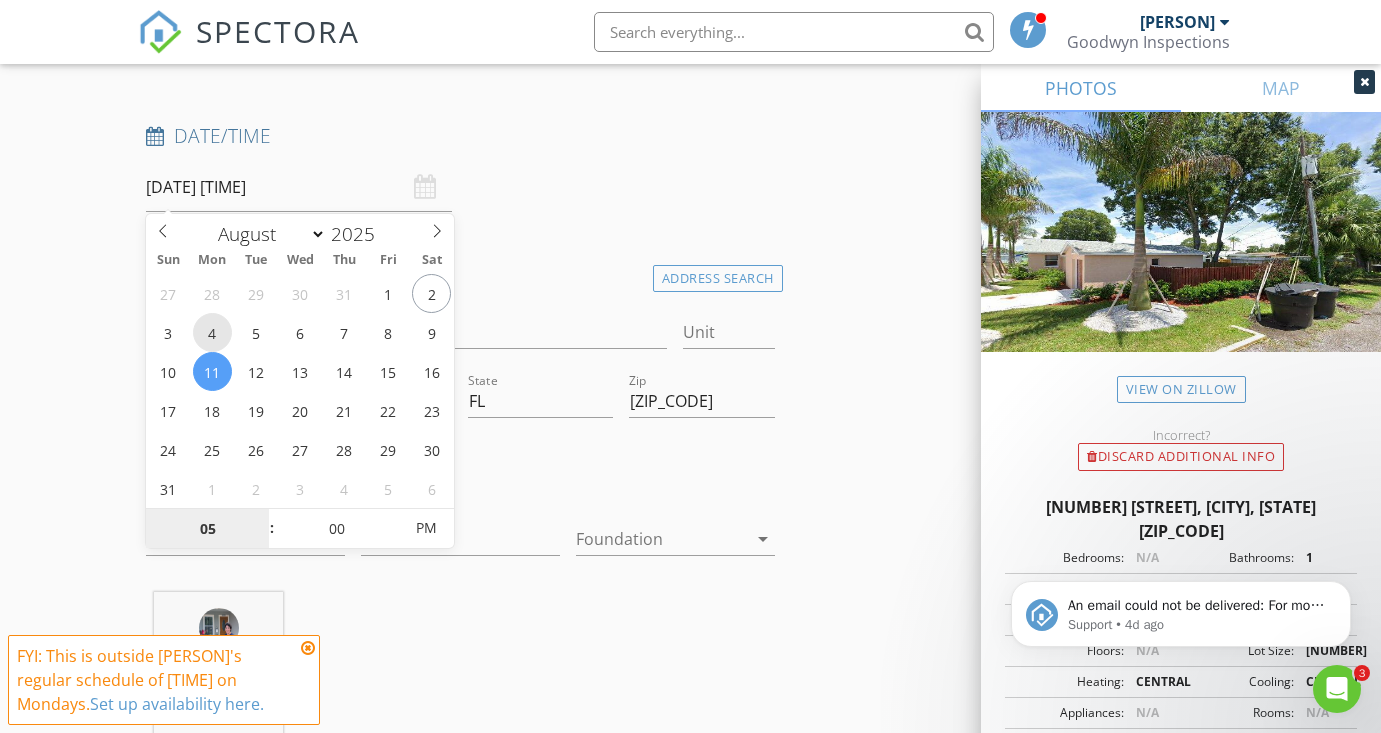 type on "08/04/2025 5:00 PM" 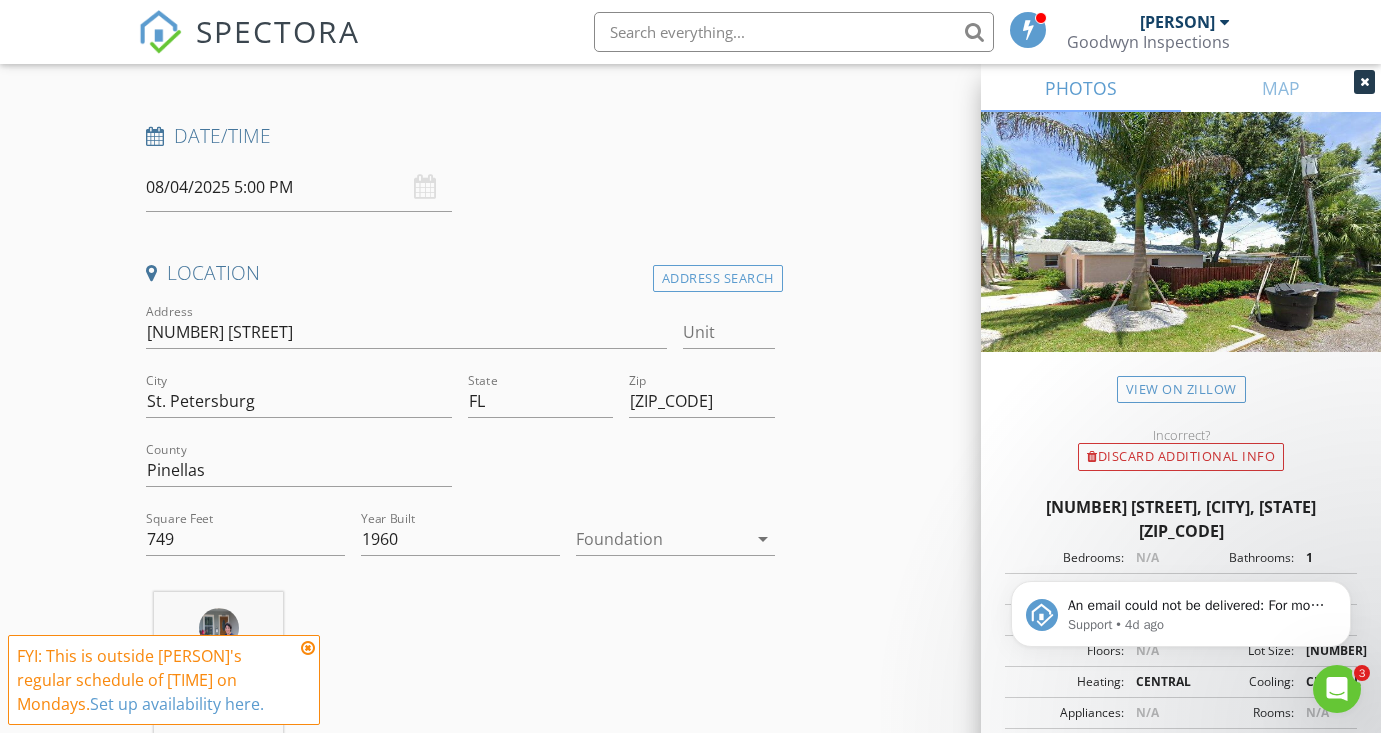 click on "Date/Time
08/04/2025 5:00 PM" at bounding box center (460, 167) 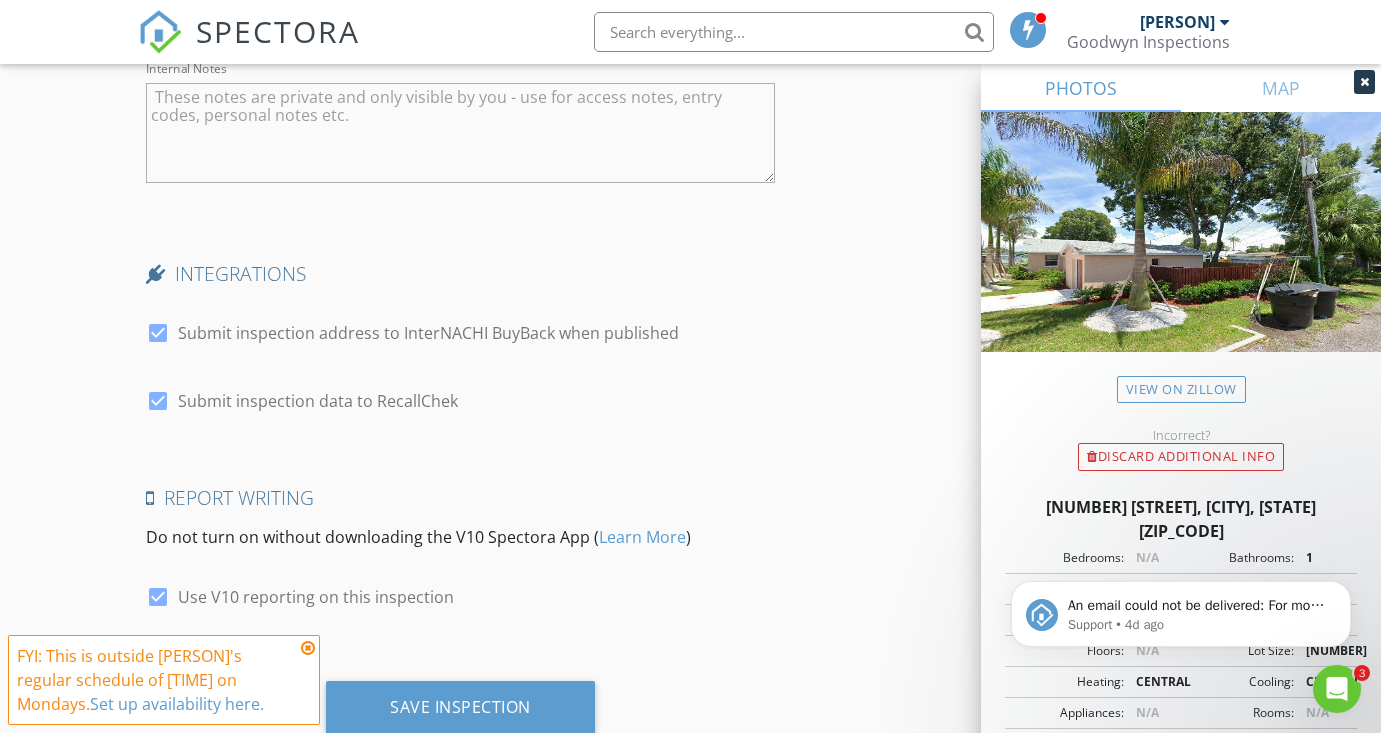 scroll, scrollTop: 3461, scrollLeft: 0, axis: vertical 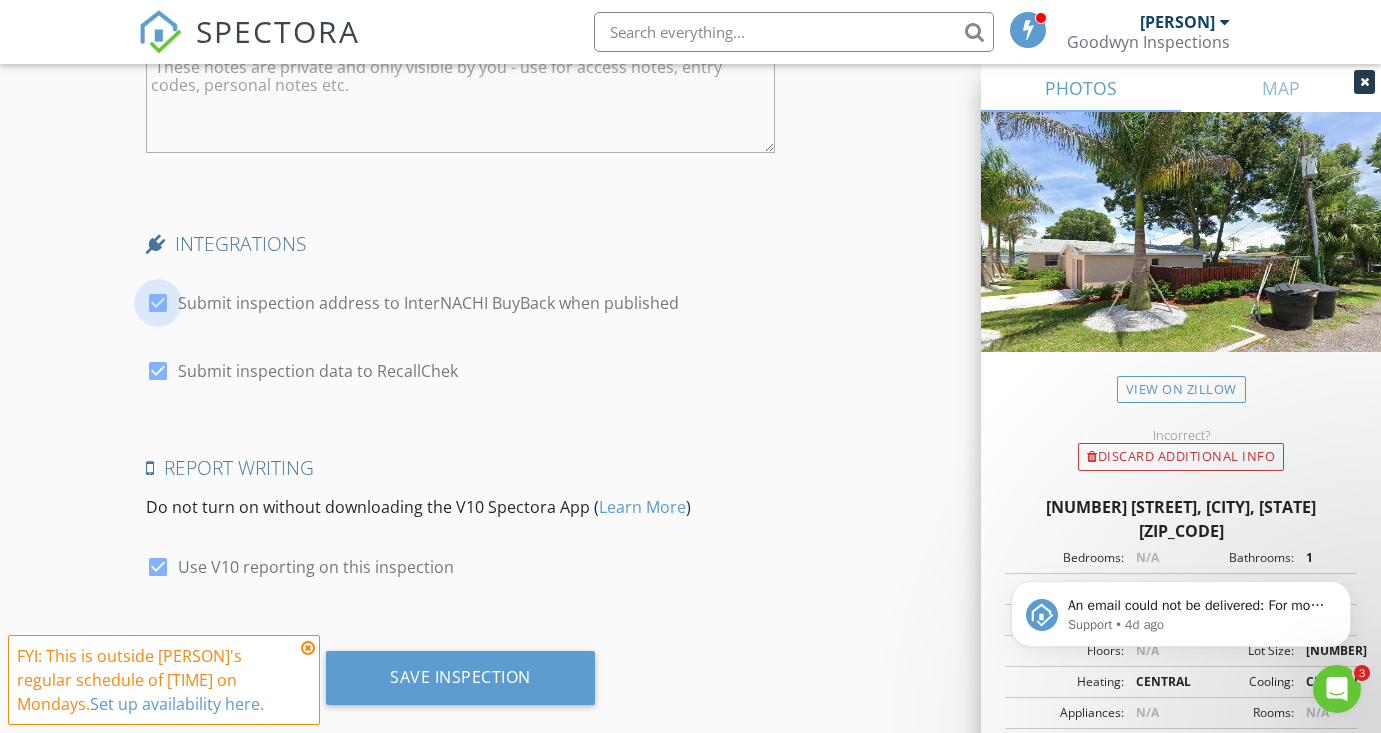 click at bounding box center [158, 303] 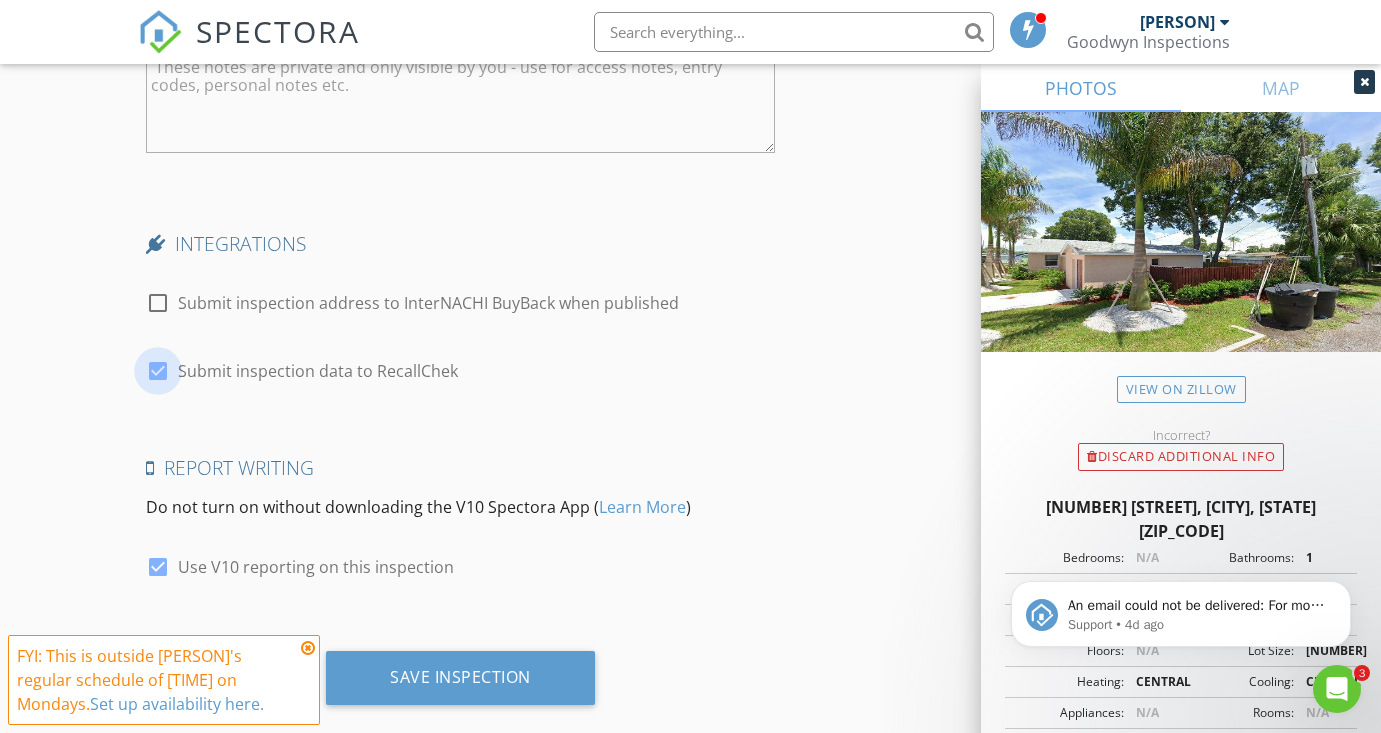 click at bounding box center (158, 371) 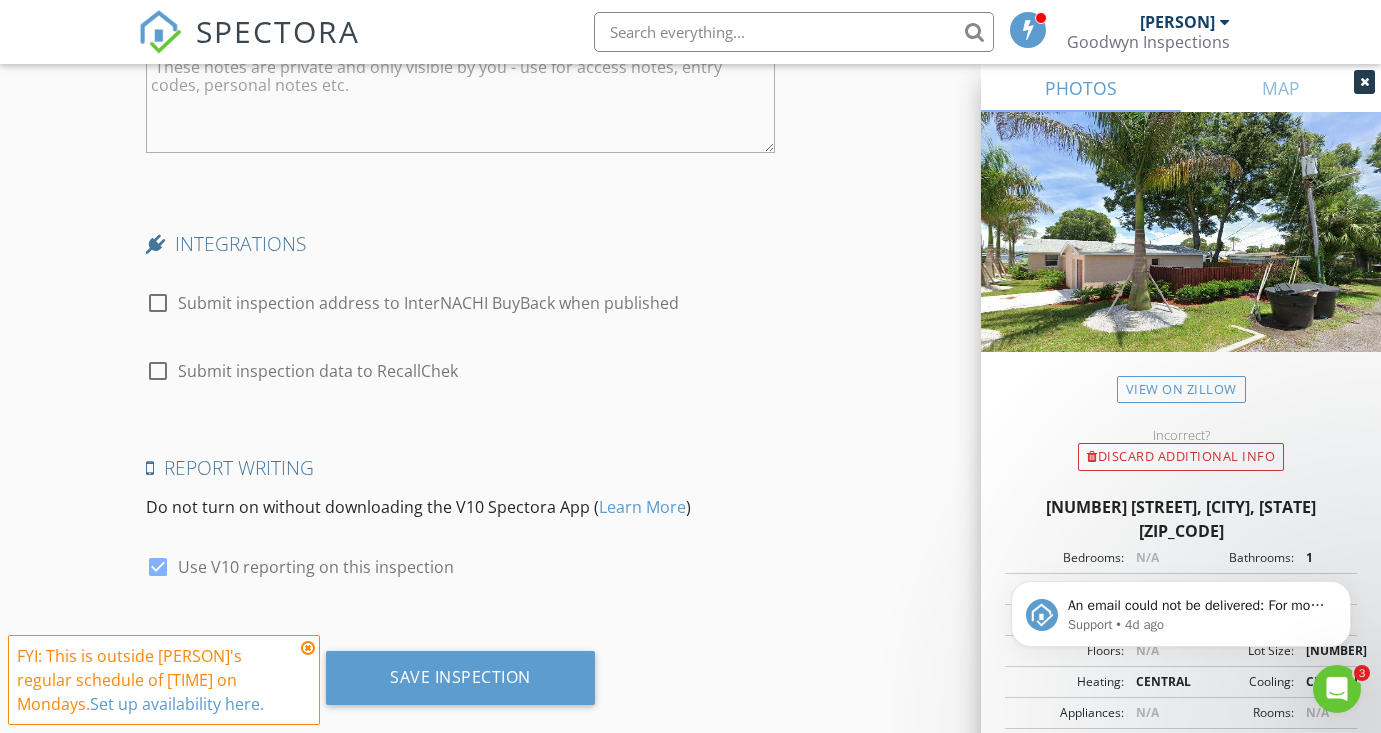 scroll, scrollTop: 3513, scrollLeft: 0, axis: vertical 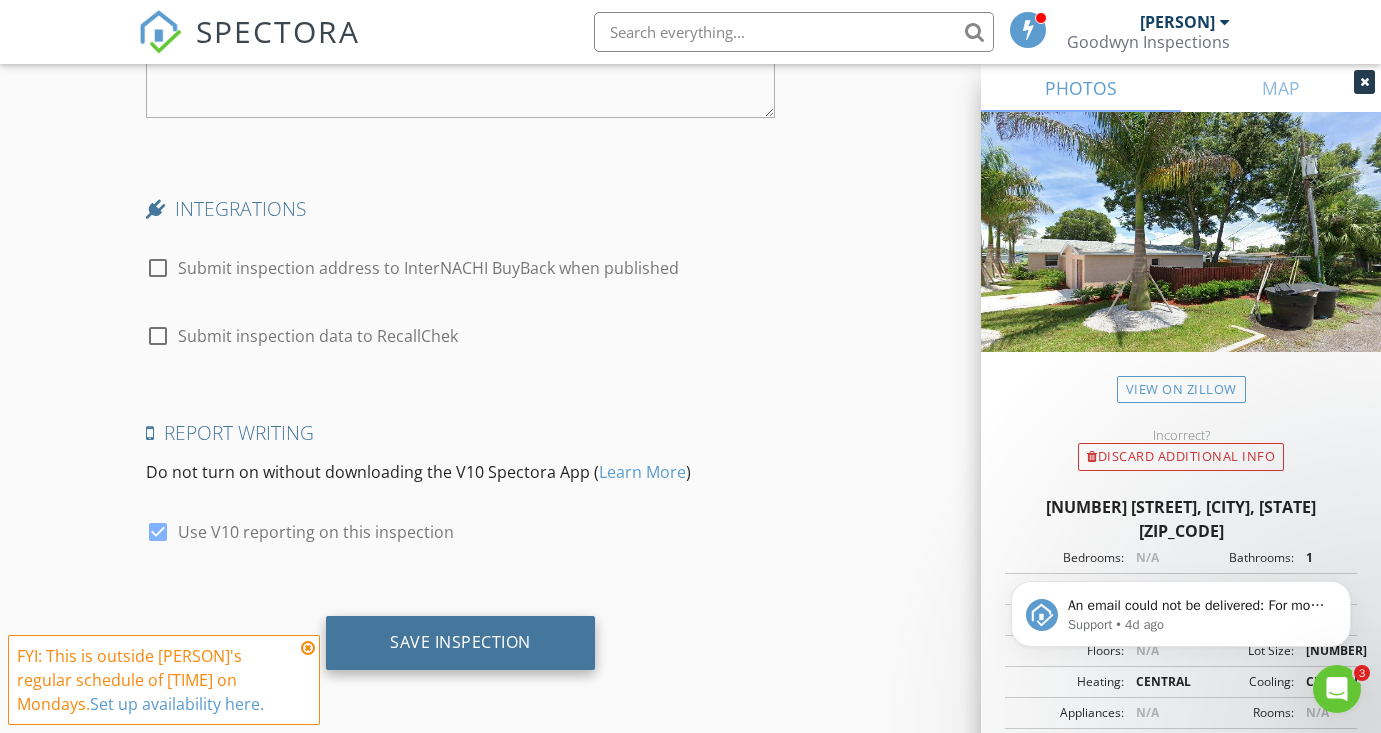 click on "Save Inspection" at bounding box center (460, 642) 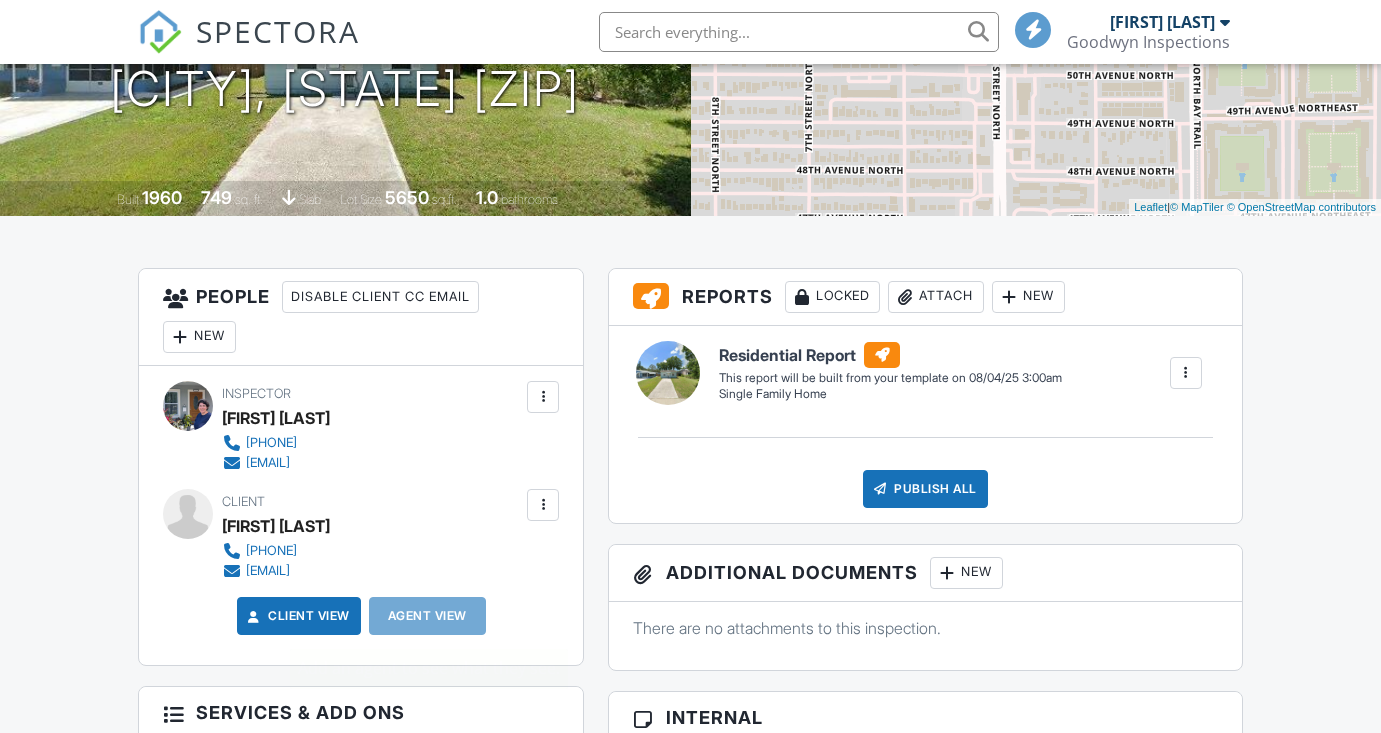 scroll, scrollTop: 372, scrollLeft: 0, axis: vertical 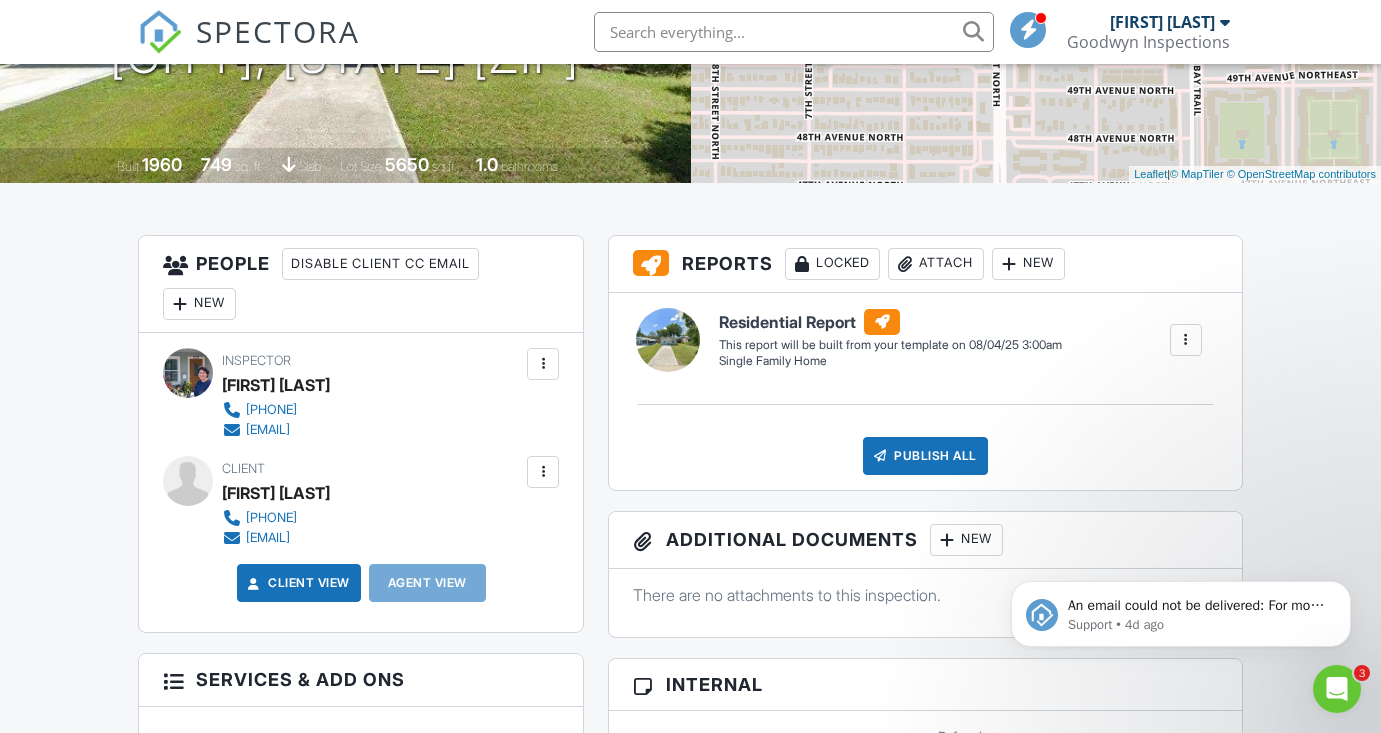 click 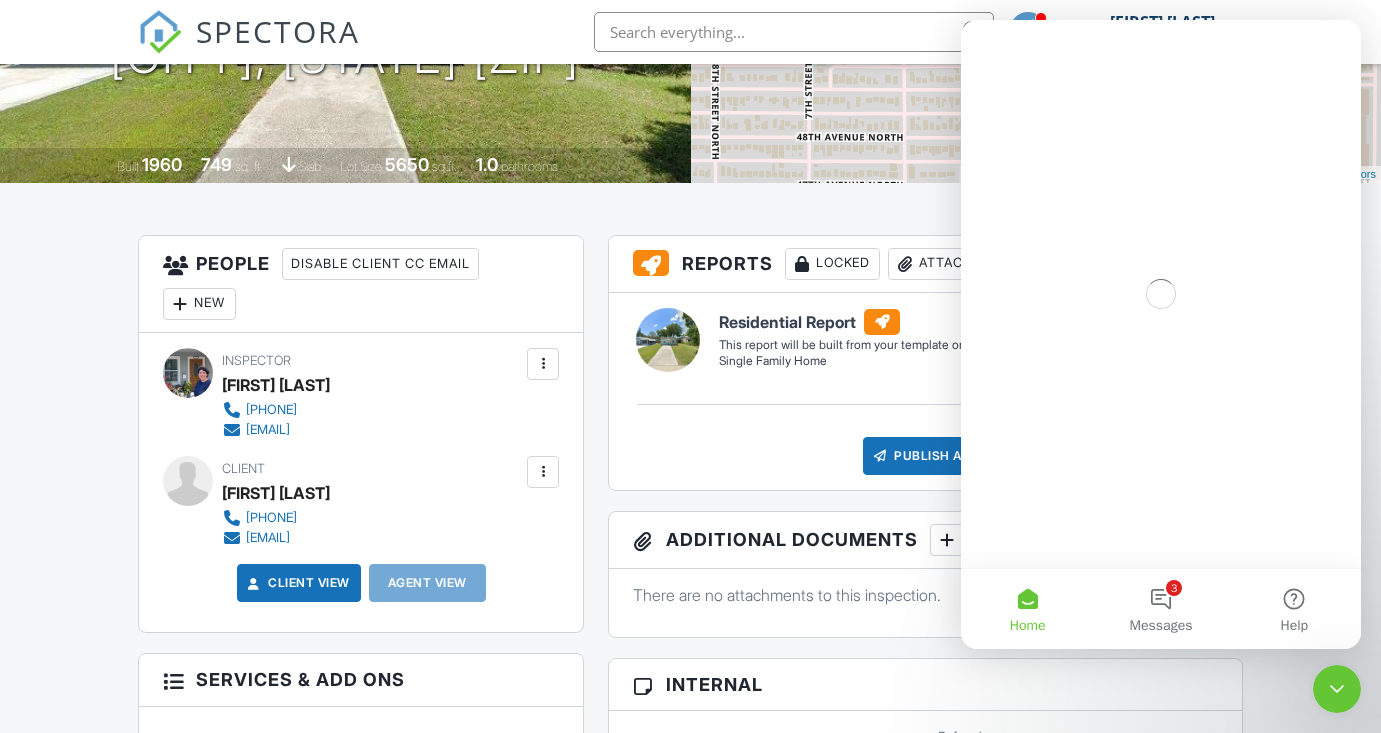 scroll, scrollTop: 0, scrollLeft: 0, axis: both 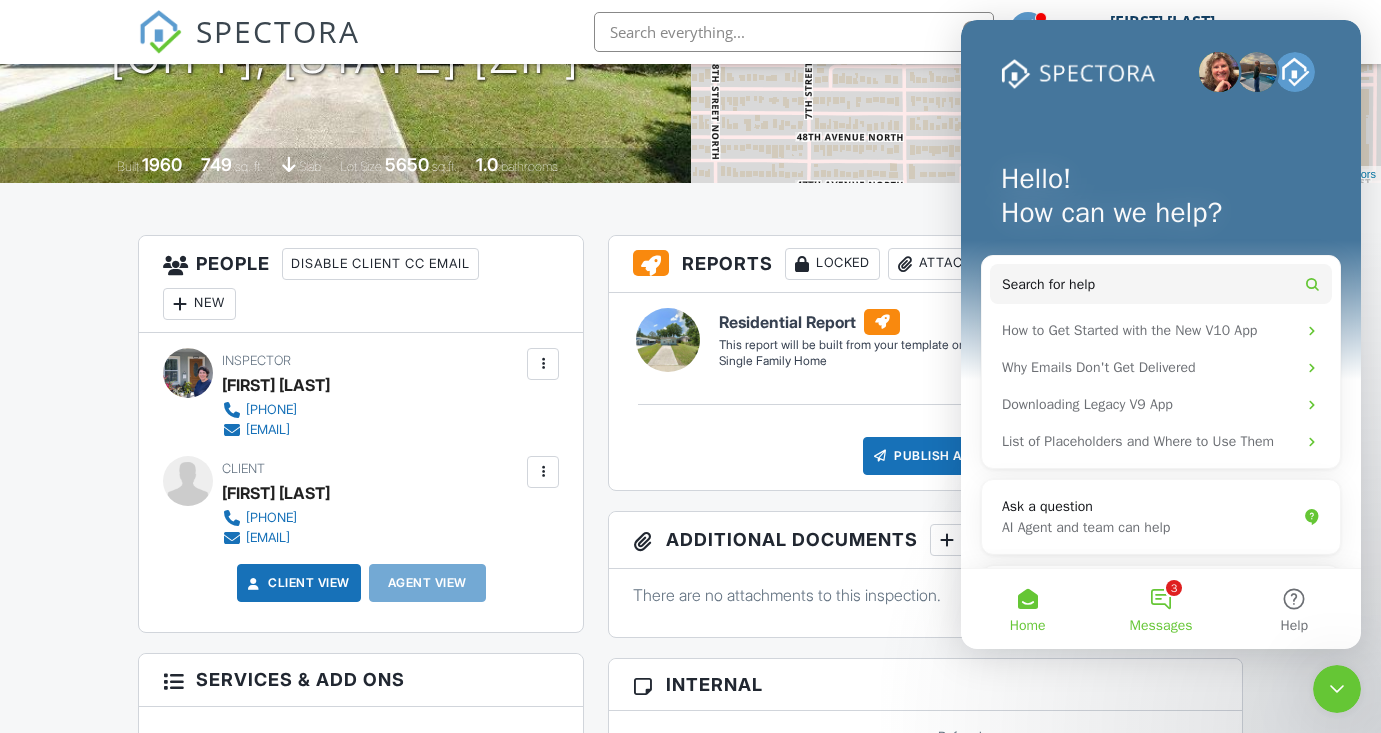 click on "3 Messages" at bounding box center (1160, 609) 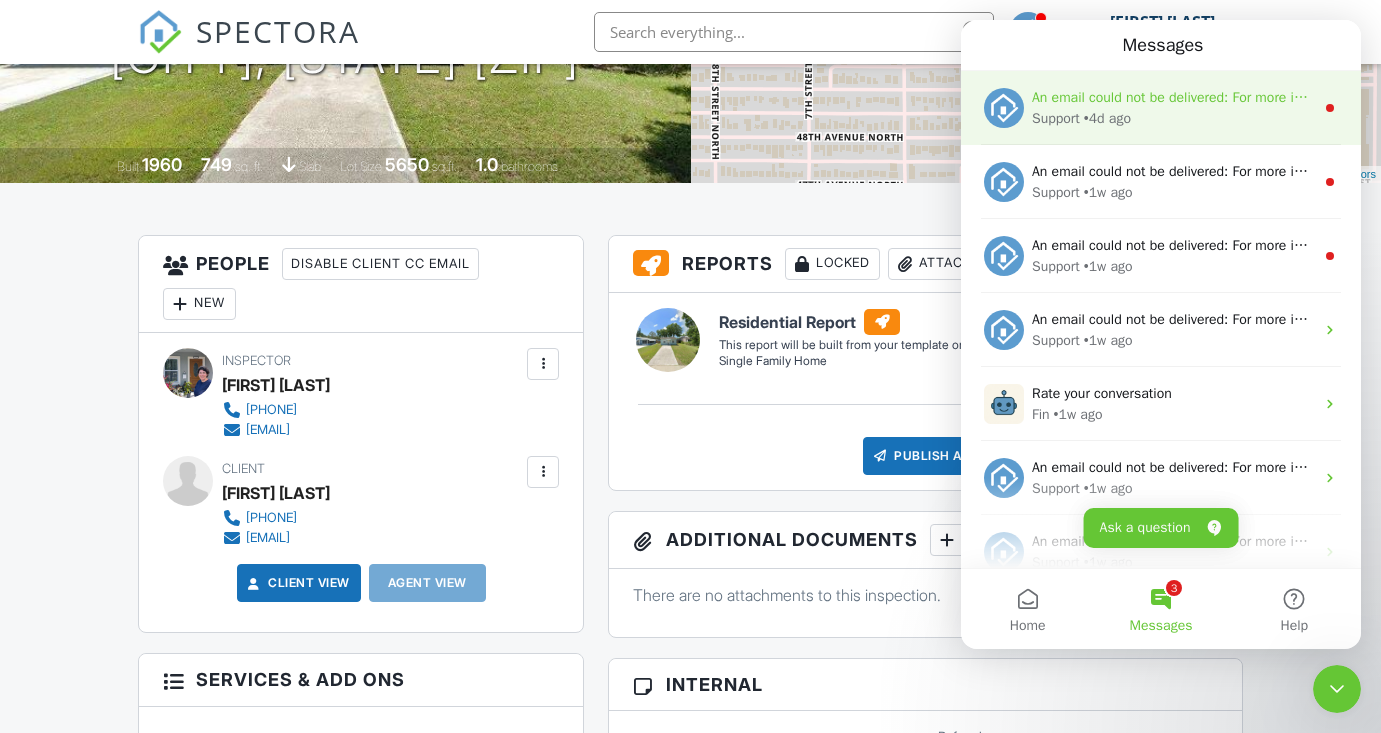 click on "•  4d ago" at bounding box center [1107, 118] 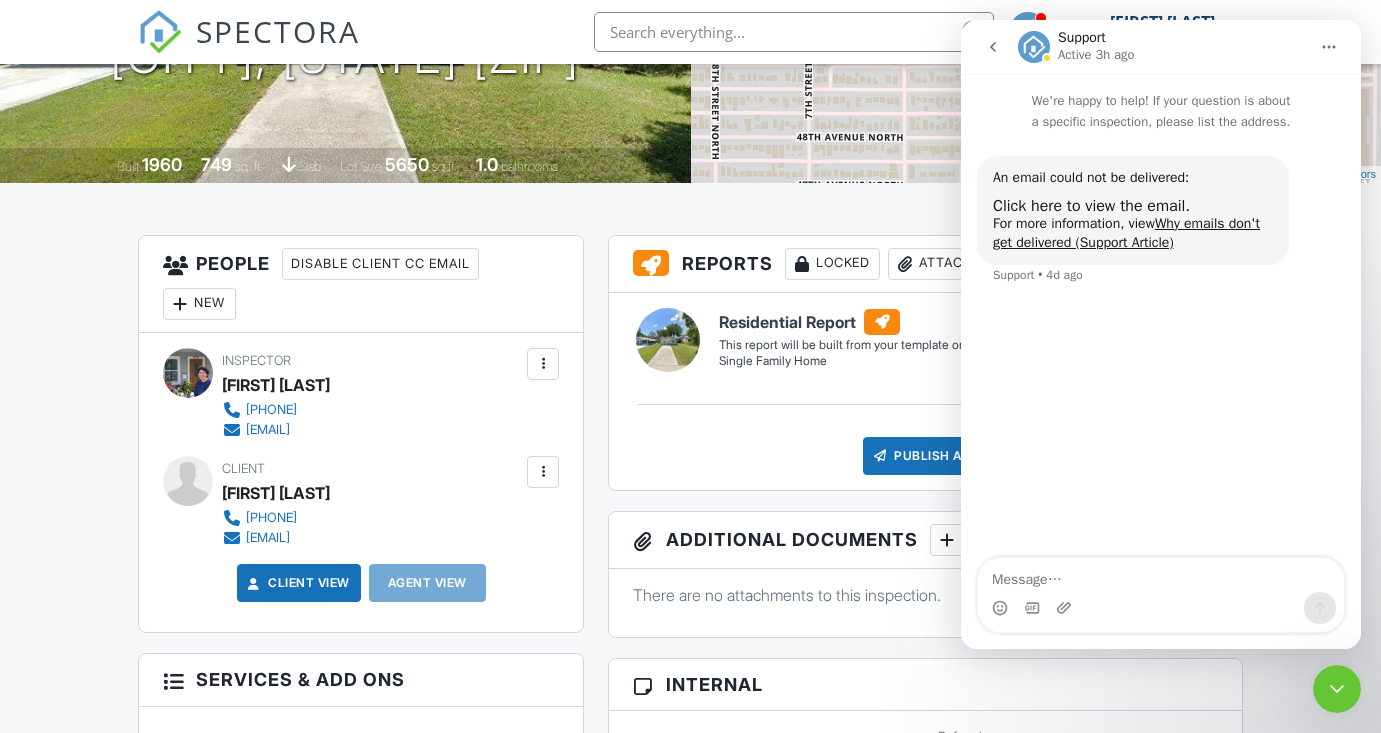 click 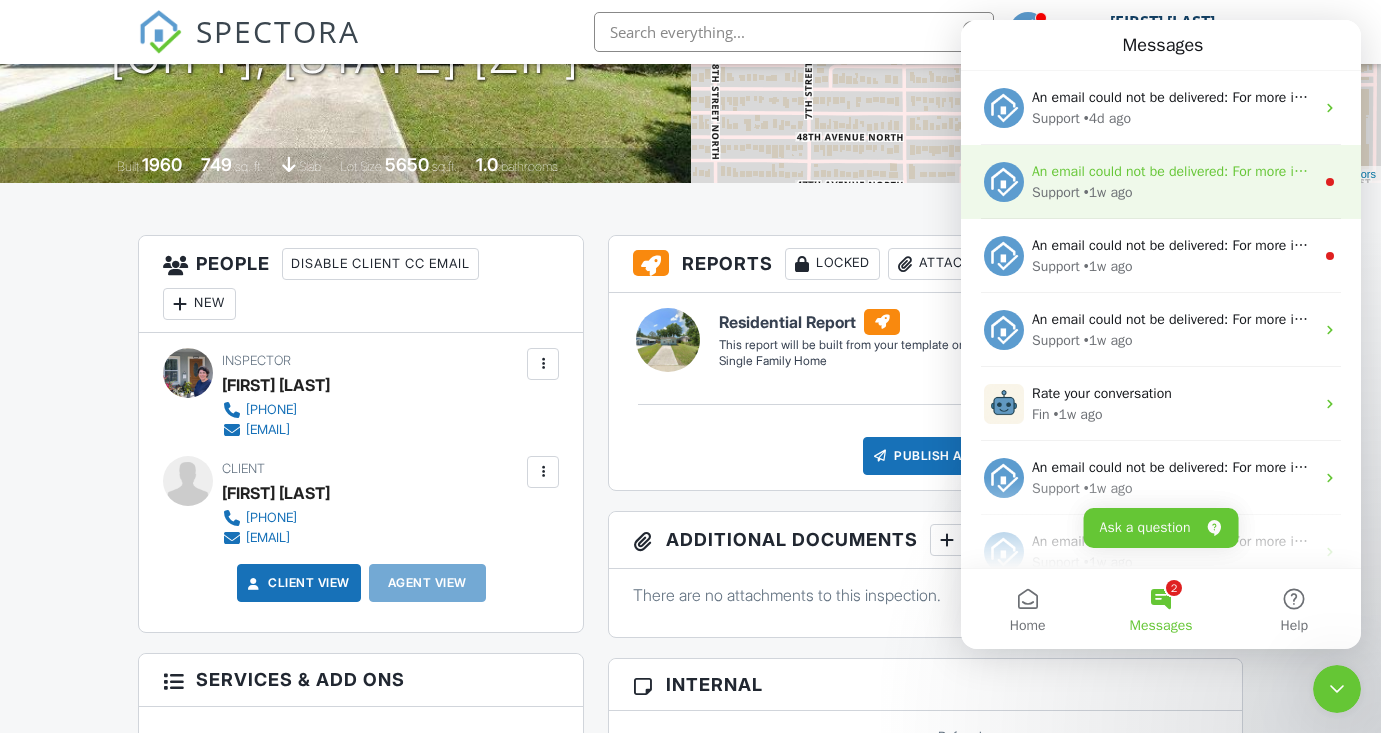 click on "An email could not be delivered:  For more information, view Why emails don't get delivered (Support Article)" at bounding box center (1360, 171) 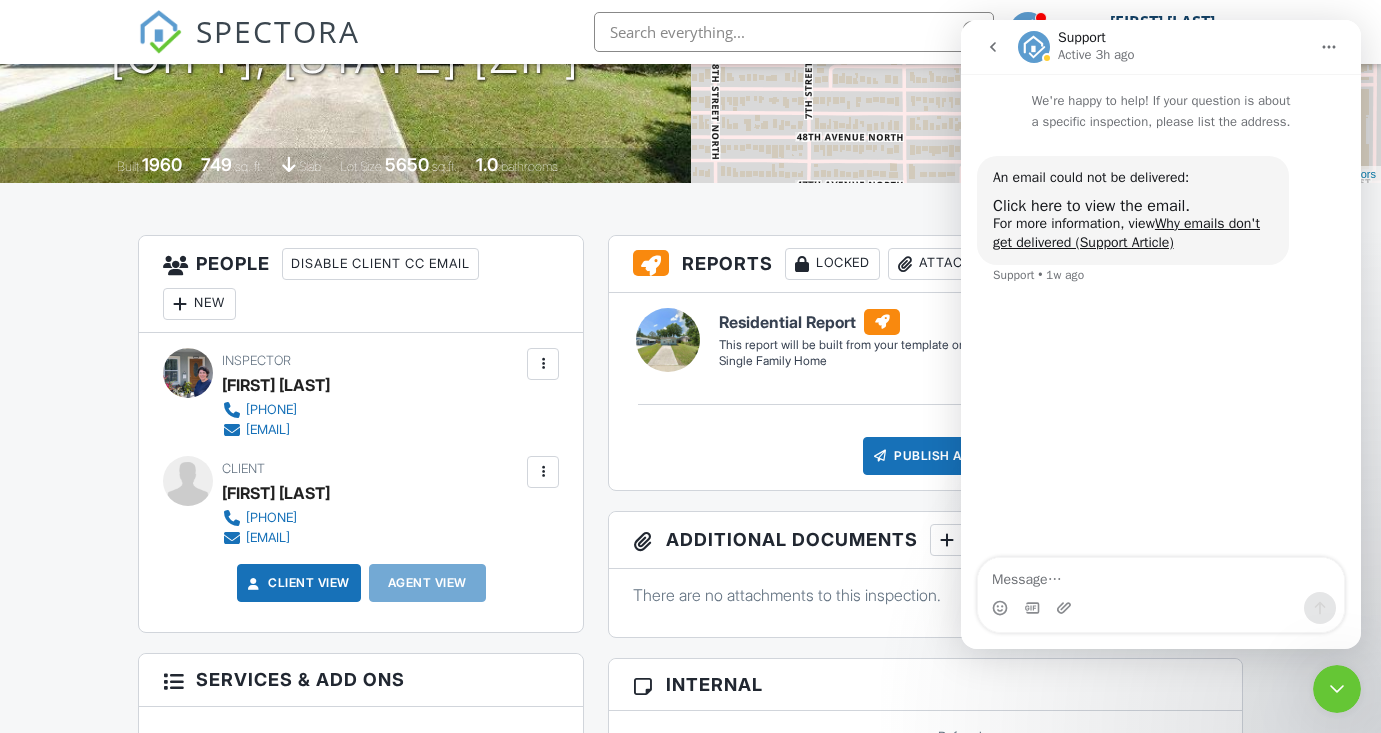 click at bounding box center [993, 47] 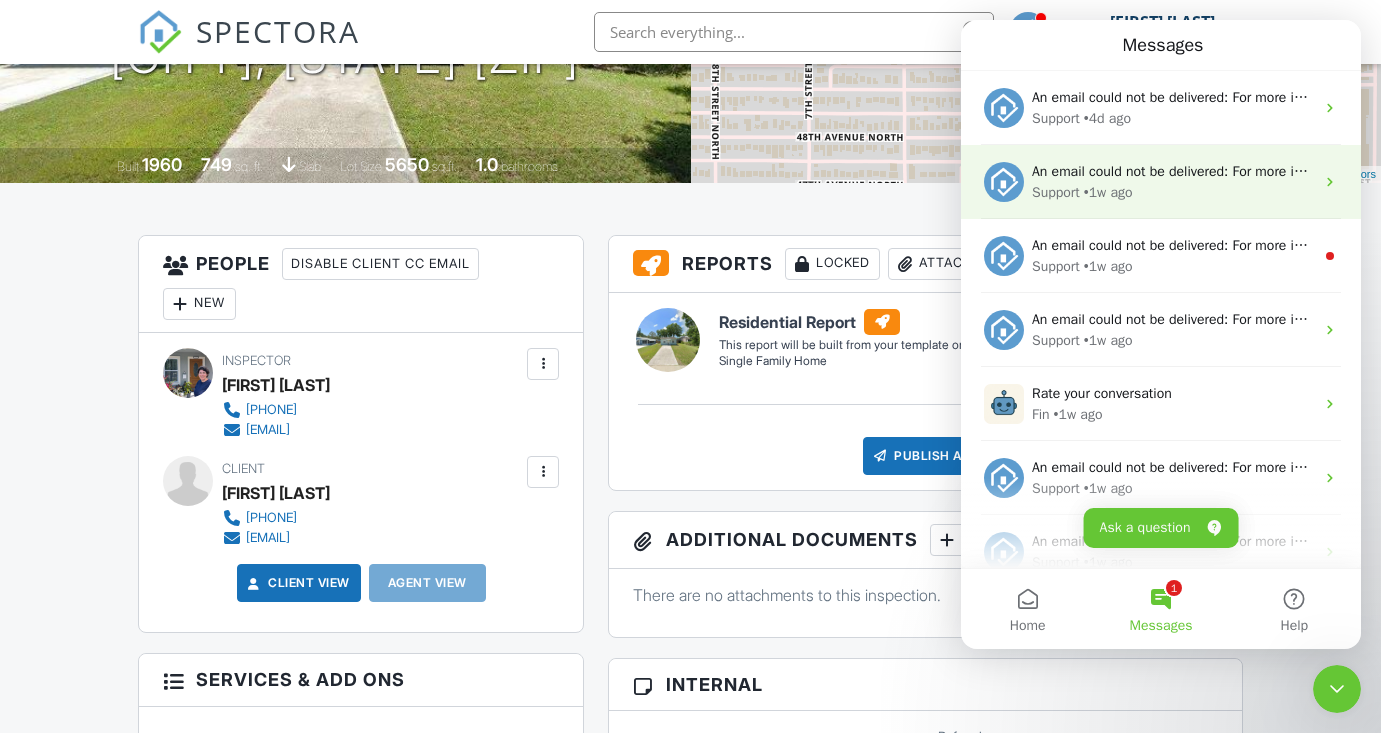 scroll, scrollTop: 0, scrollLeft: 0, axis: both 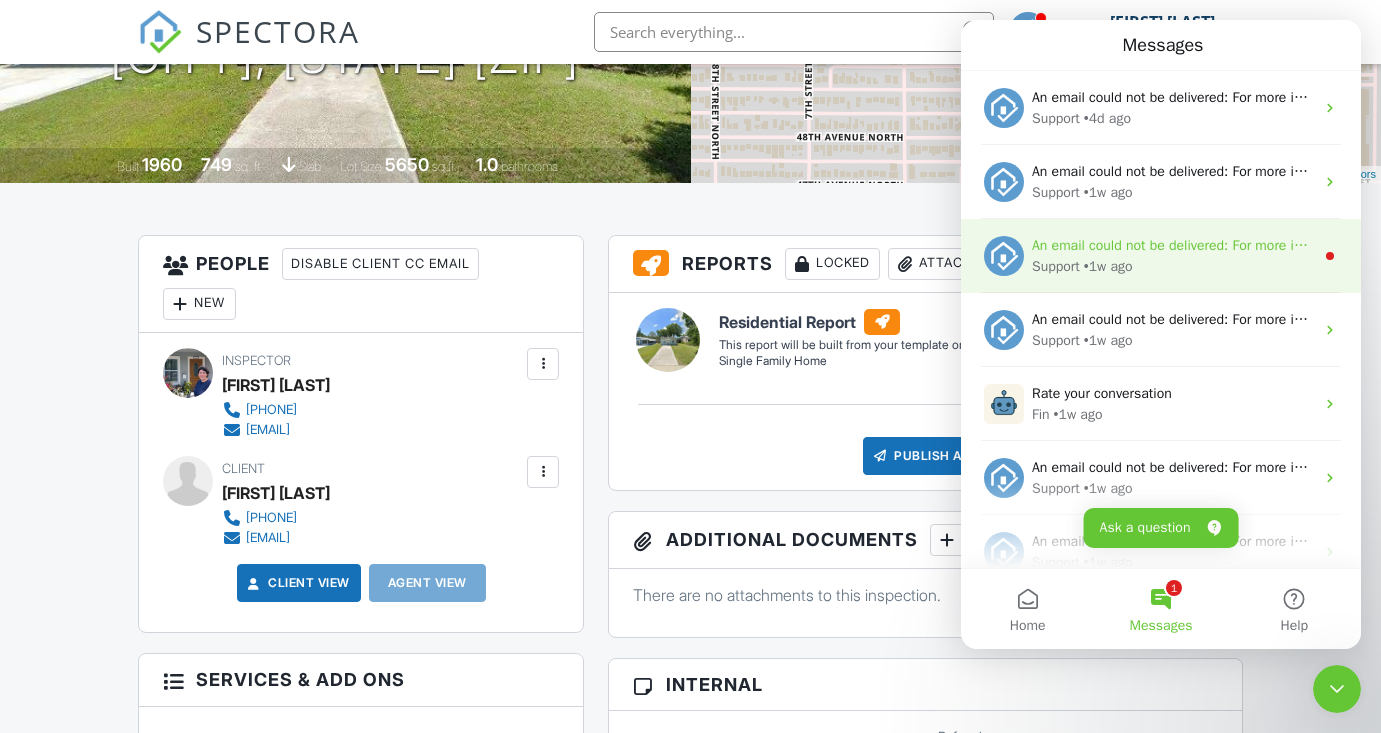 click on "Support" at bounding box center (1056, 266) 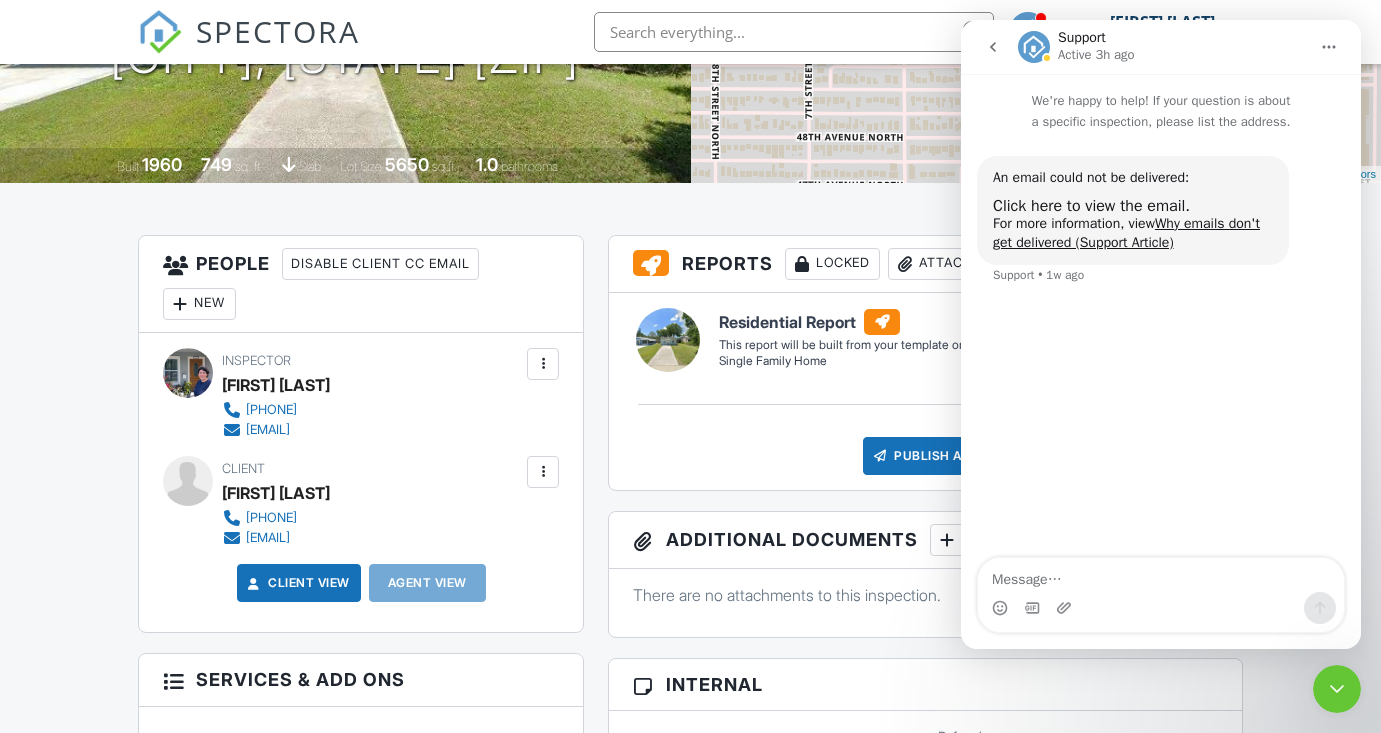 click 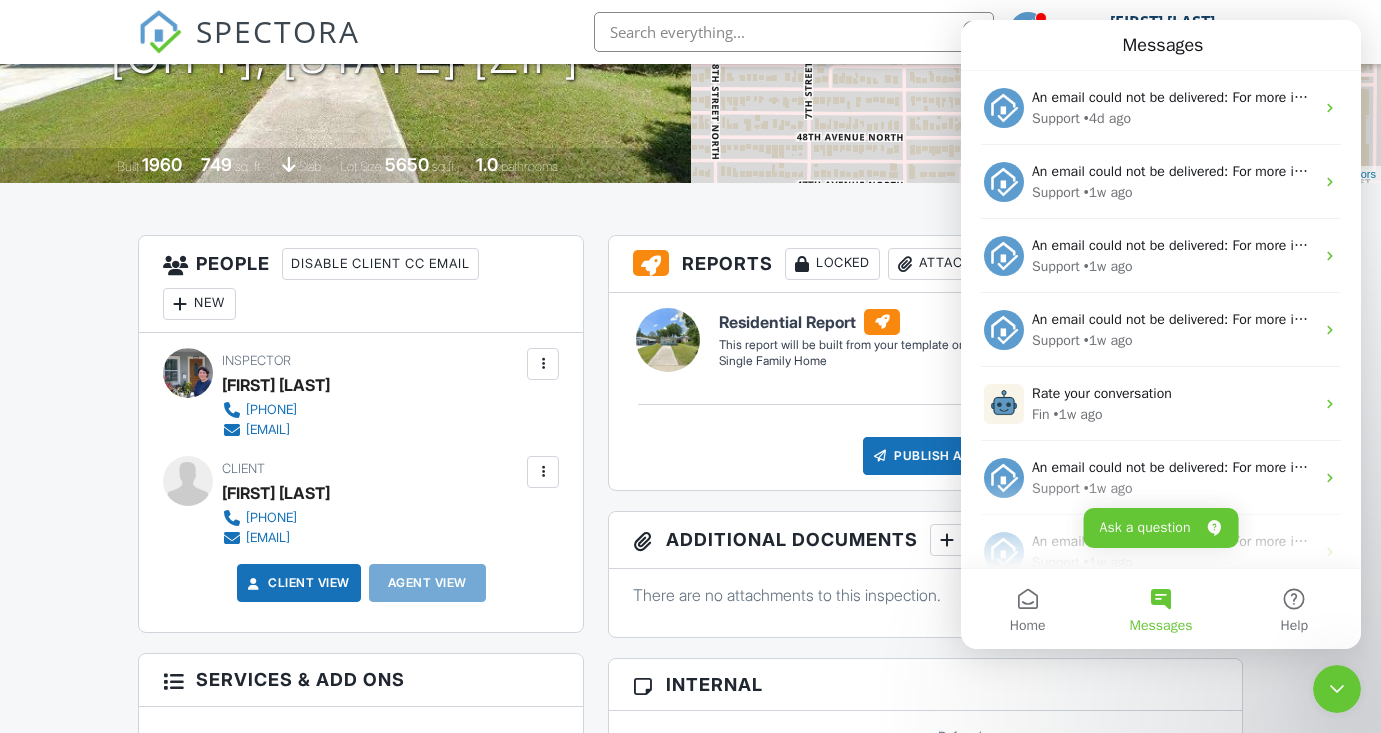 click 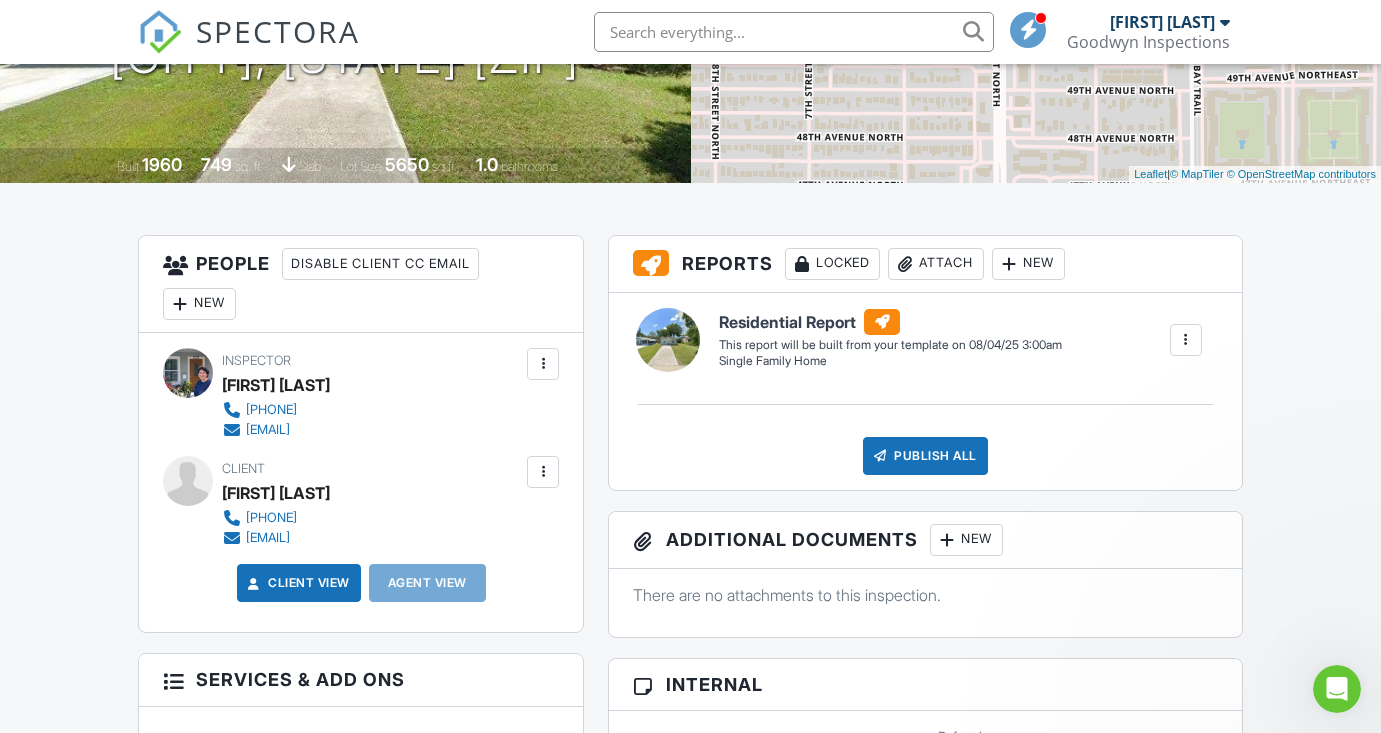 scroll, scrollTop: 0, scrollLeft: 0, axis: both 